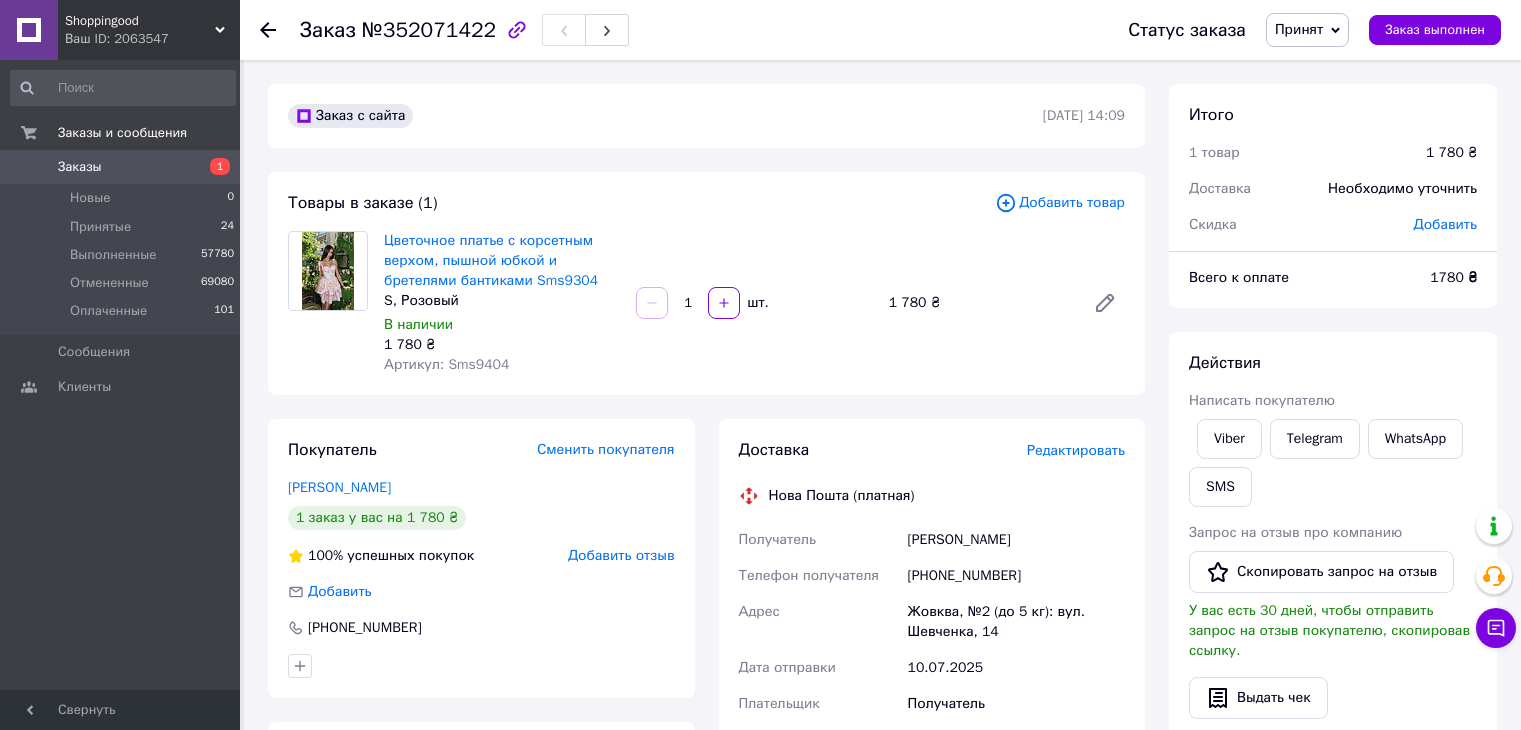 scroll, scrollTop: 672, scrollLeft: 0, axis: vertical 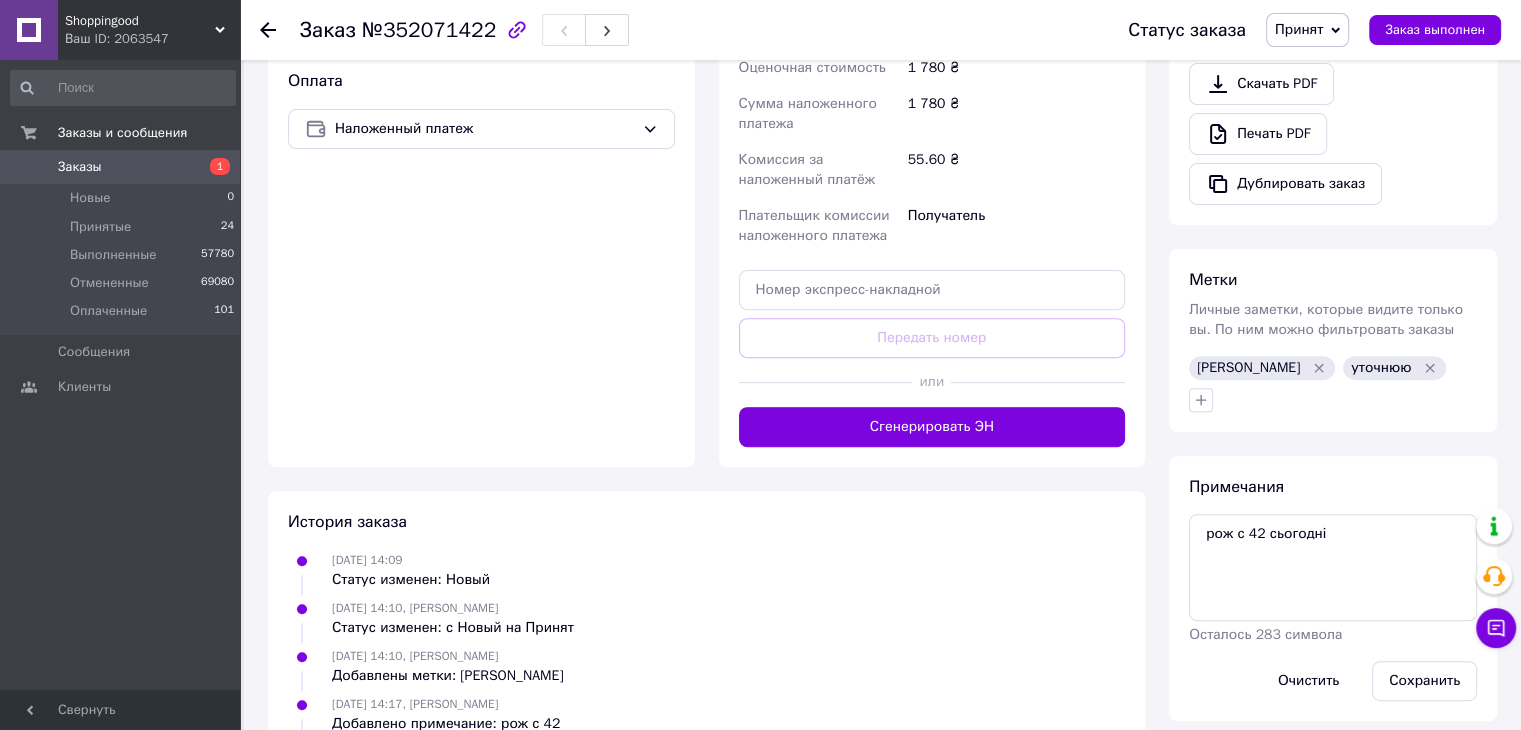 click 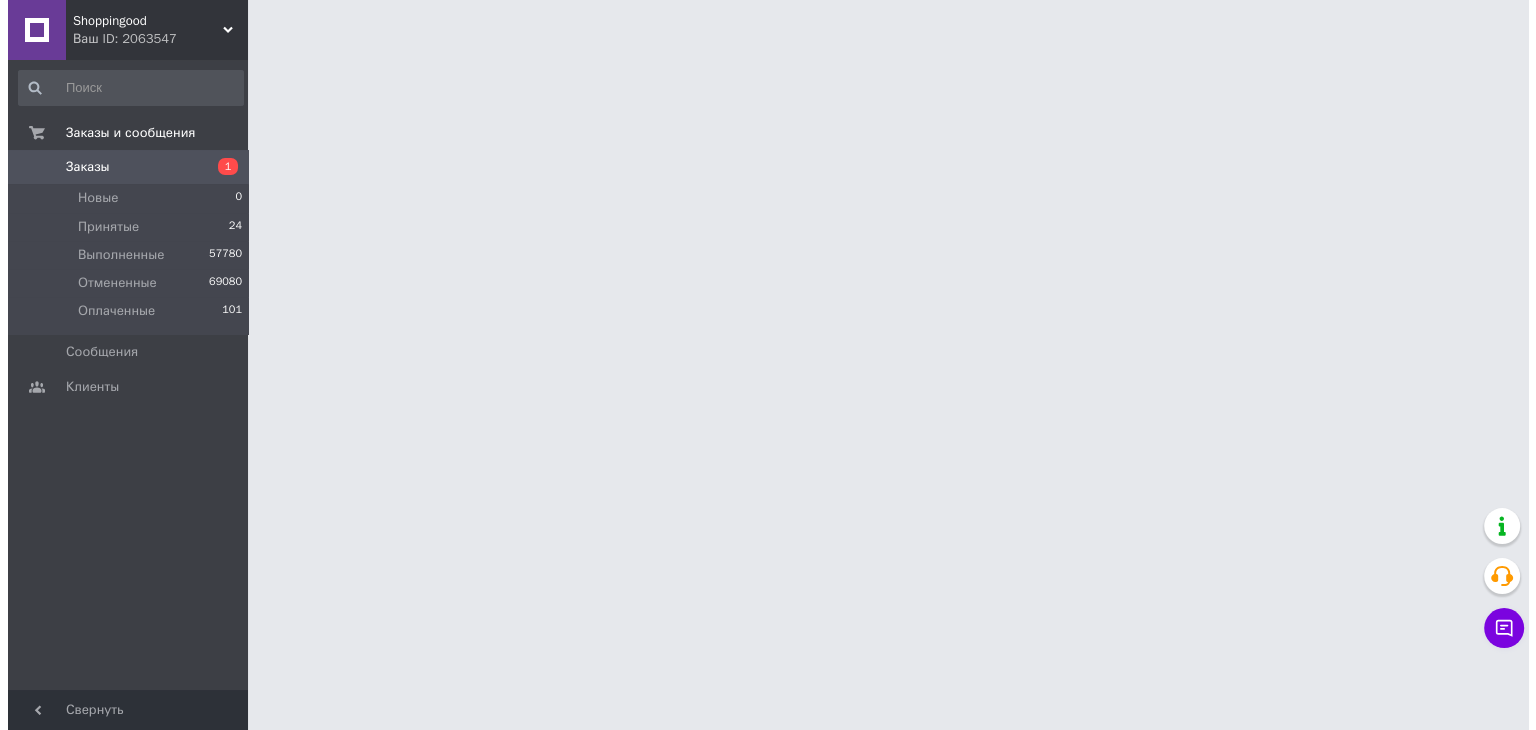scroll, scrollTop: 0, scrollLeft: 0, axis: both 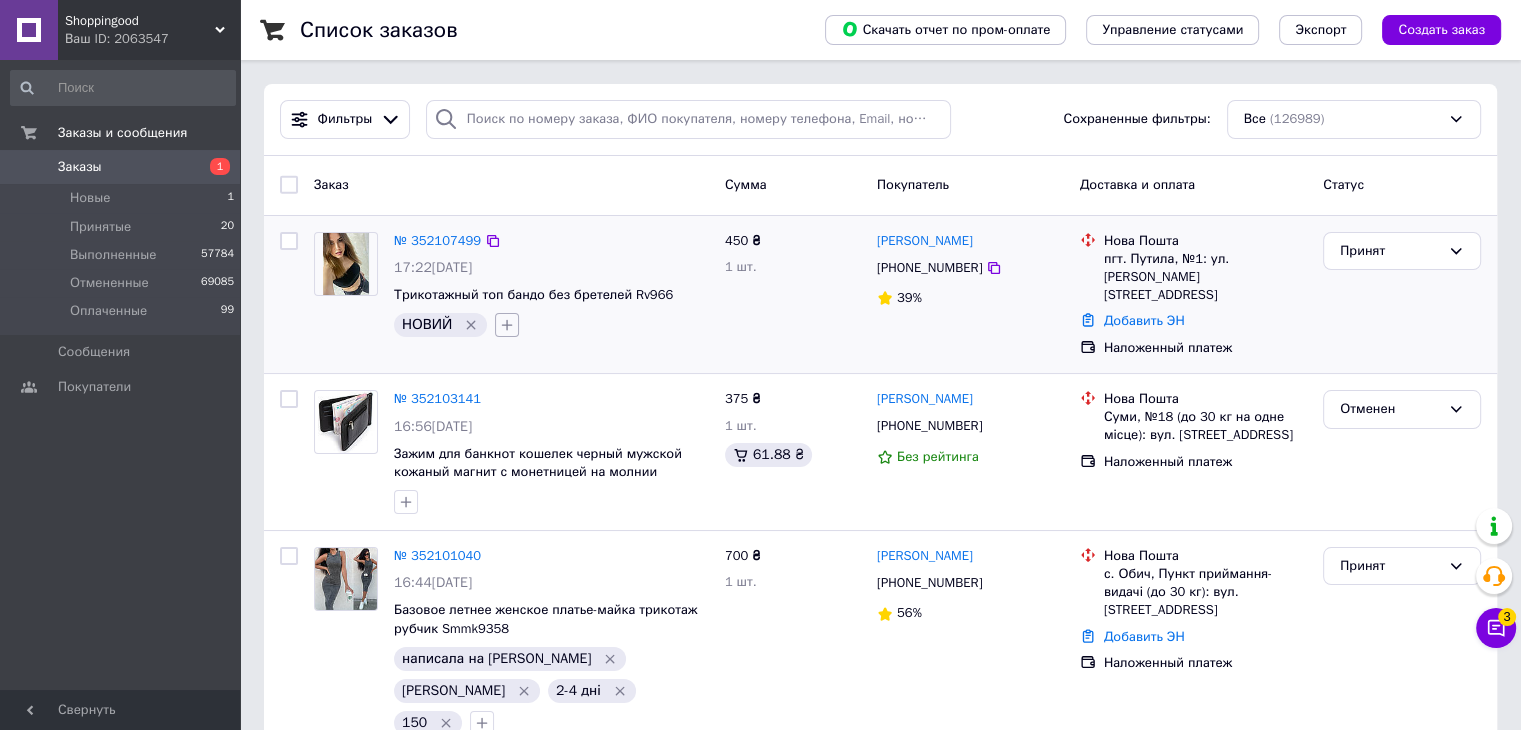 click 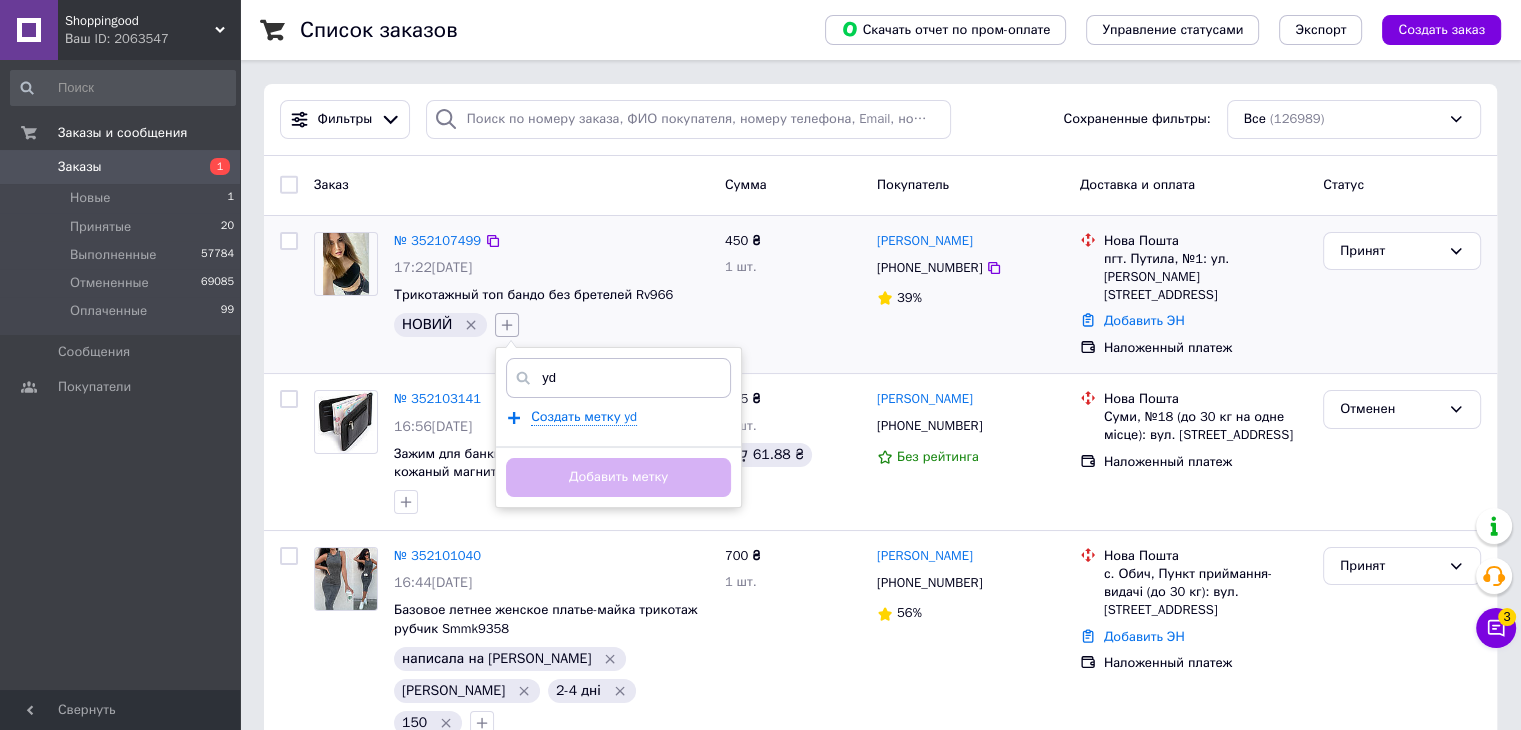 type on "y" 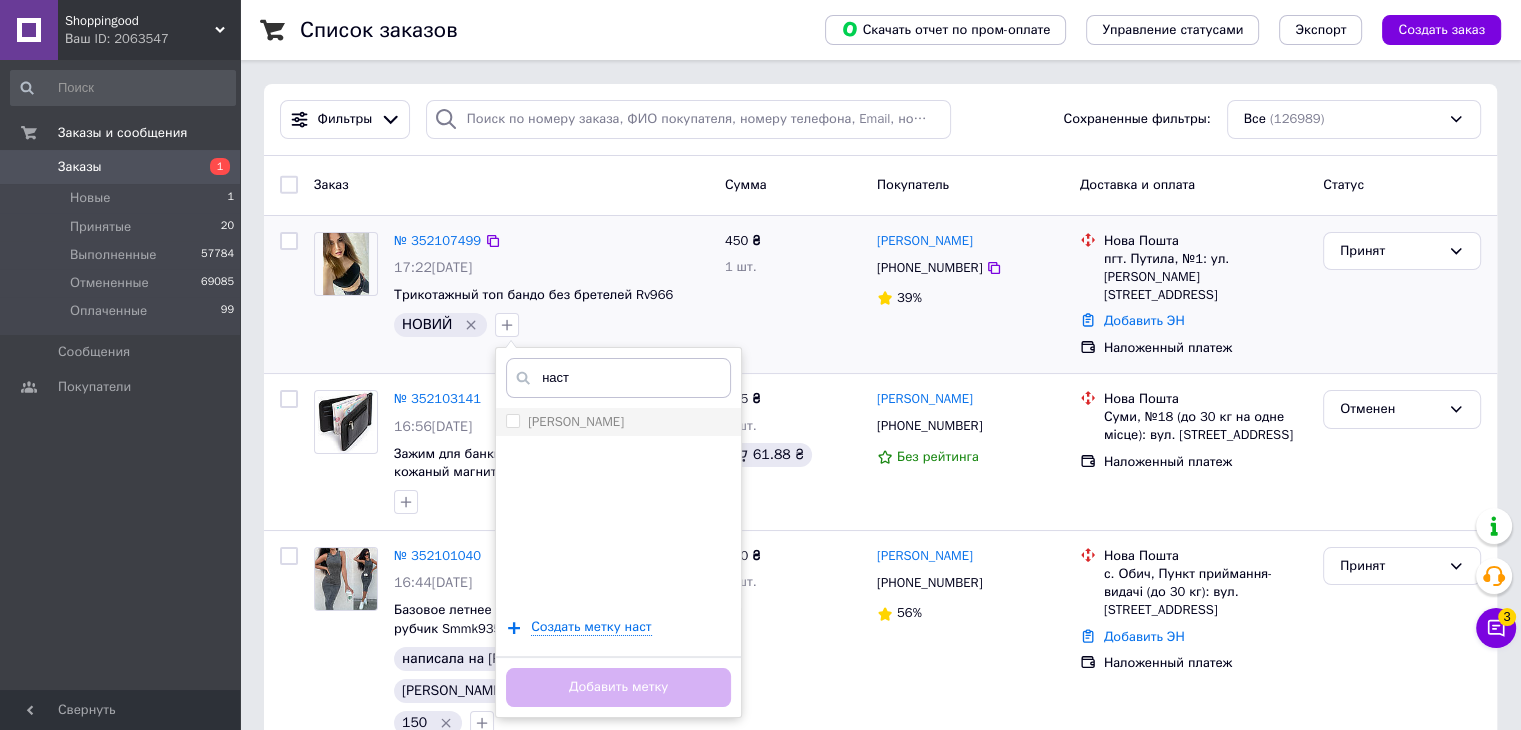 type on "наст" 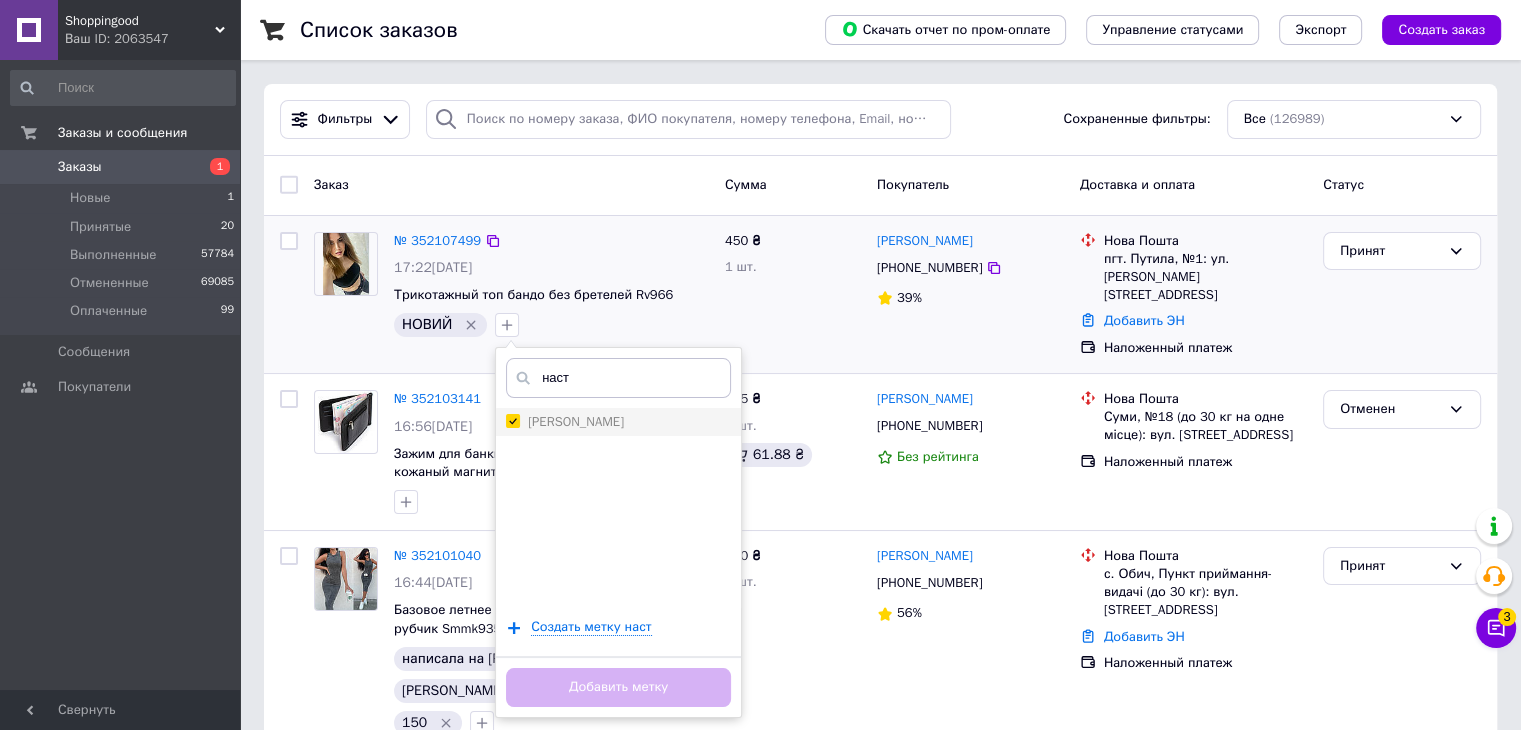 checkbox on "true" 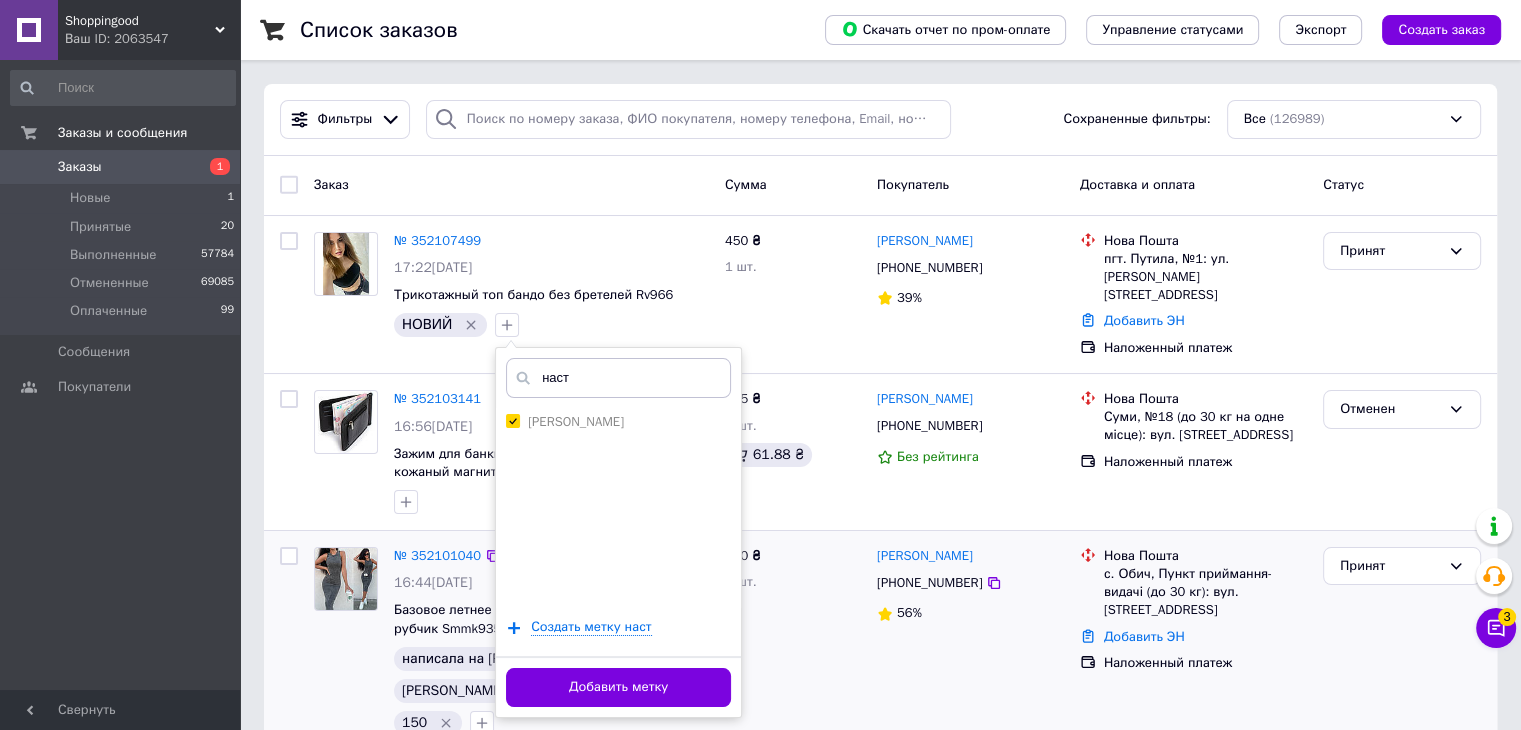click on "Добавить метку" at bounding box center [618, 687] 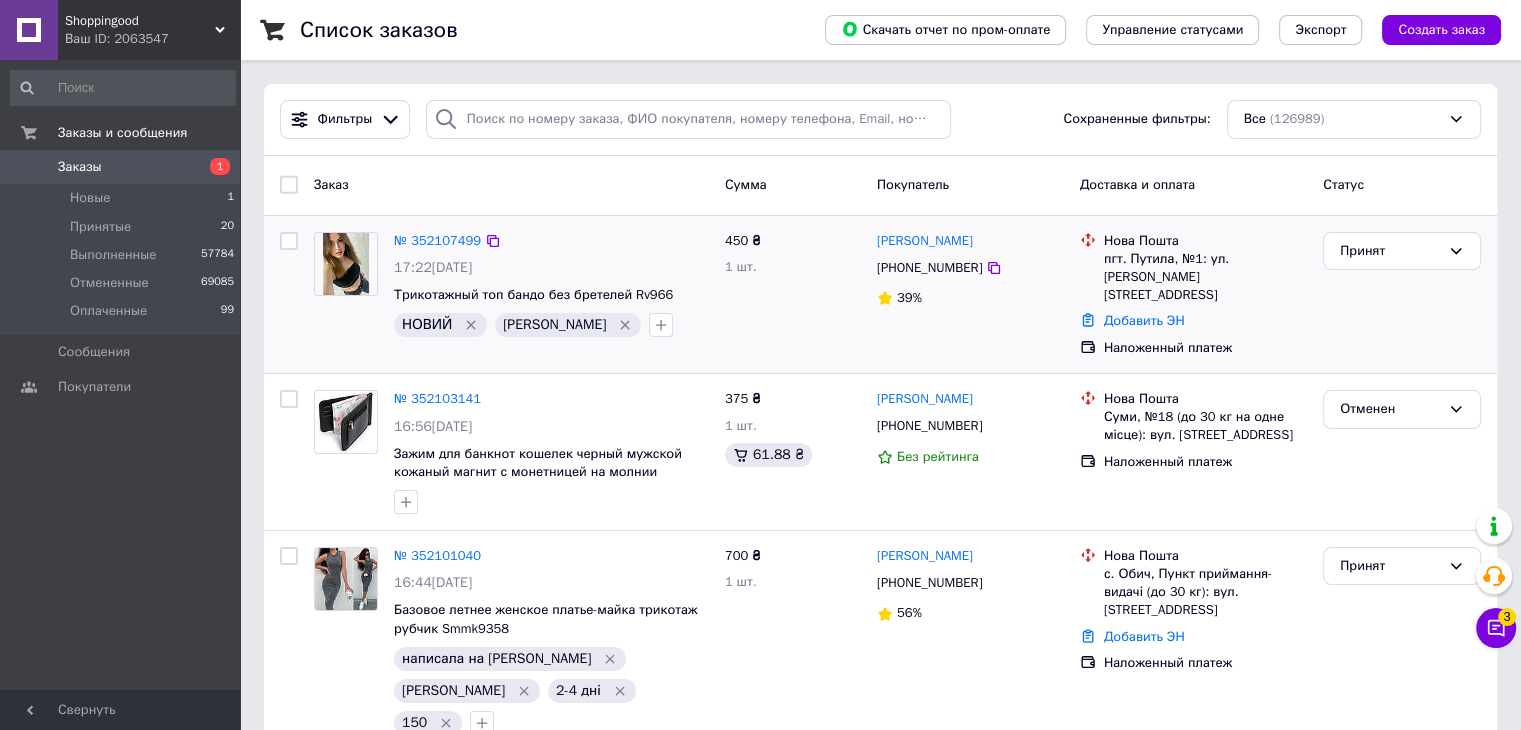 click 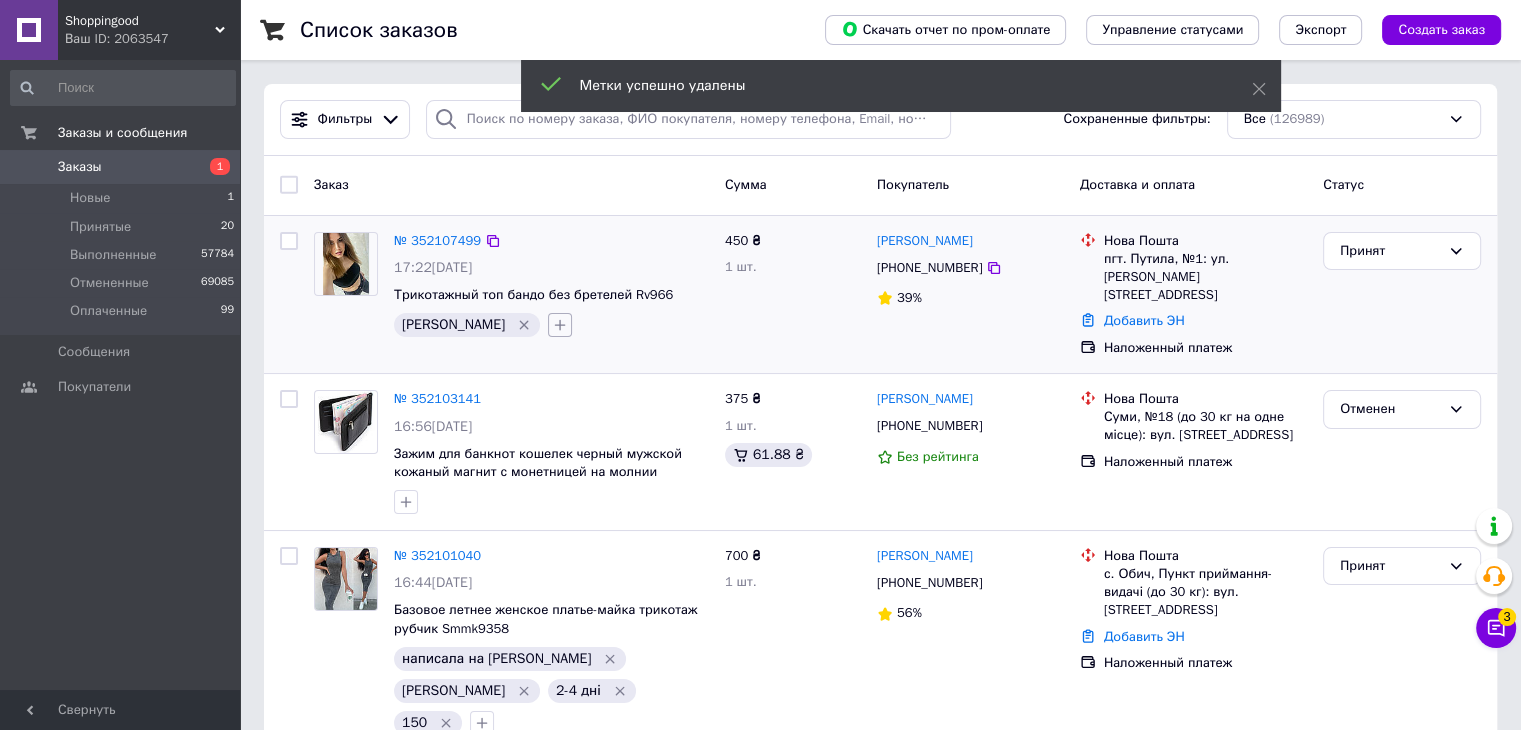 click 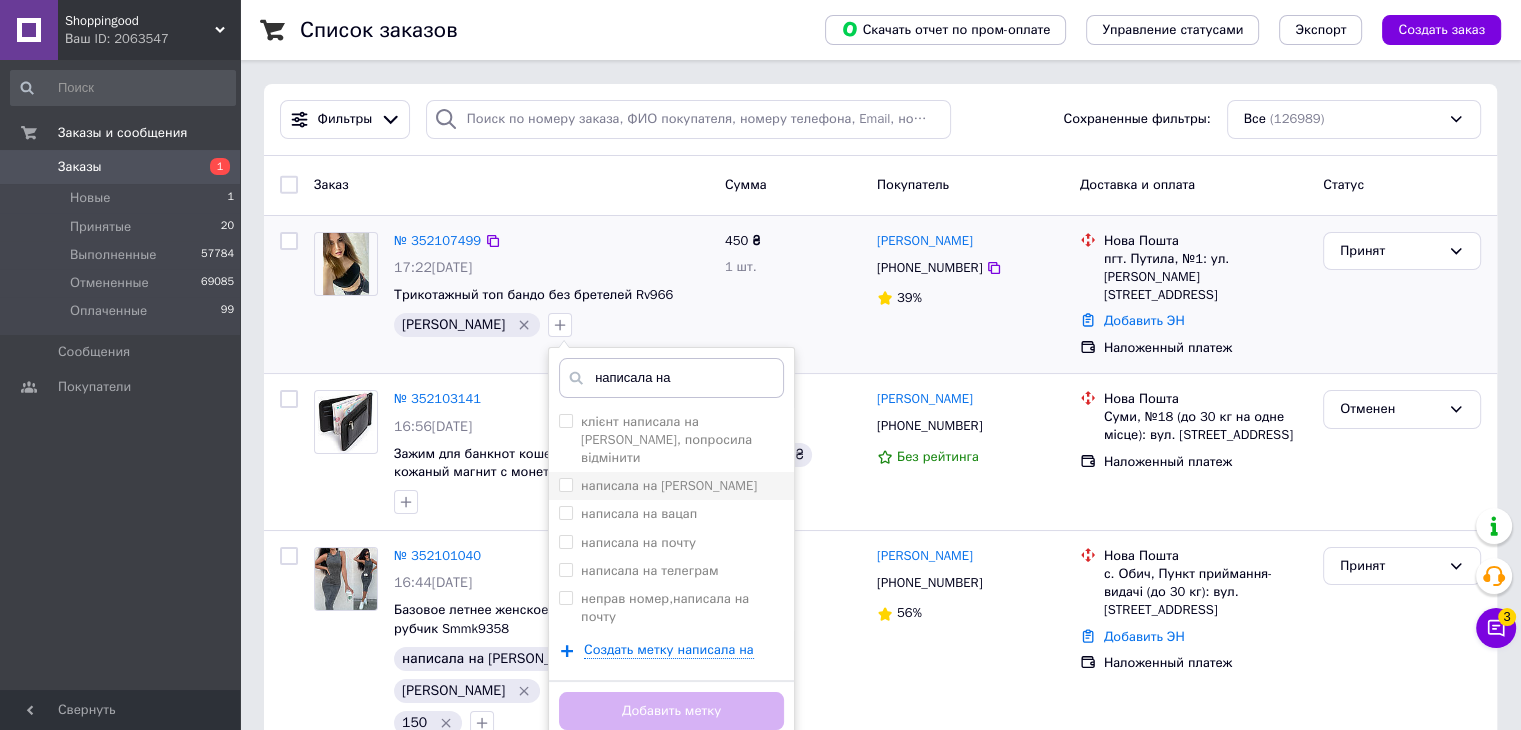 type on "написала на" 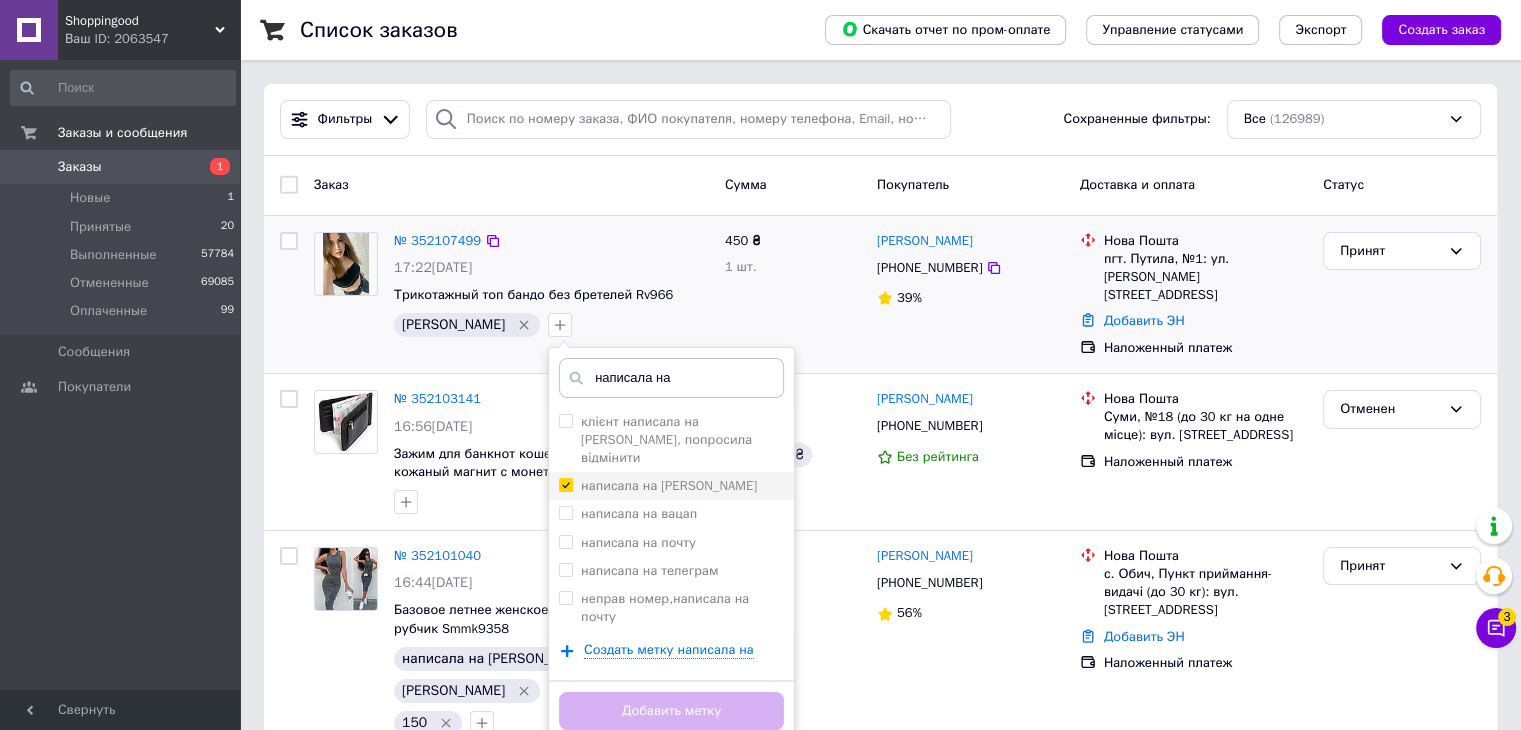 checkbox on "true" 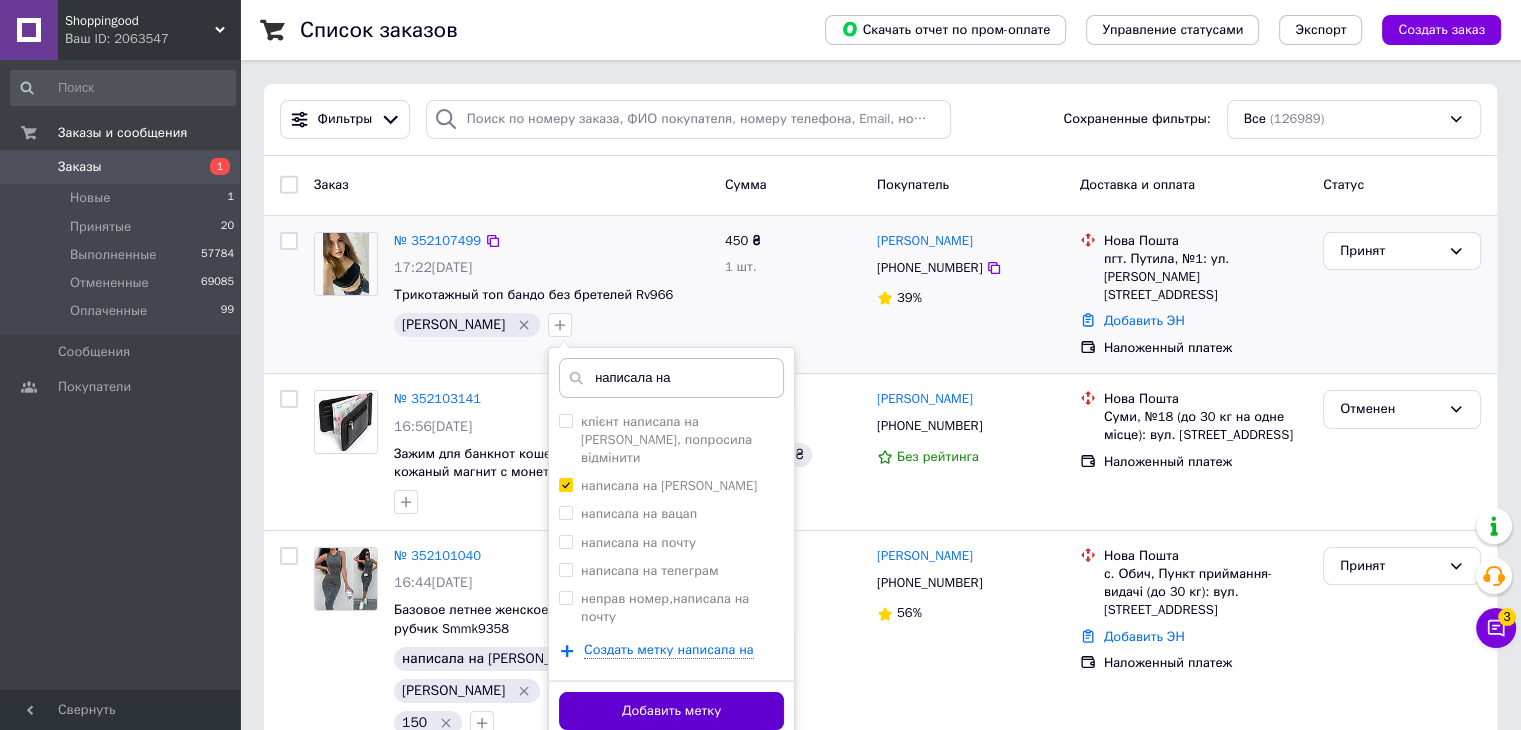 click on "Добавить метку" at bounding box center [671, 711] 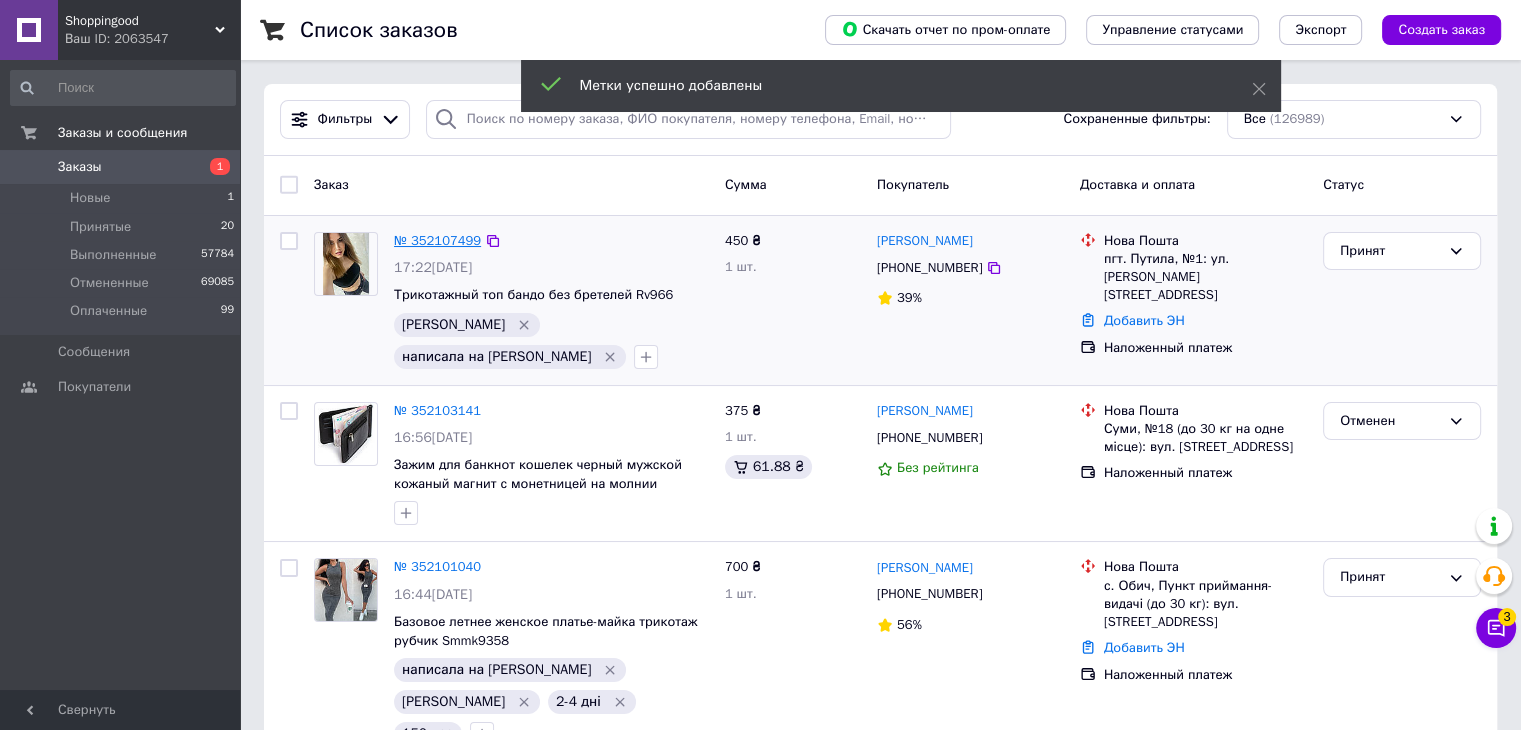 click on "№ 352107499" at bounding box center [437, 240] 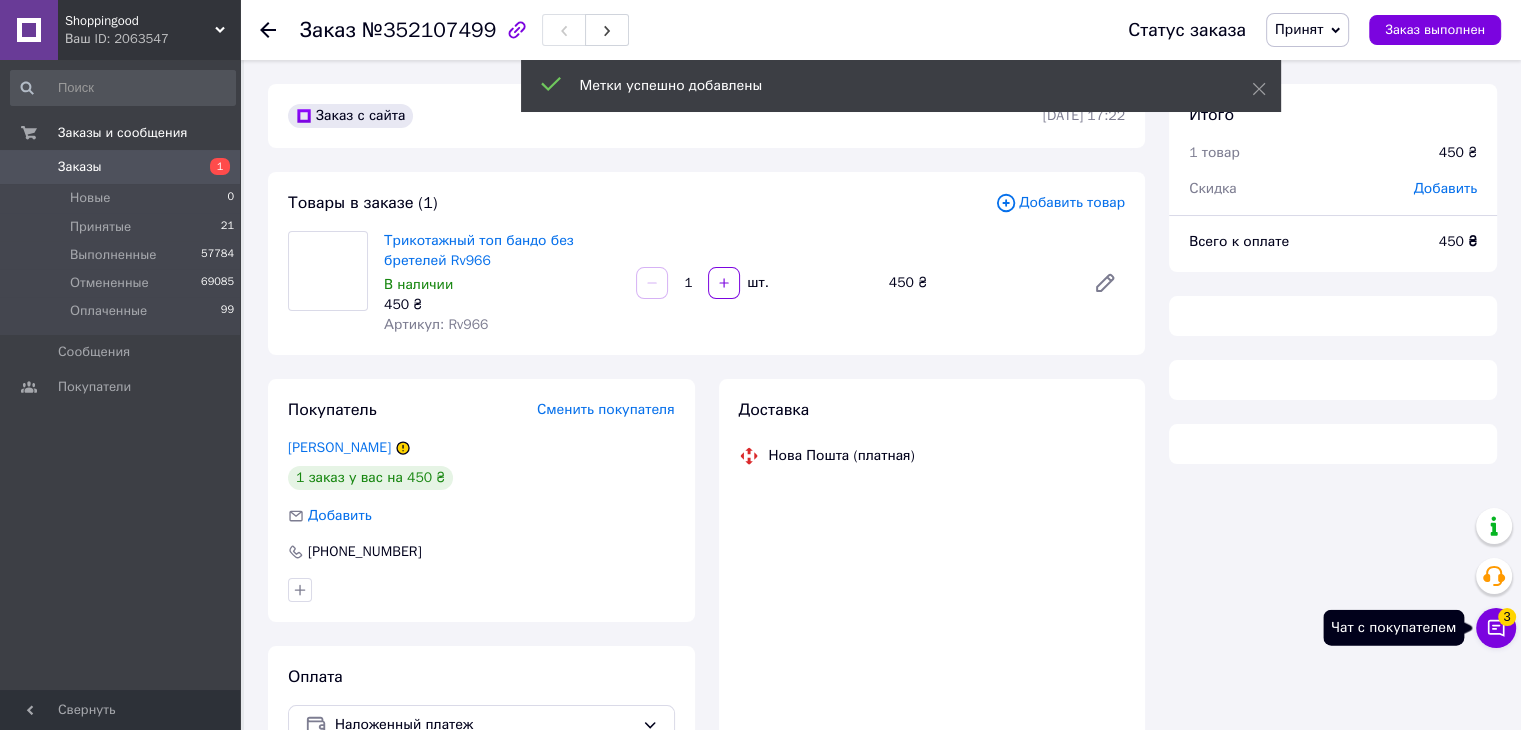 click on "Чат с покупателем 3" at bounding box center [1496, 628] 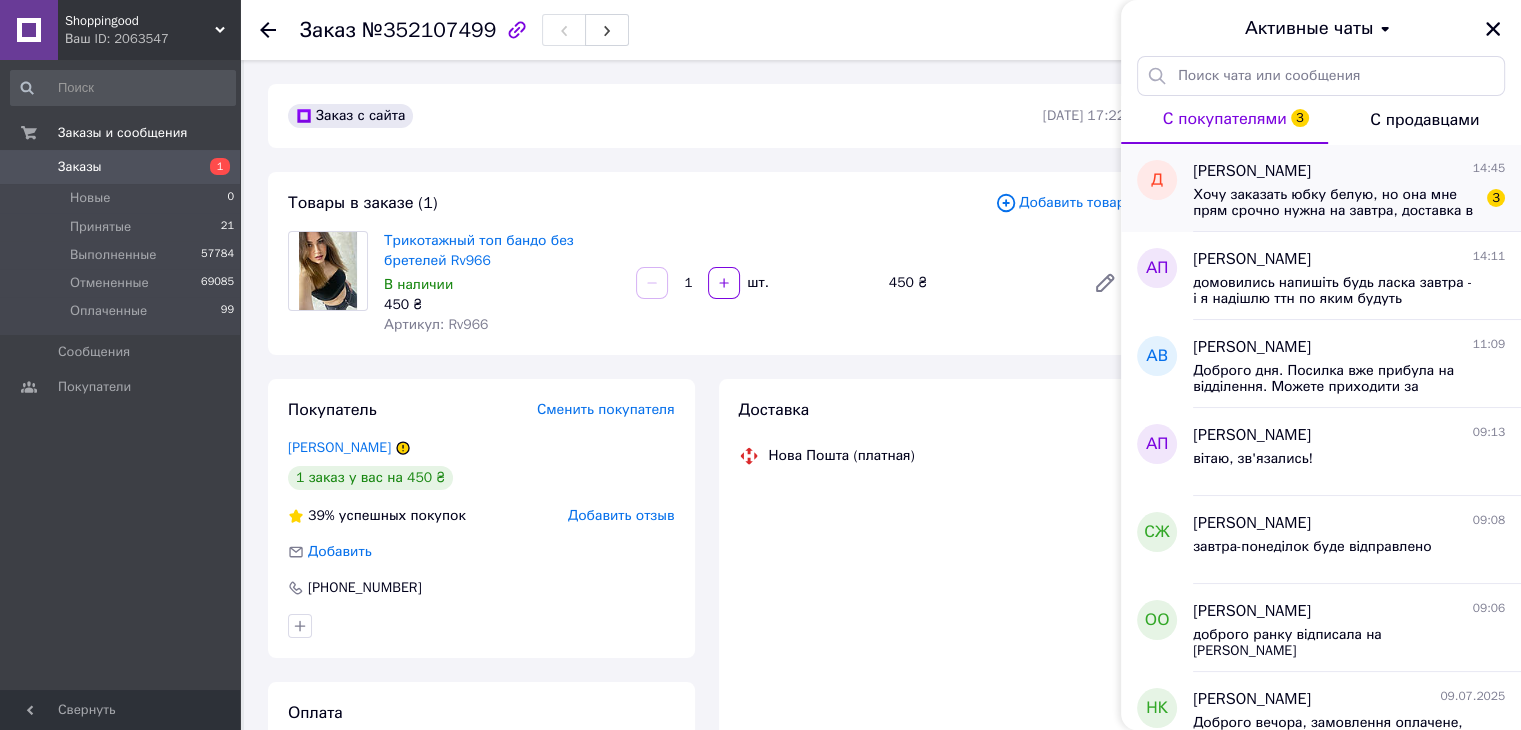 click on "Хочу заказать юбку белую, но она мне прям срочно нужна на завтра, доставка в [GEOGRAPHIC_DATA] на утро возможна?" at bounding box center [1335, 203] 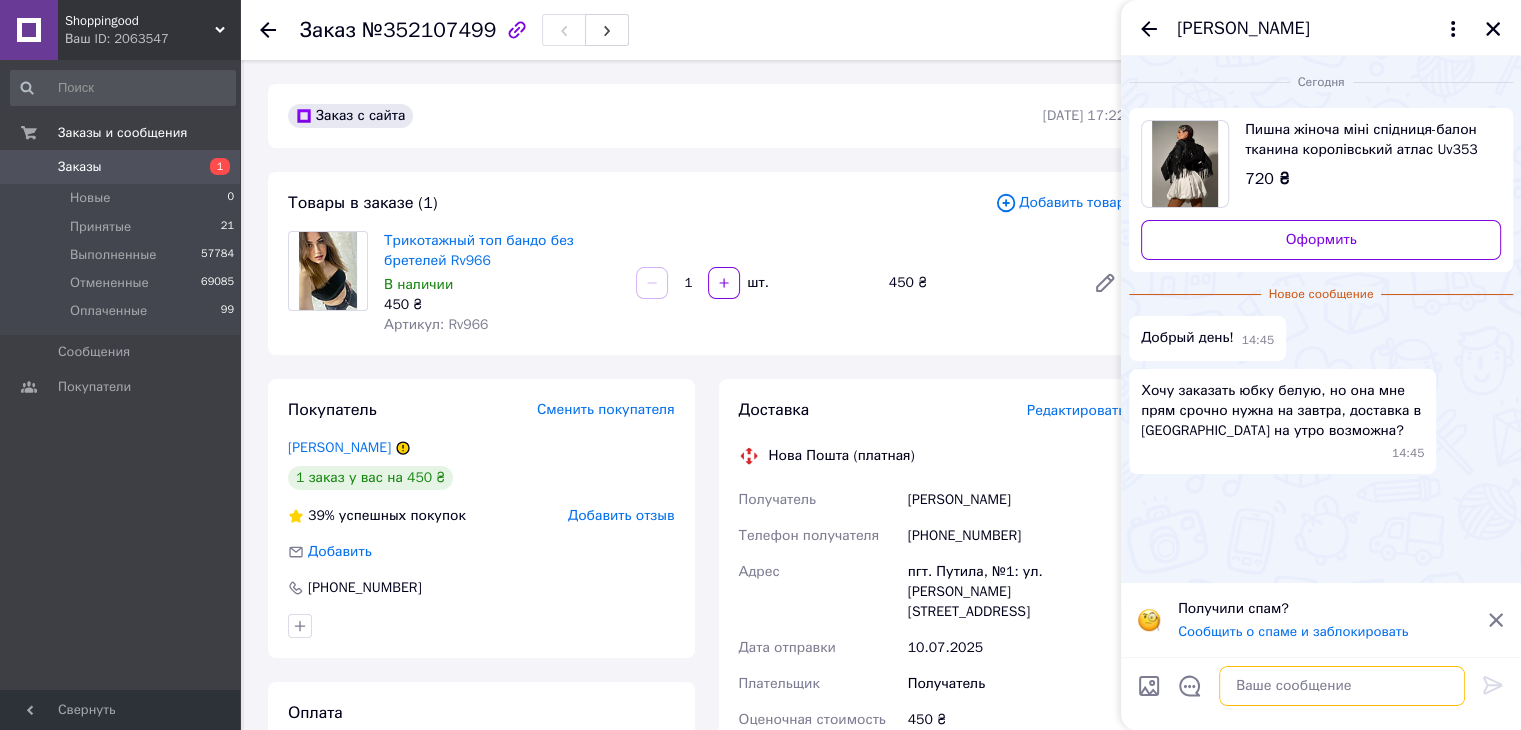 click at bounding box center [1342, 686] 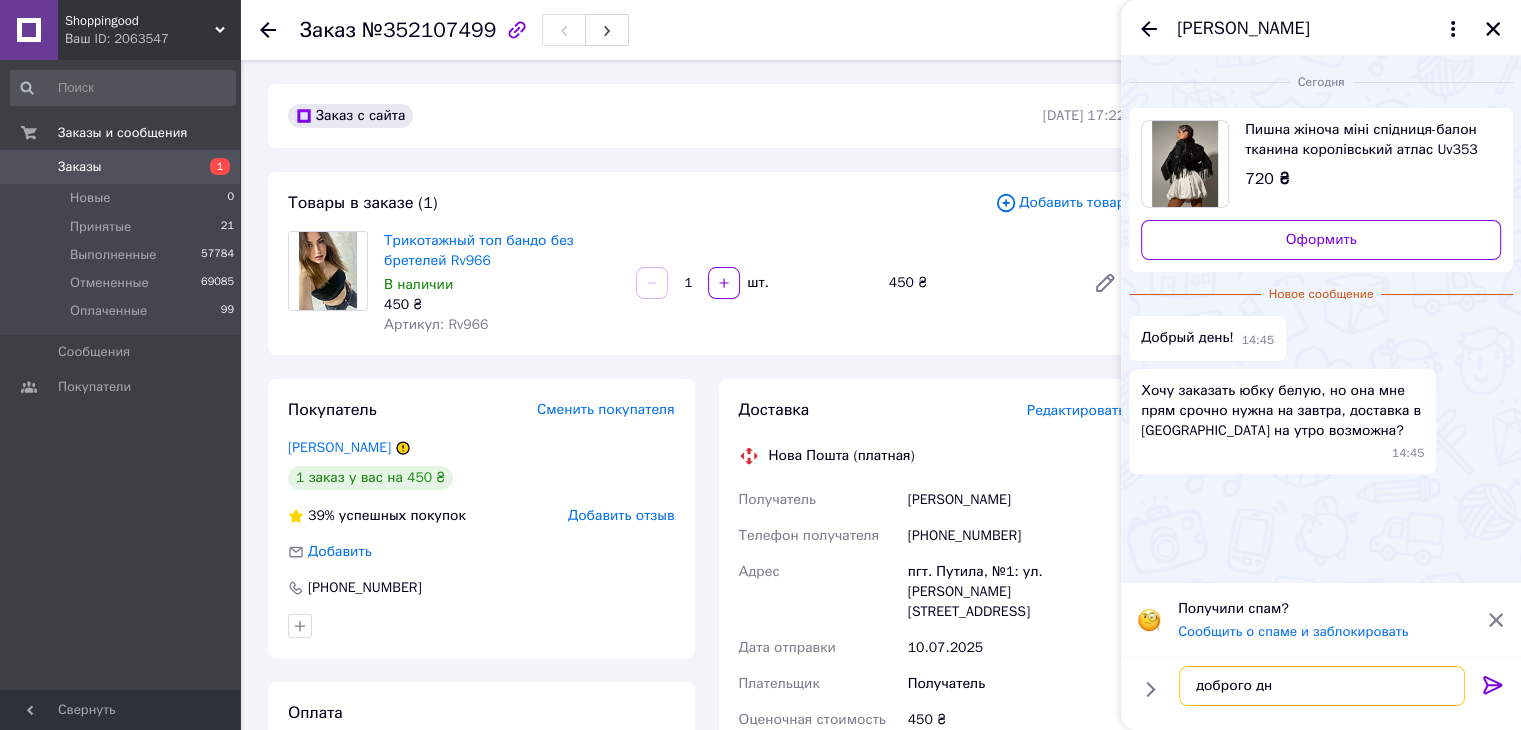 type on "доброго дня" 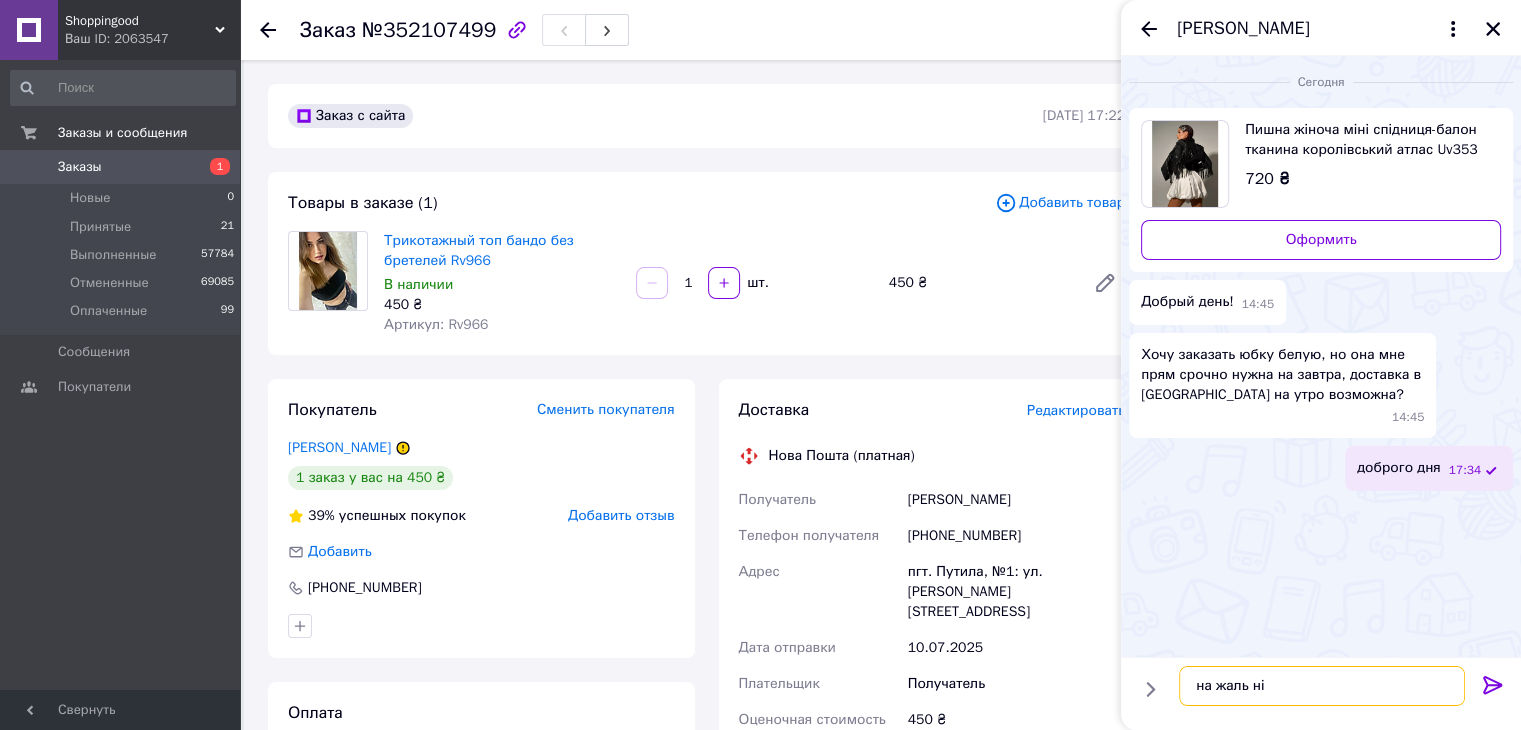 type on "на жаль ні" 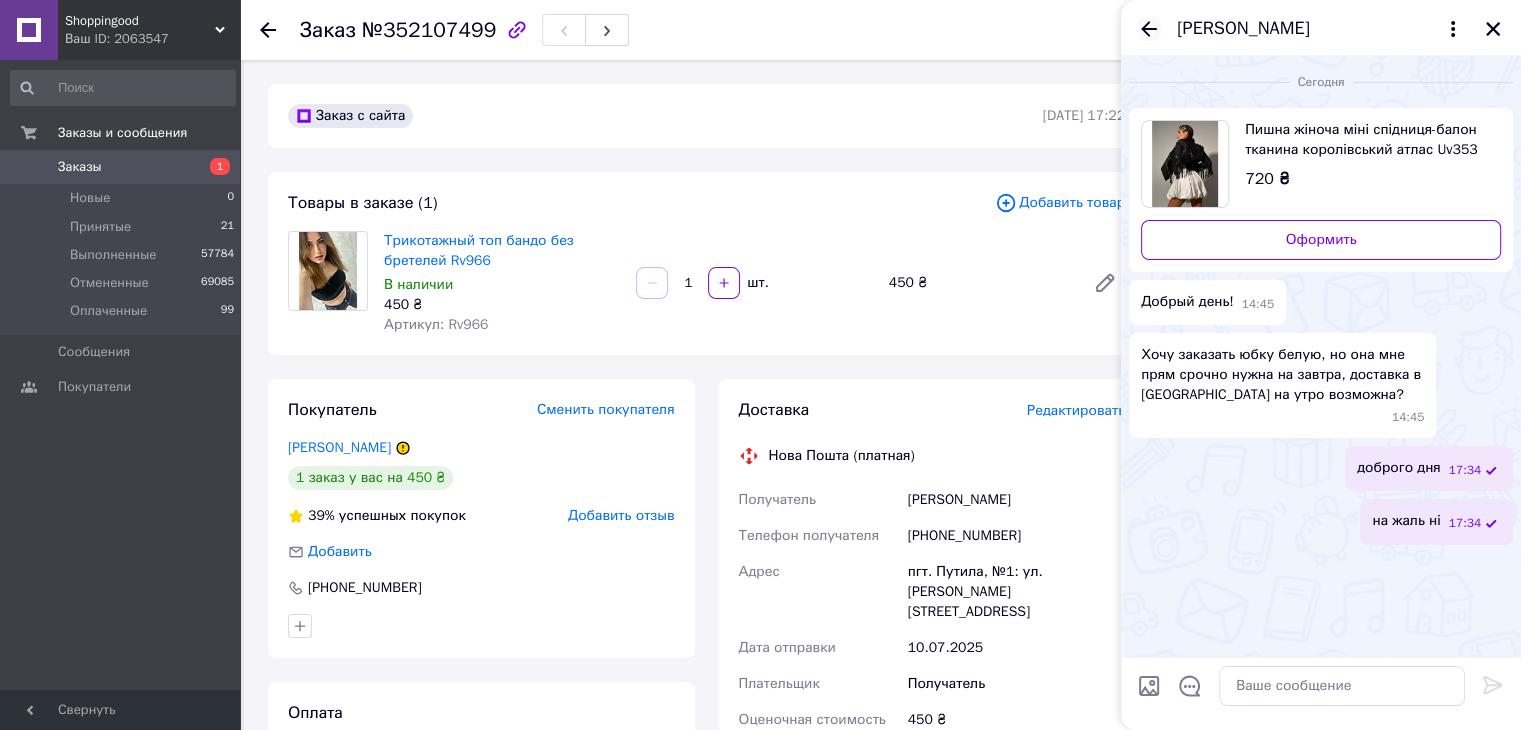 click 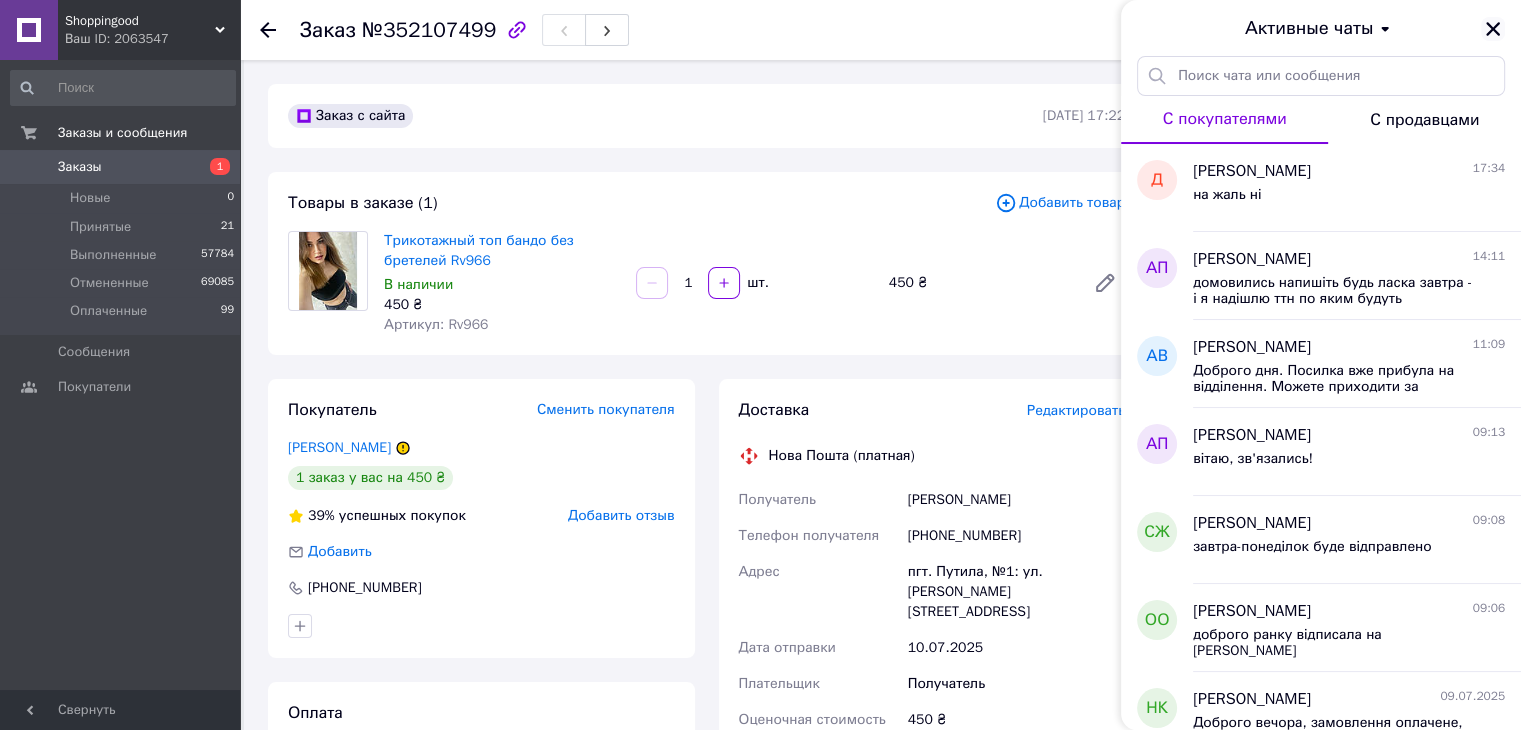 click 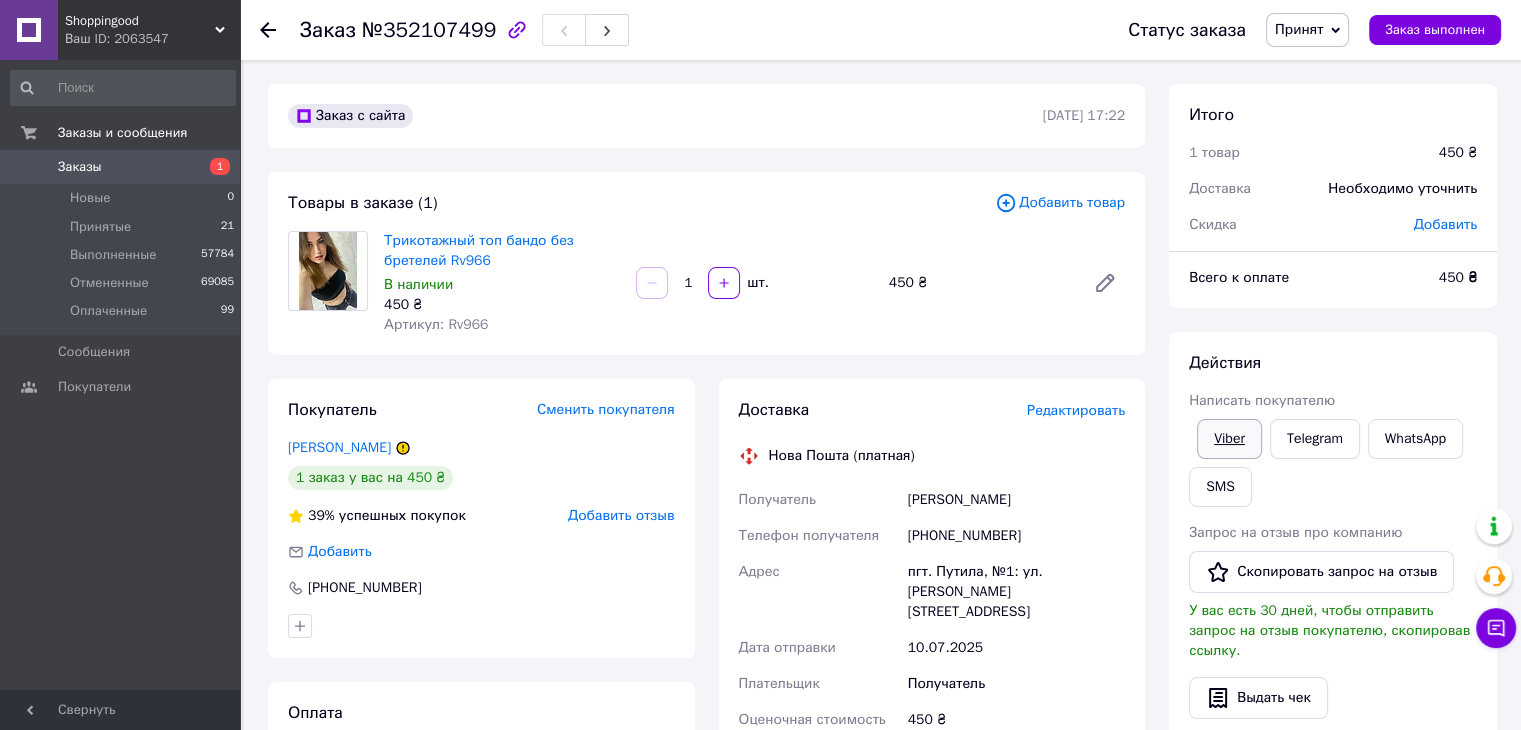 click on "Viber" at bounding box center (1229, 439) 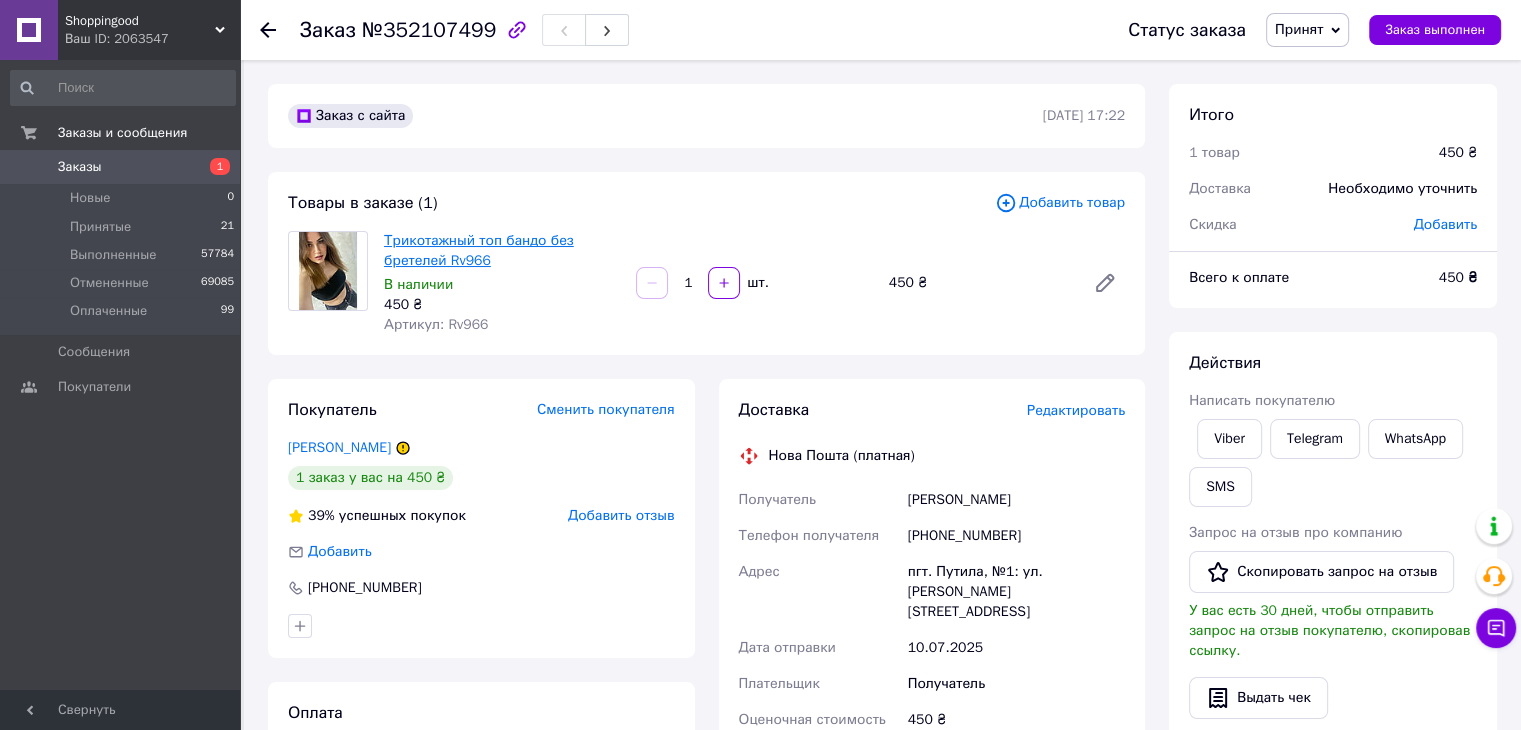click on "Трикотажный топ бандо без бретелей Rv966" at bounding box center [479, 250] 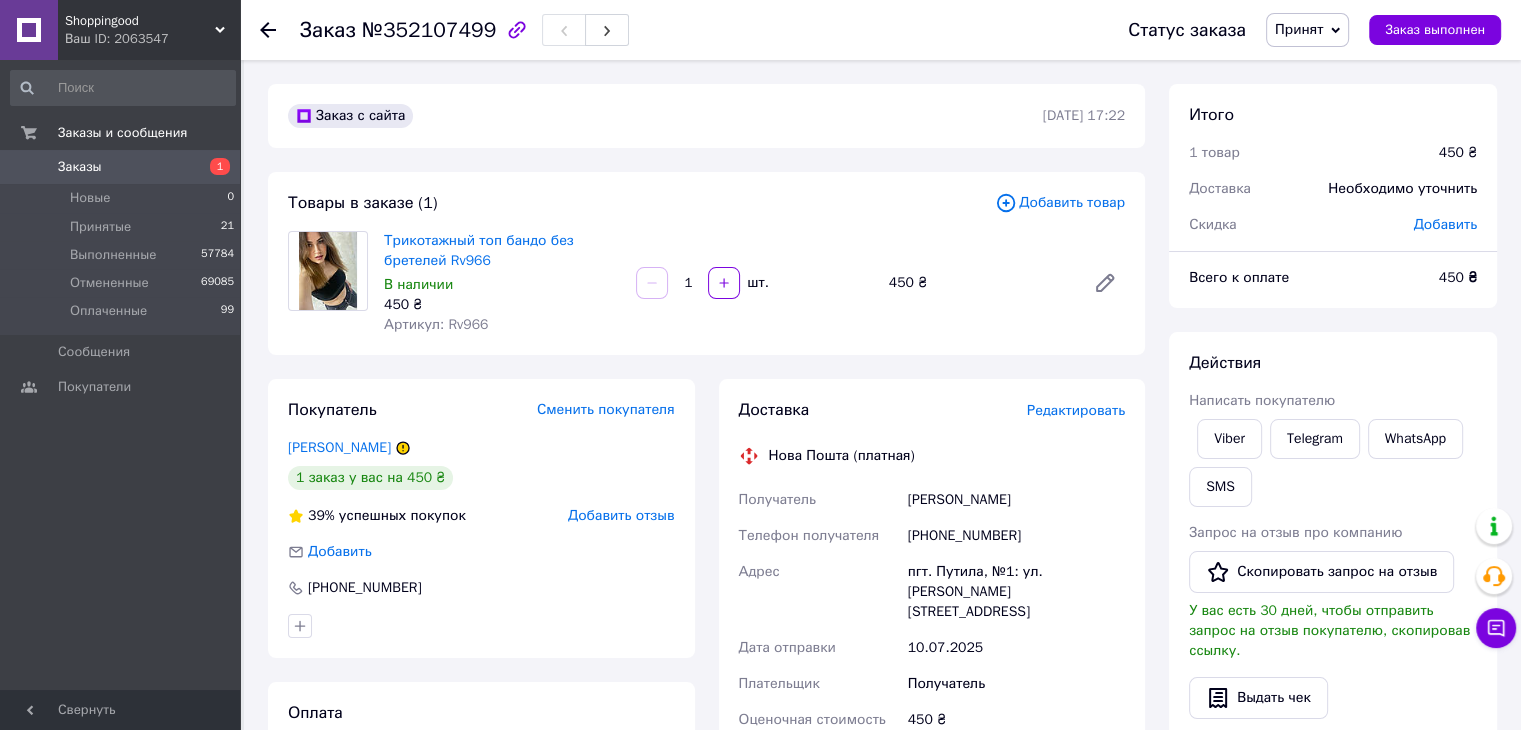 click 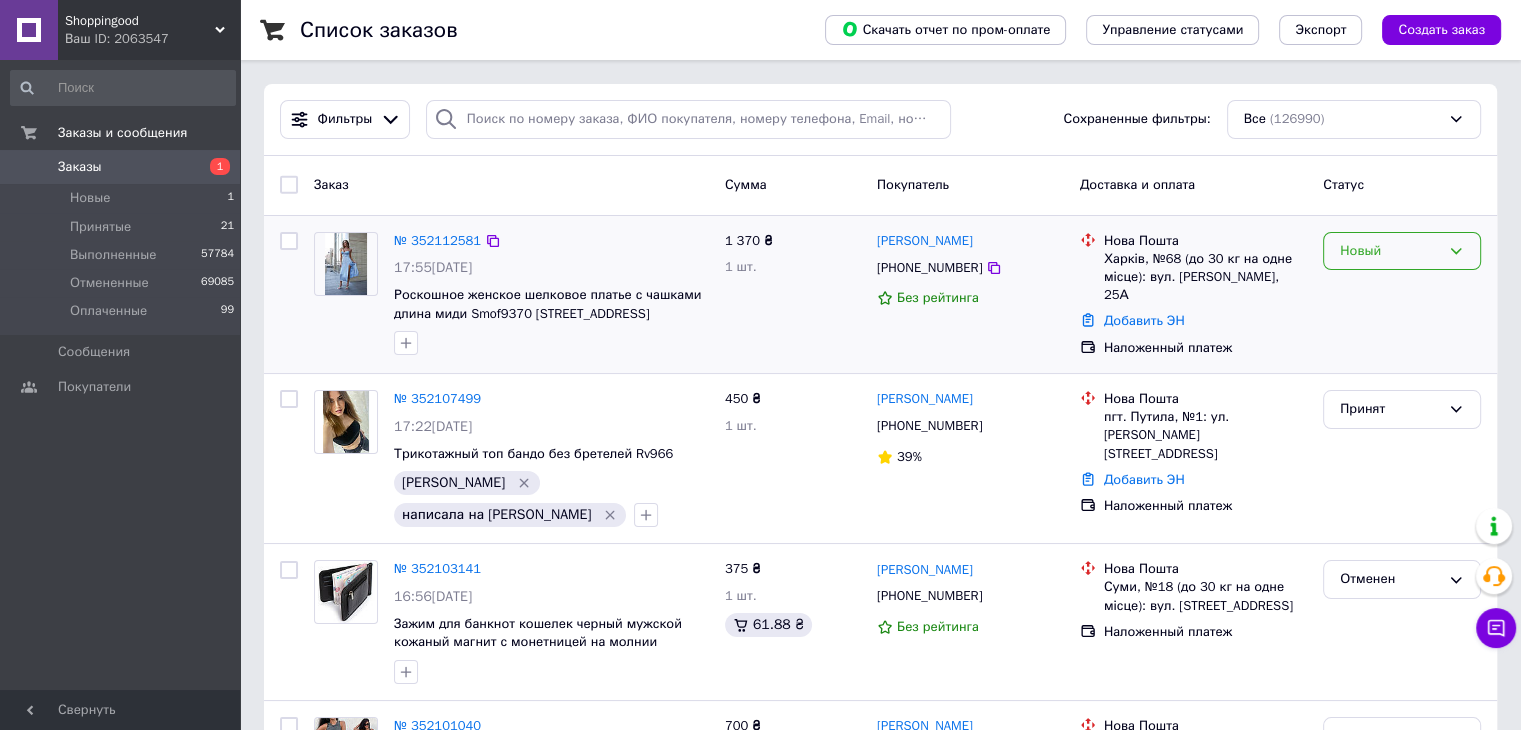 click on "Новый" at bounding box center [1390, 251] 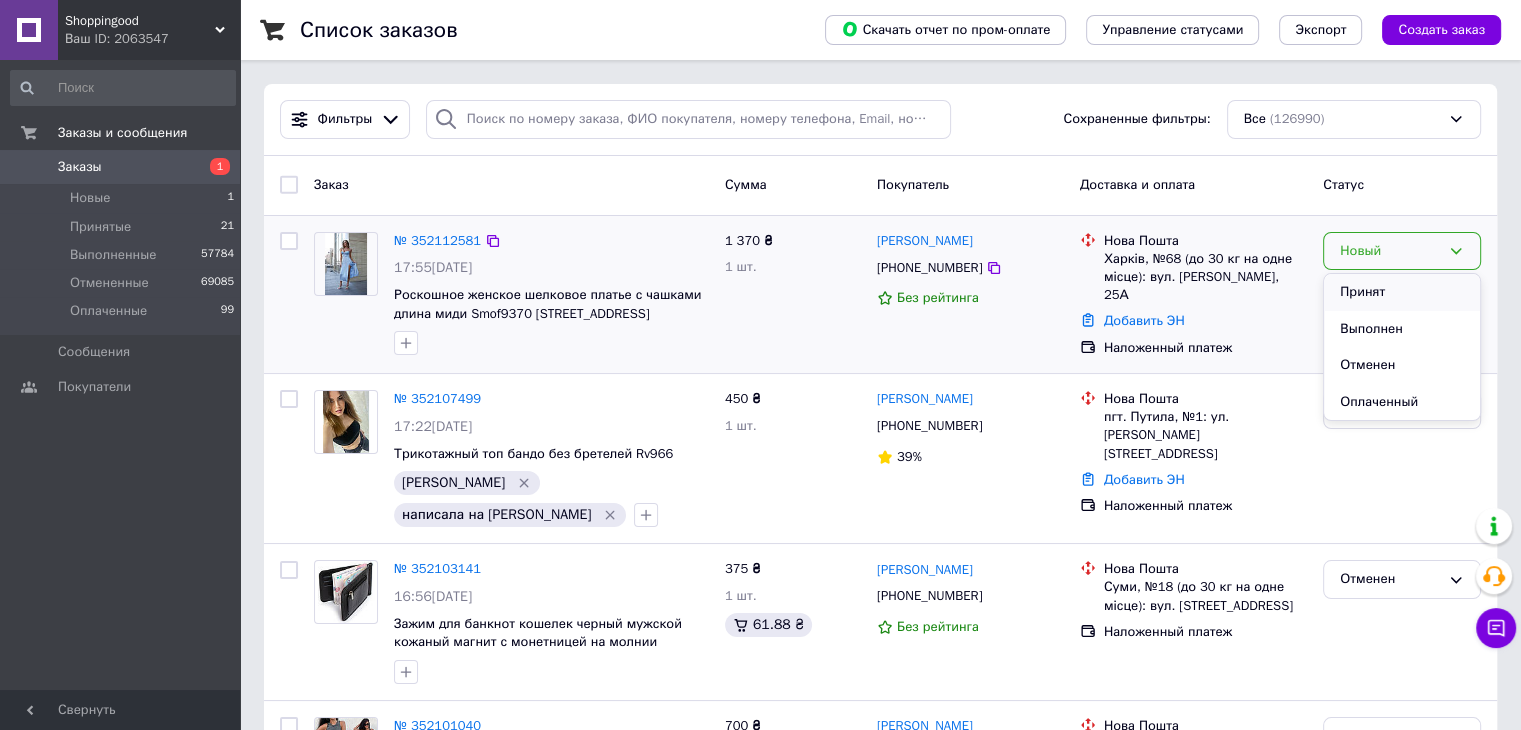 click on "Принят" at bounding box center (1402, 292) 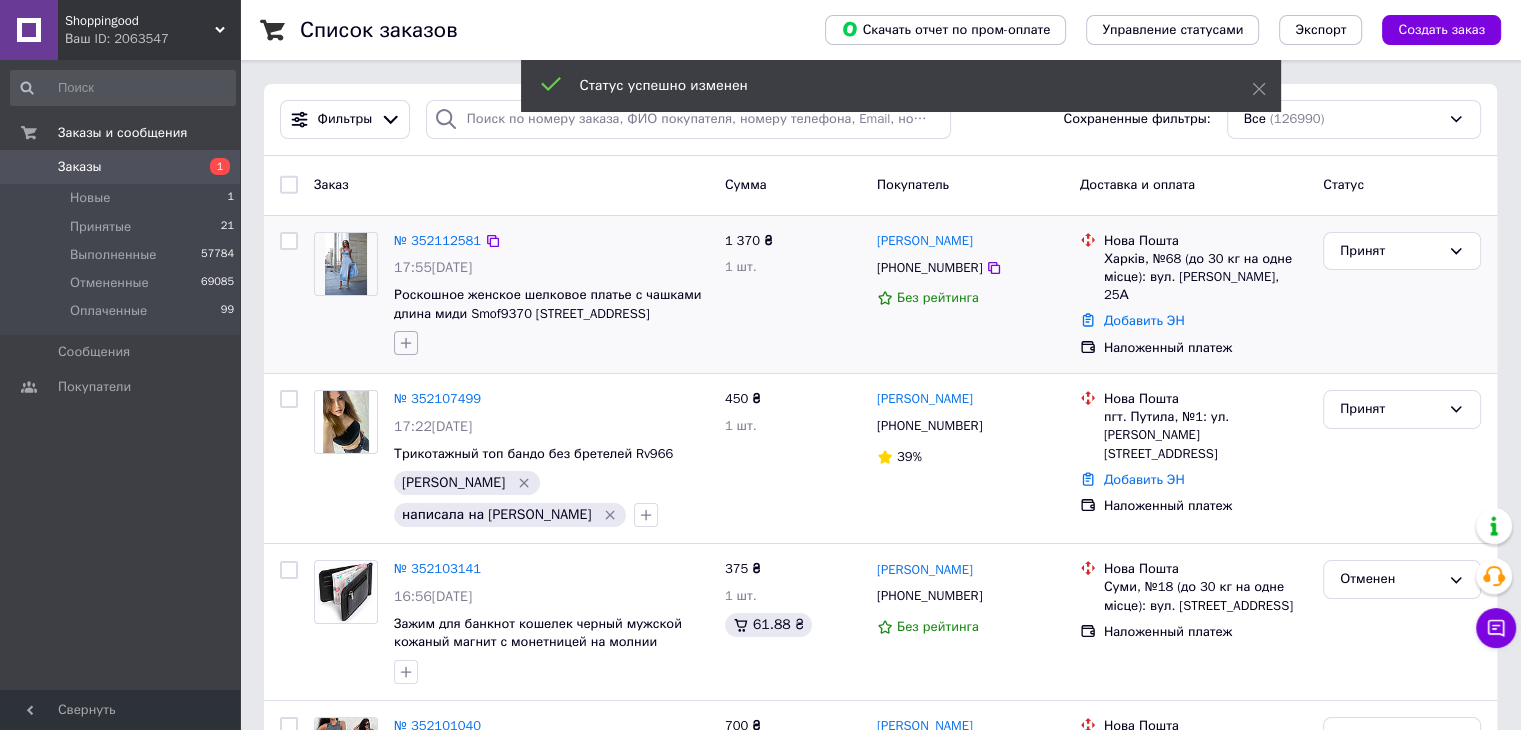 click 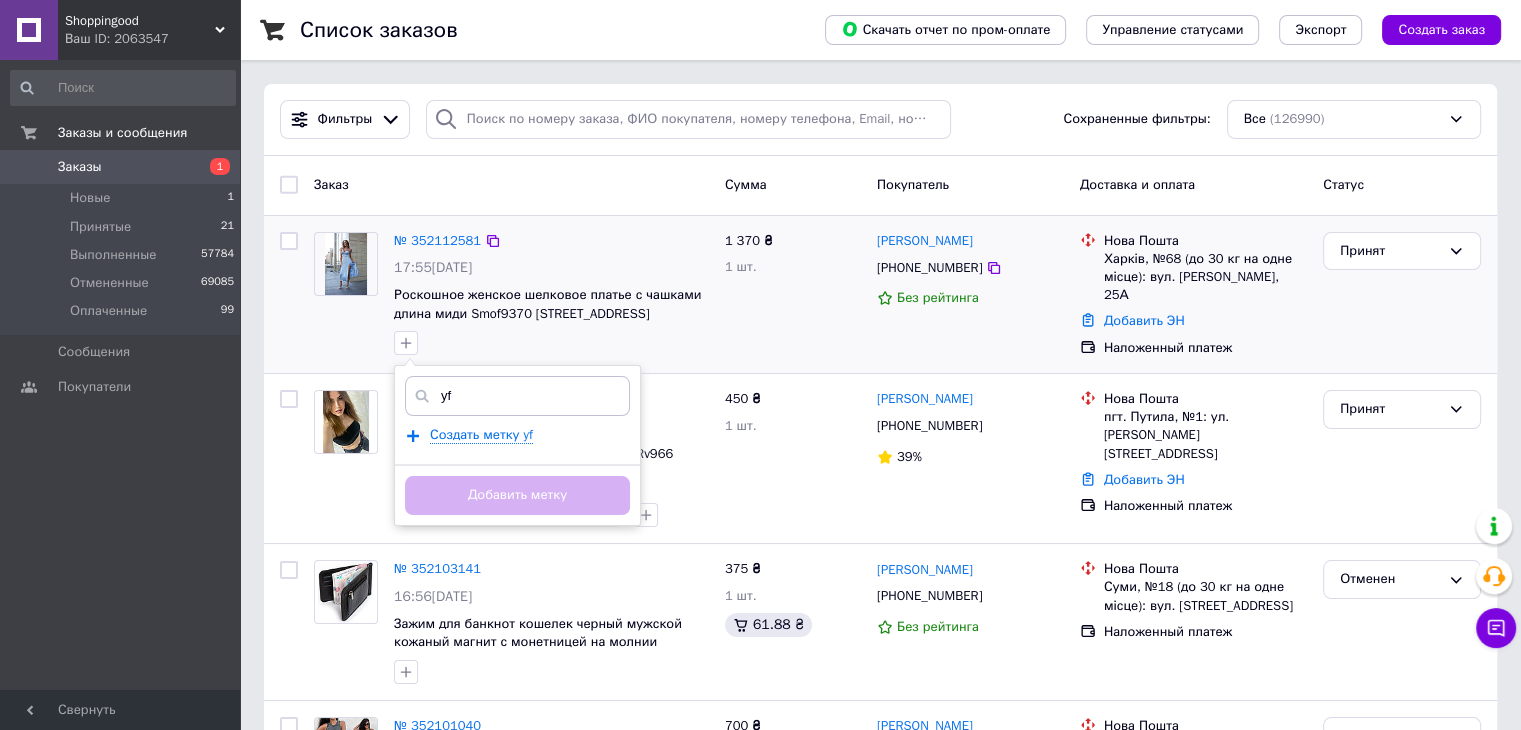 type on "y" 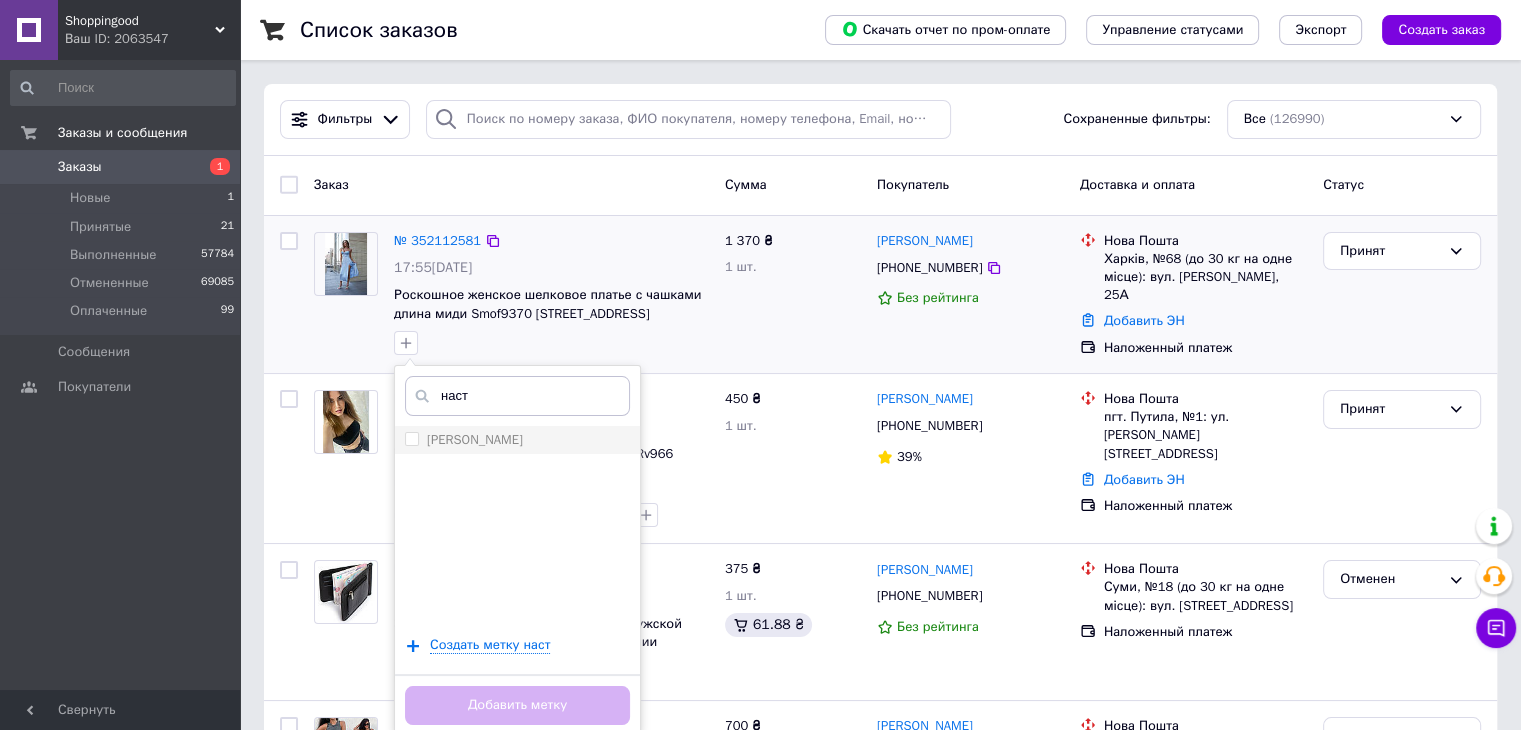 type on "наст" 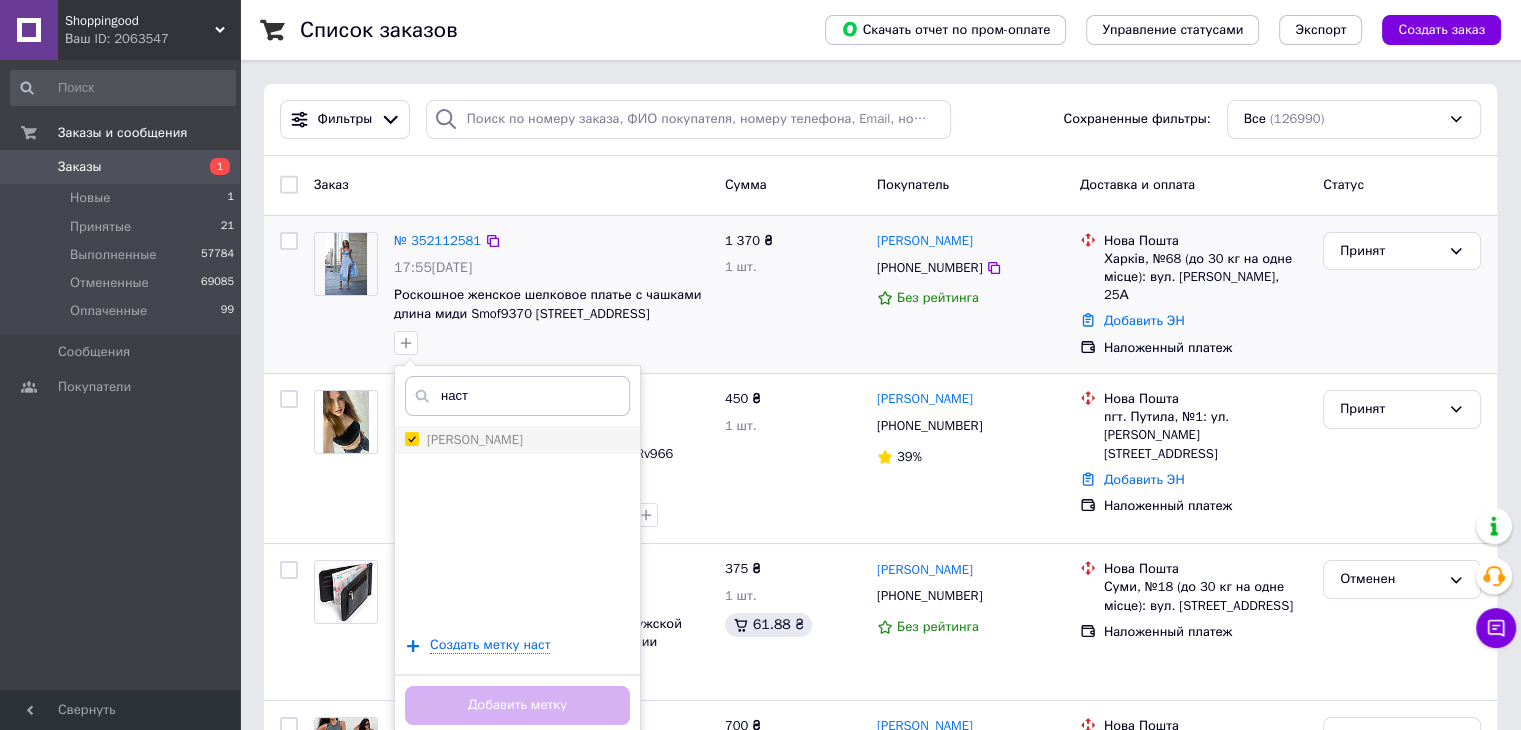 checkbox on "true" 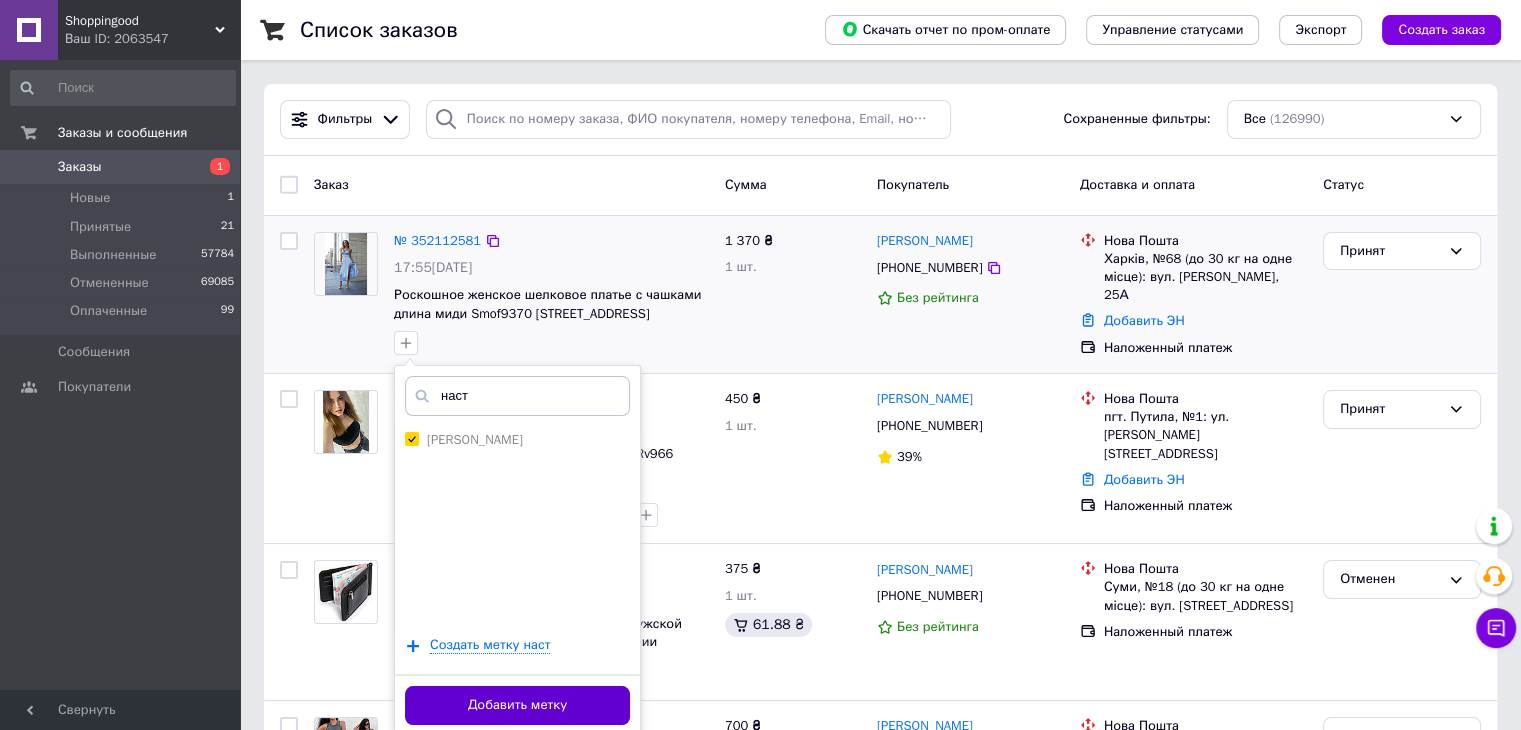 click on "Добавить метку" at bounding box center [517, 705] 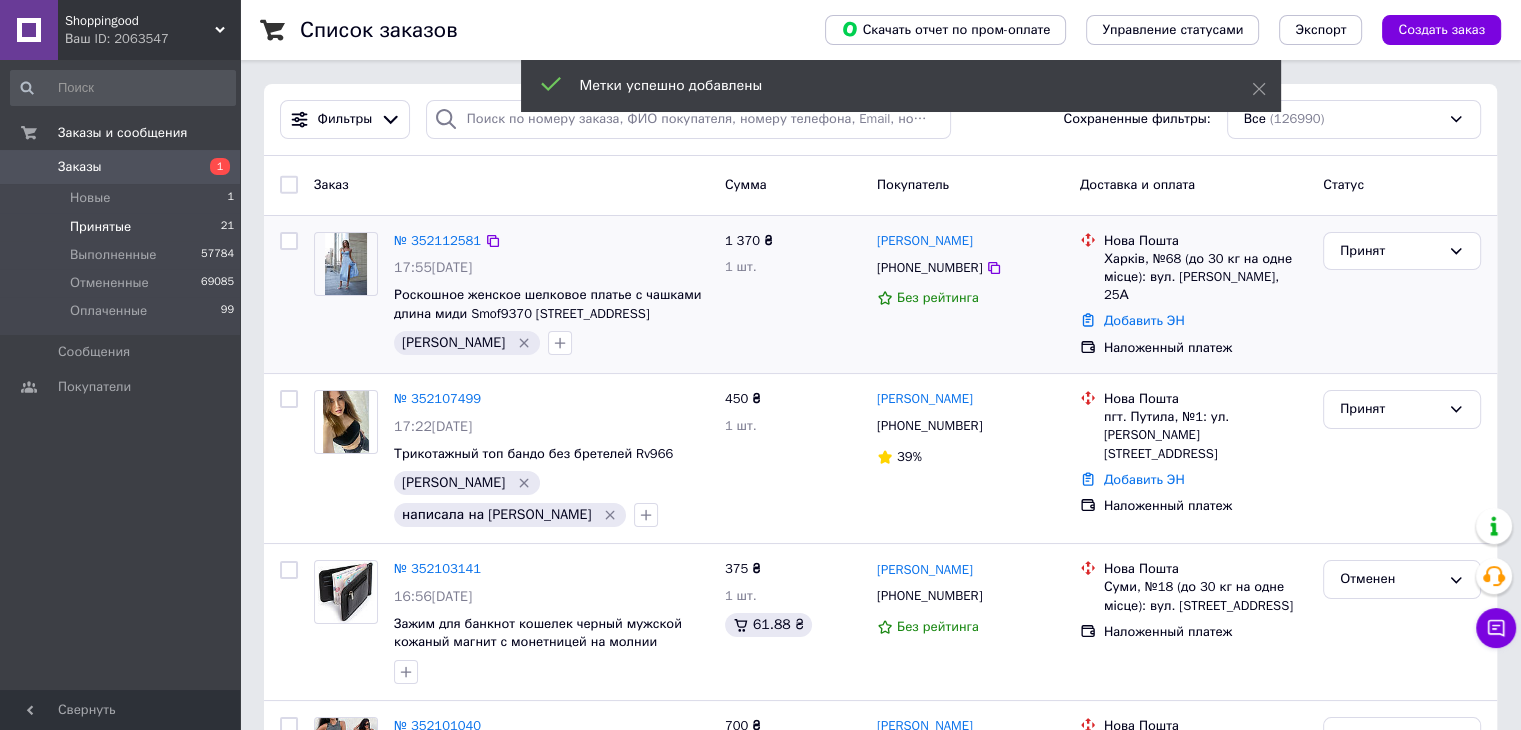 click on "Принятые 21" at bounding box center [123, 227] 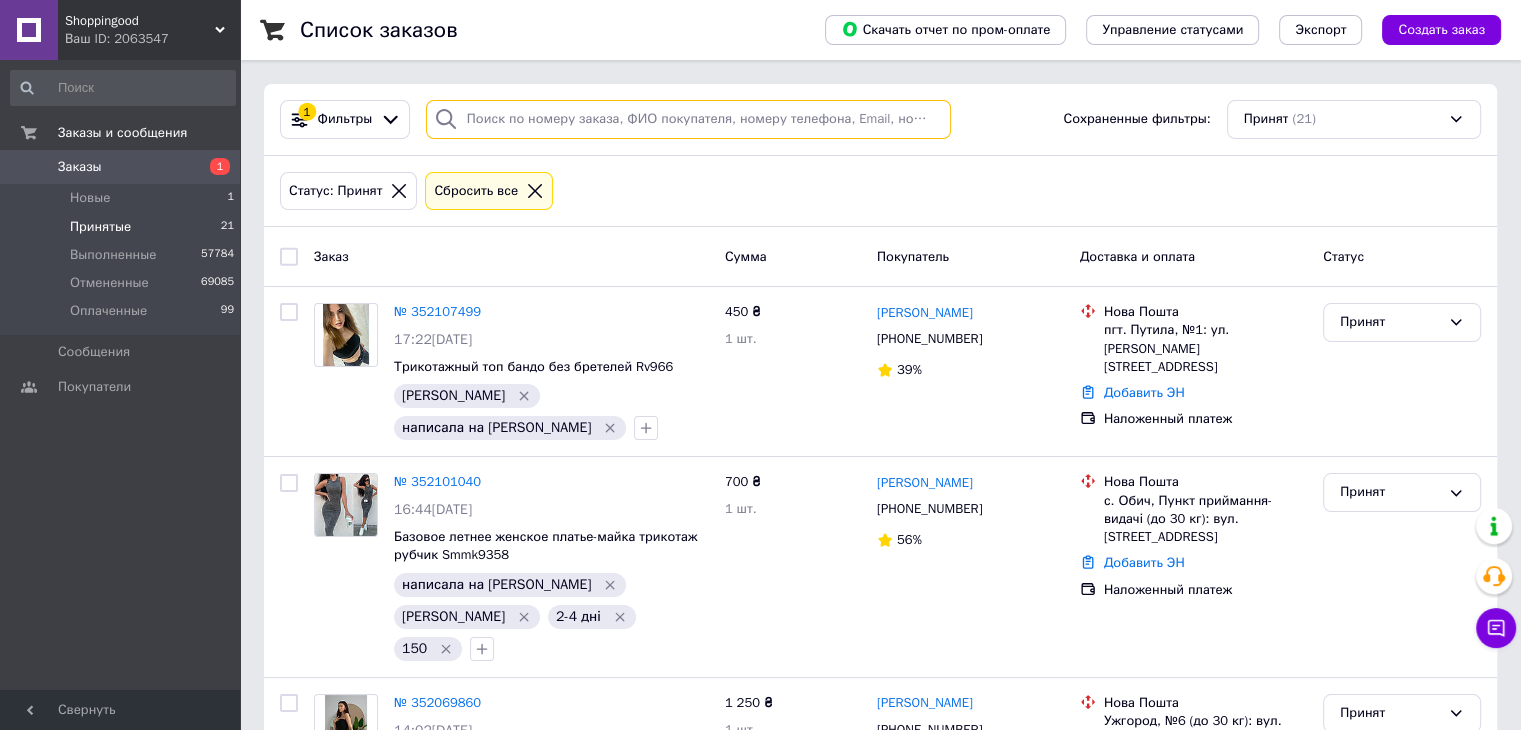 click at bounding box center (688, 119) 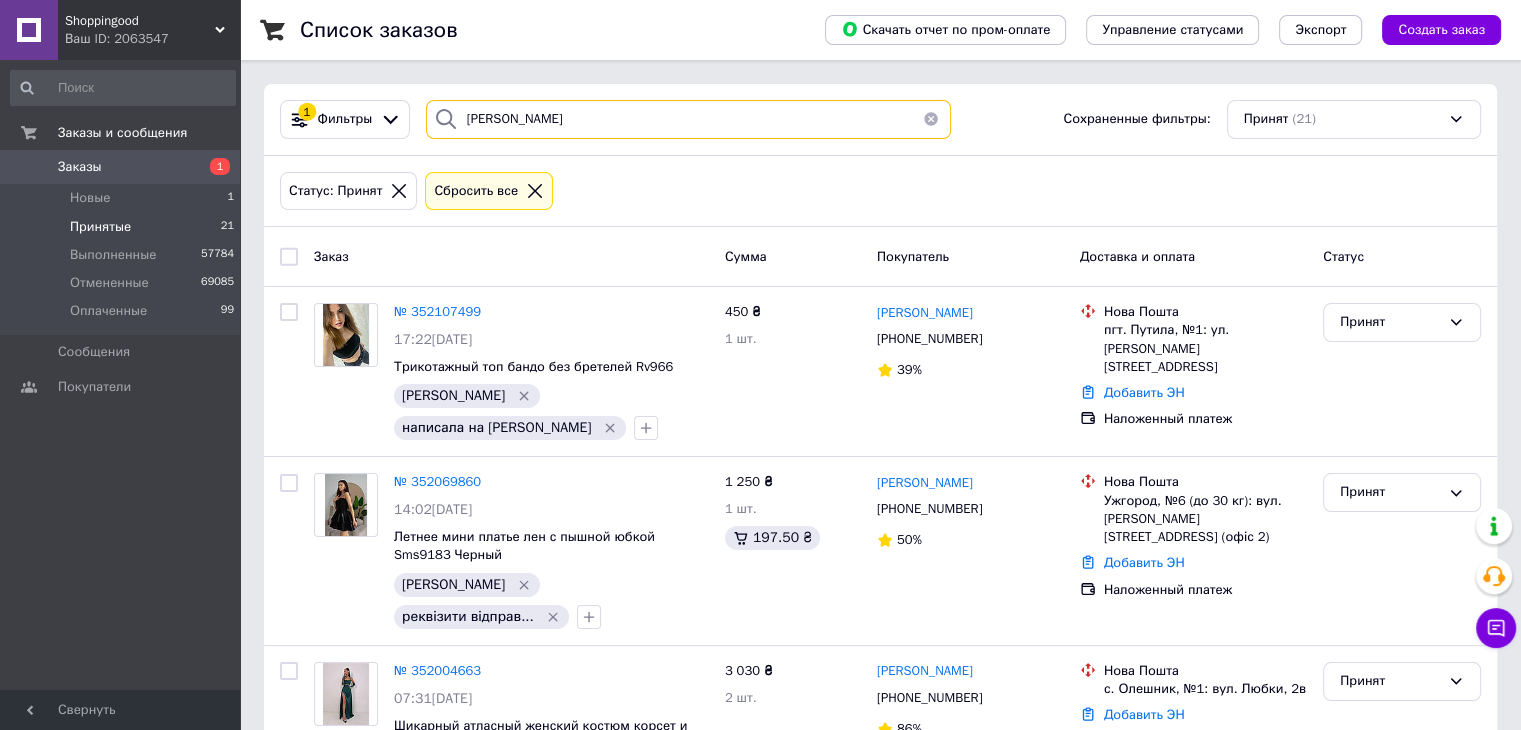 type on "[PERSON_NAME]" 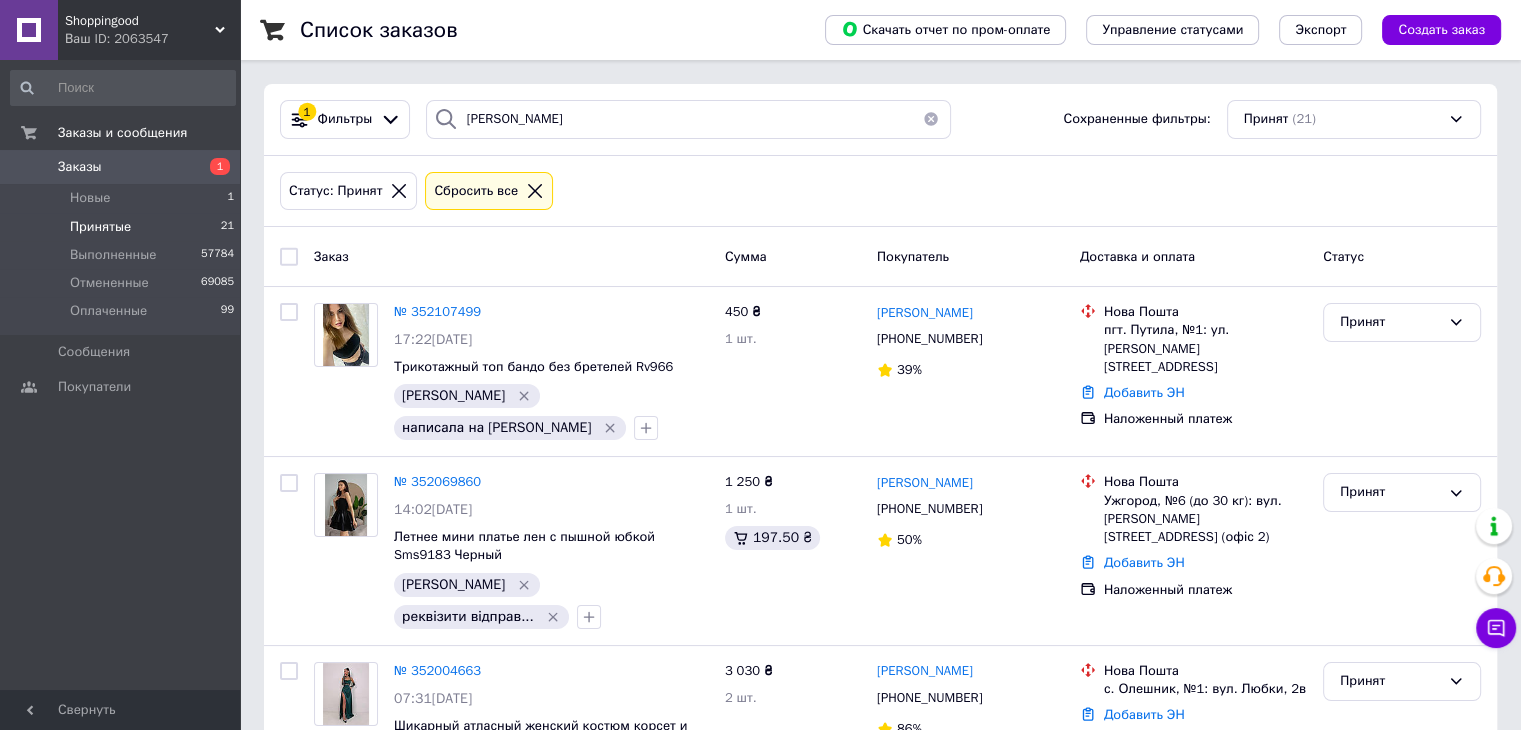 click at bounding box center [289, 257] 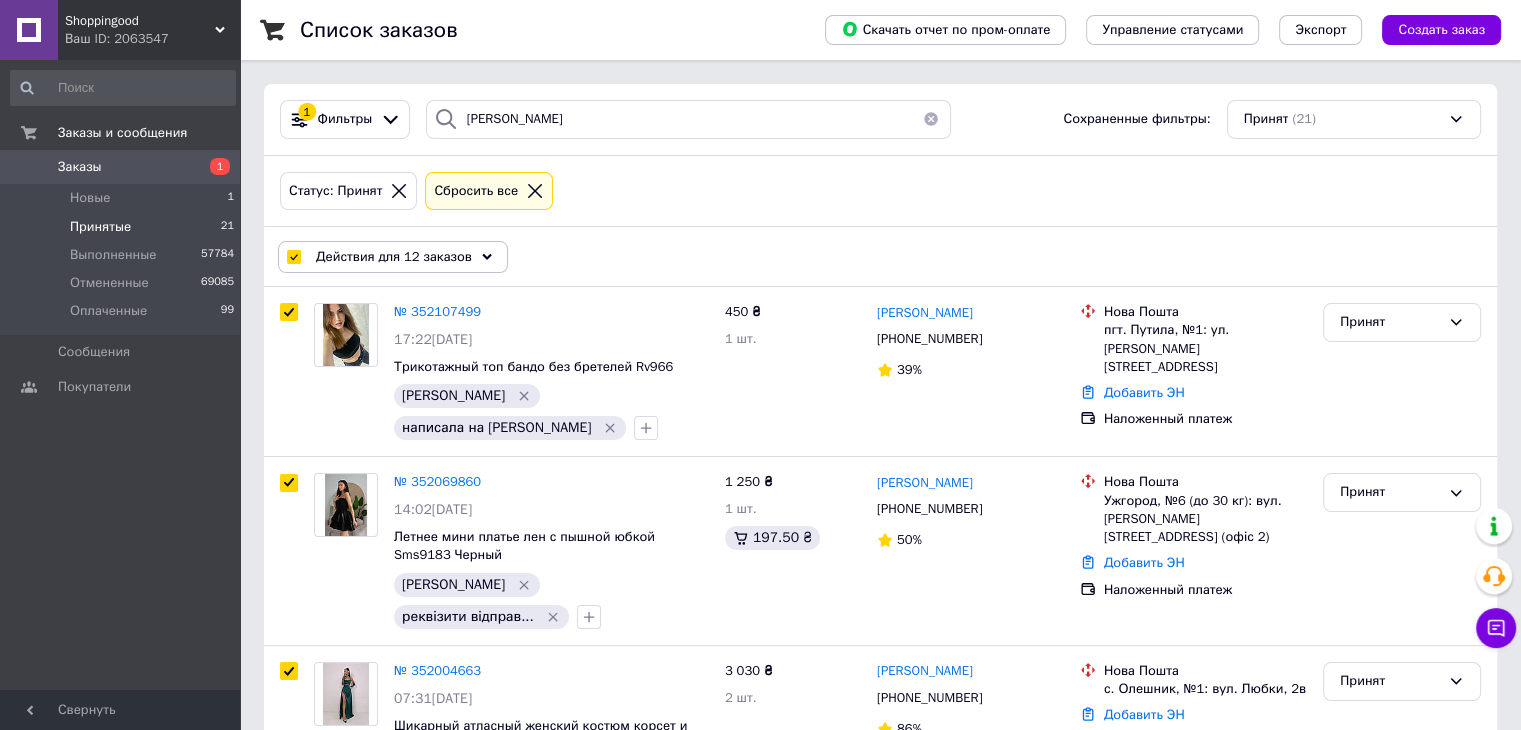 checkbox on "true" 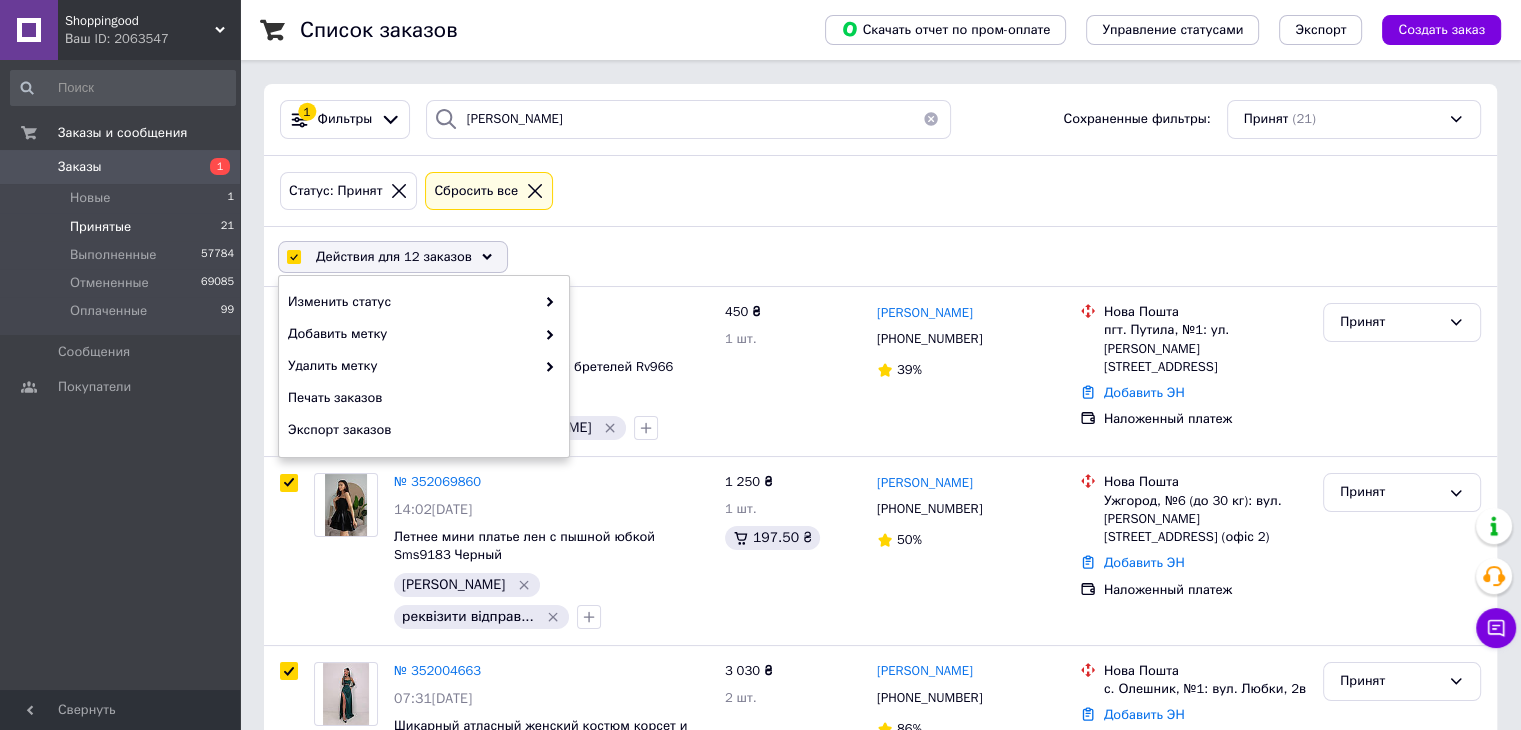 click at bounding box center [293, 257] 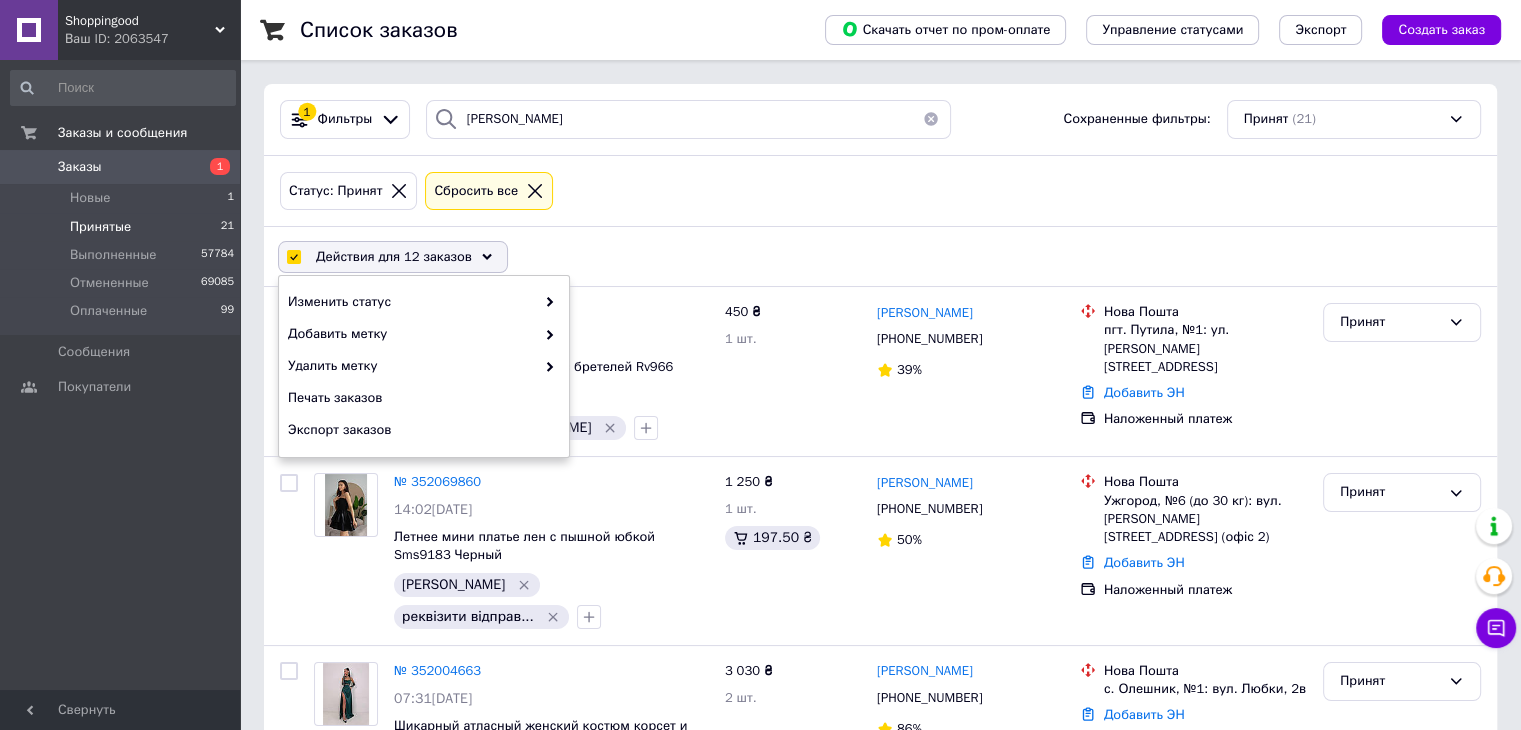 checkbox on "false" 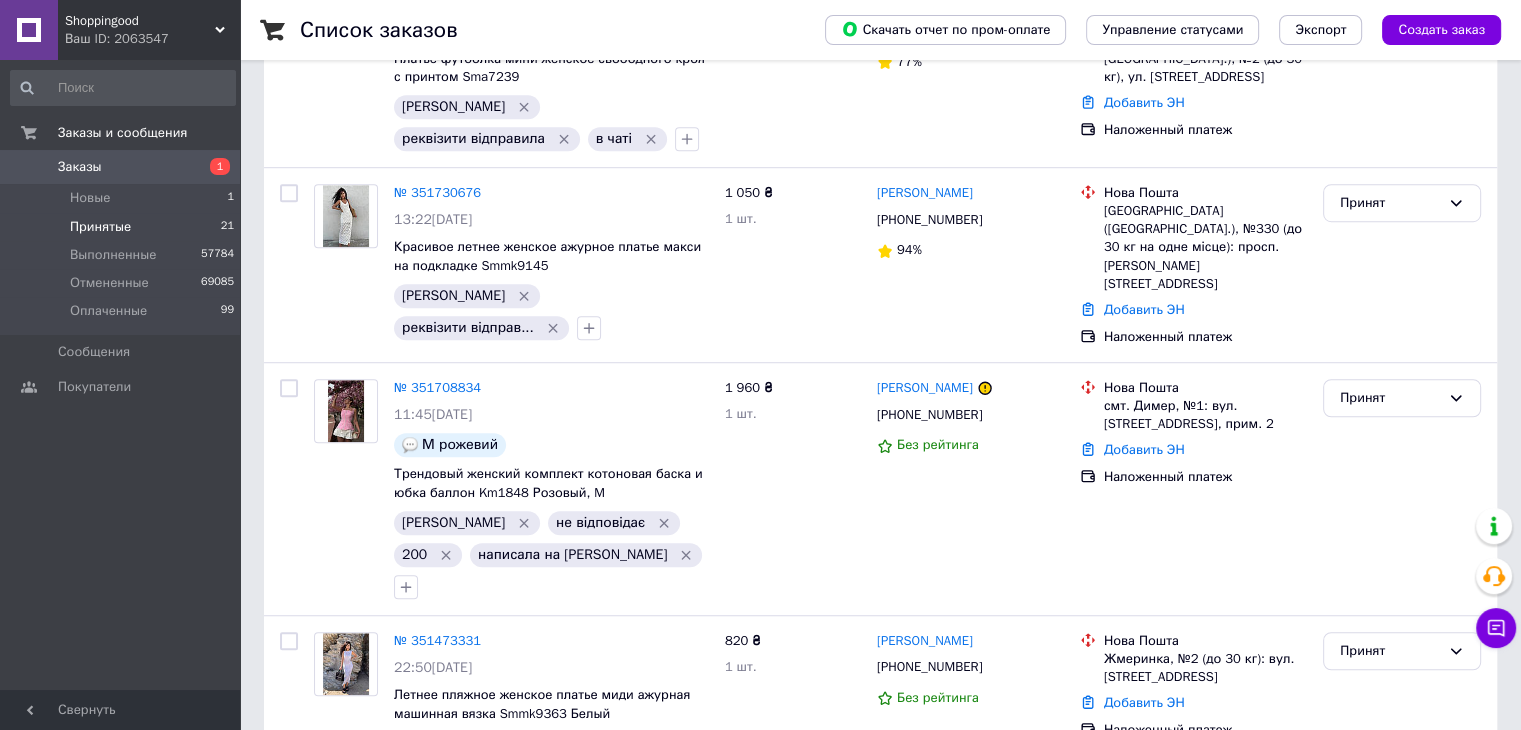 scroll, scrollTop: 1815, scrollLeft: 0, axis: vertical 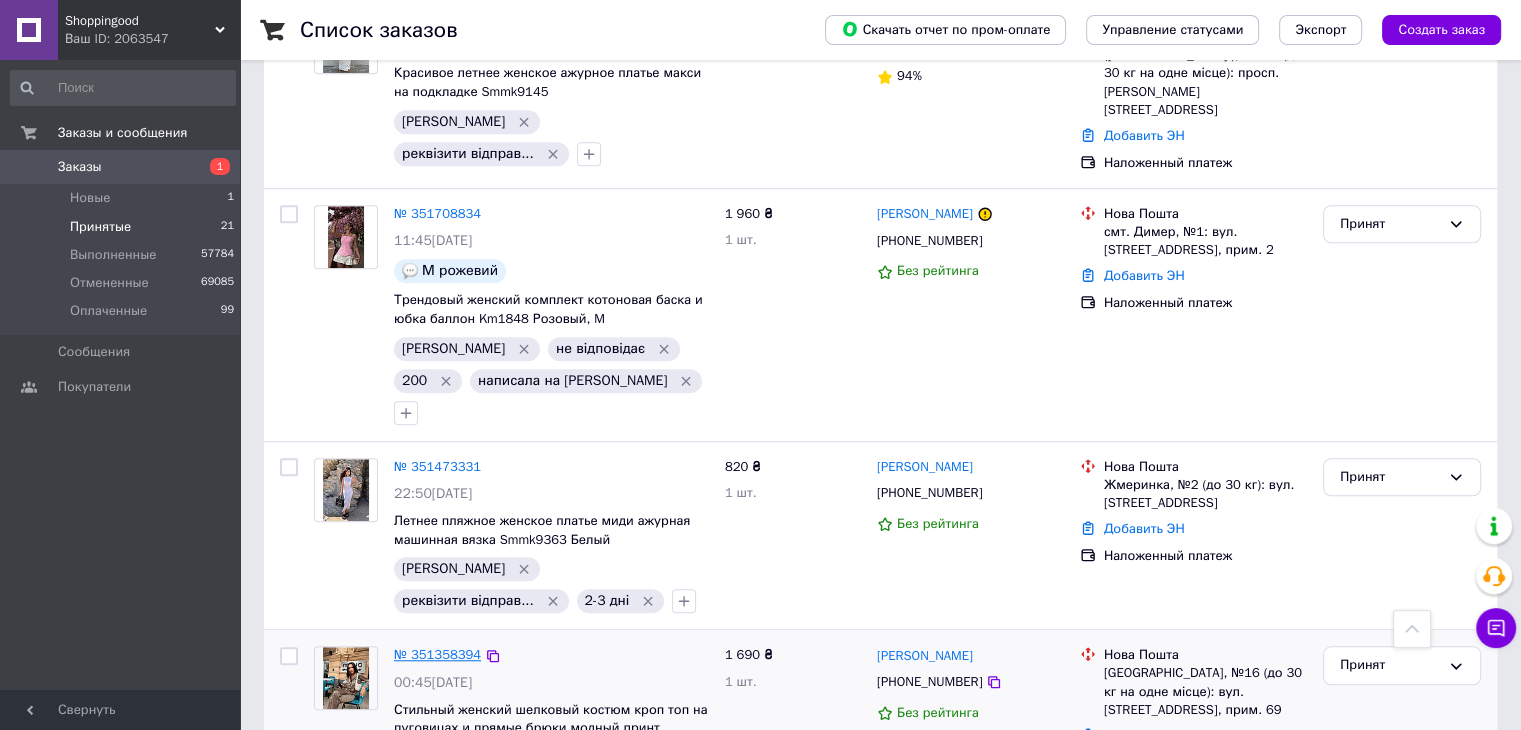 click on "№ 351358394" at bounding box center [437, 654] 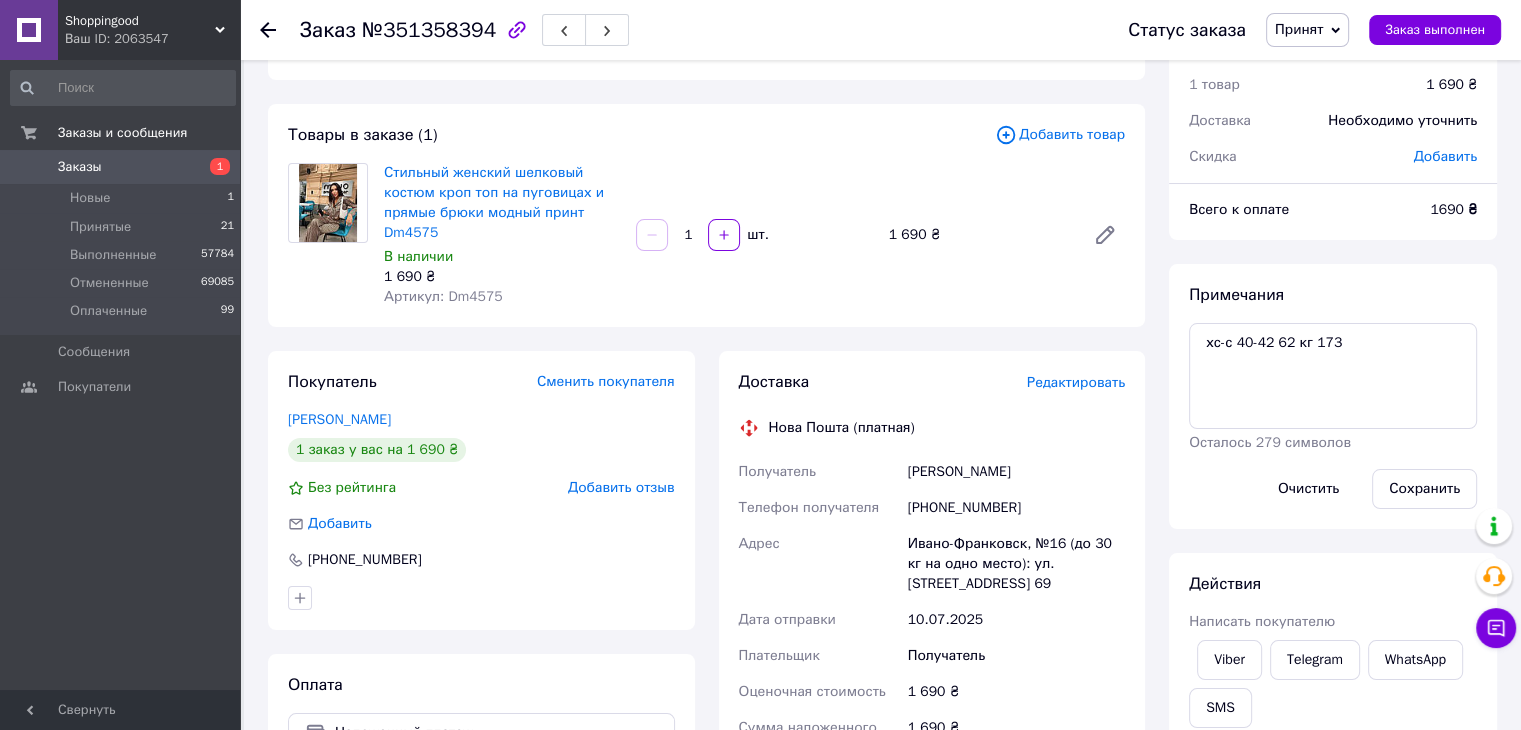 scroll, scrollTop: 100, scrollLeft: 0, axis: vertical 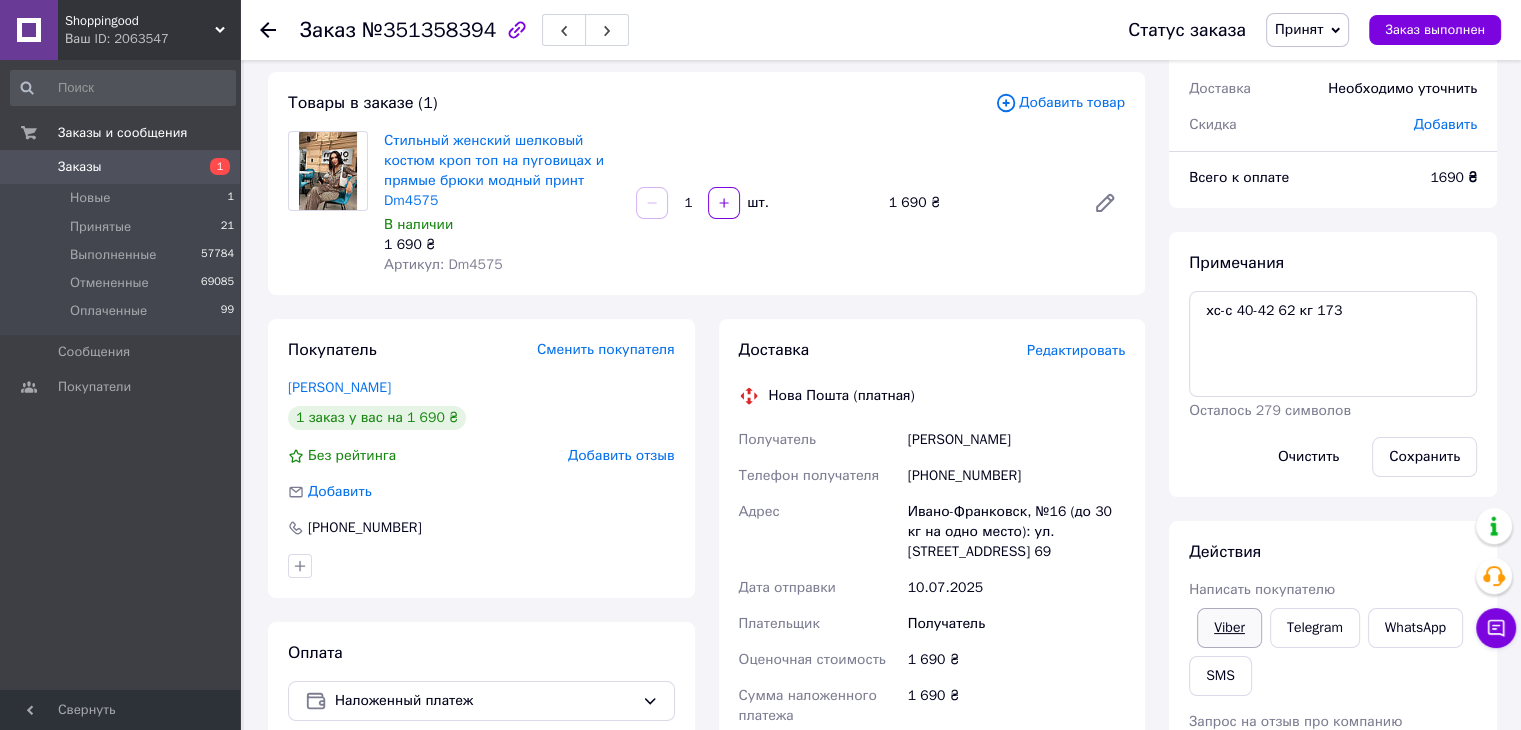 click on "Viber" at bounding box center (1229, 628) 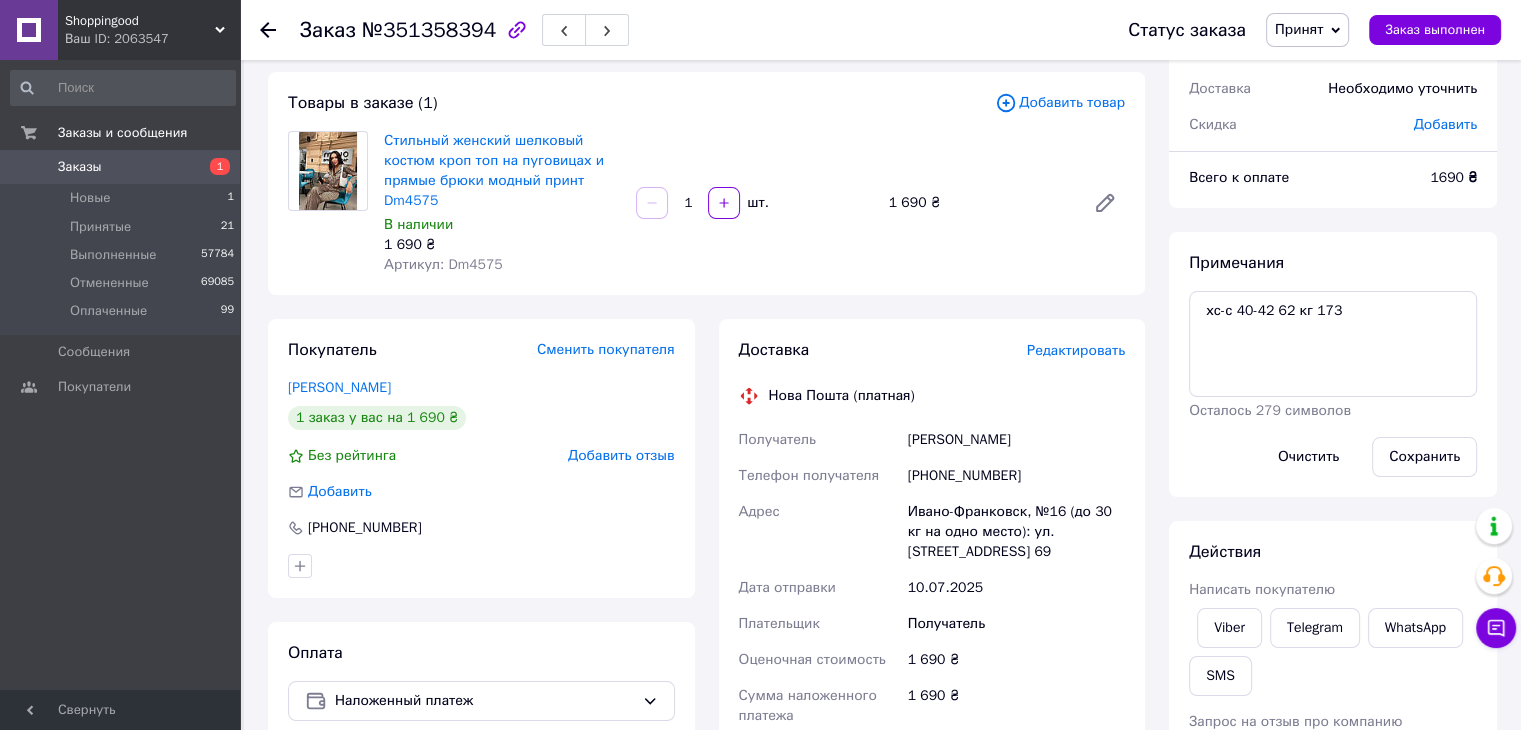 click 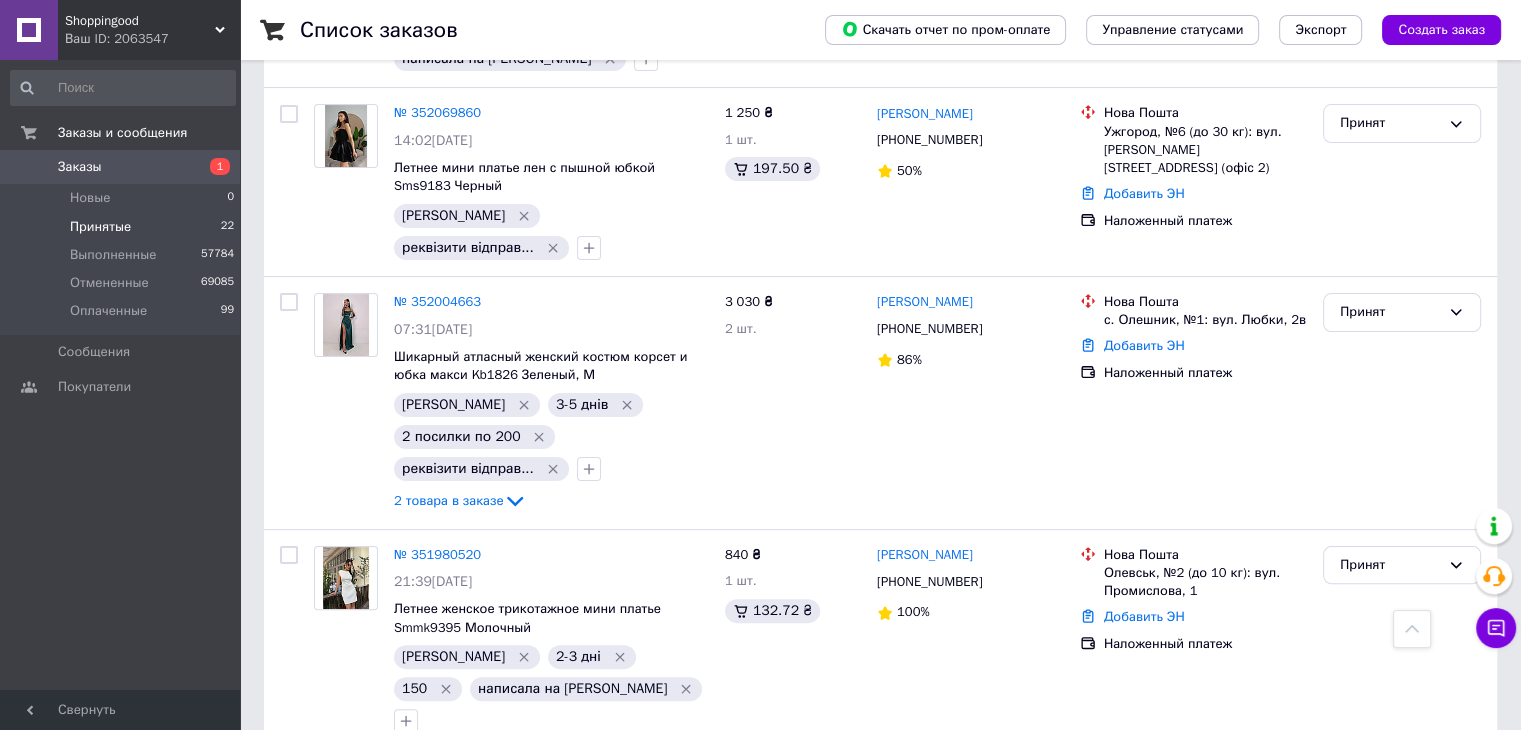 scroll, scrollTop: 363, scrollLeft: 0, axis: vertical 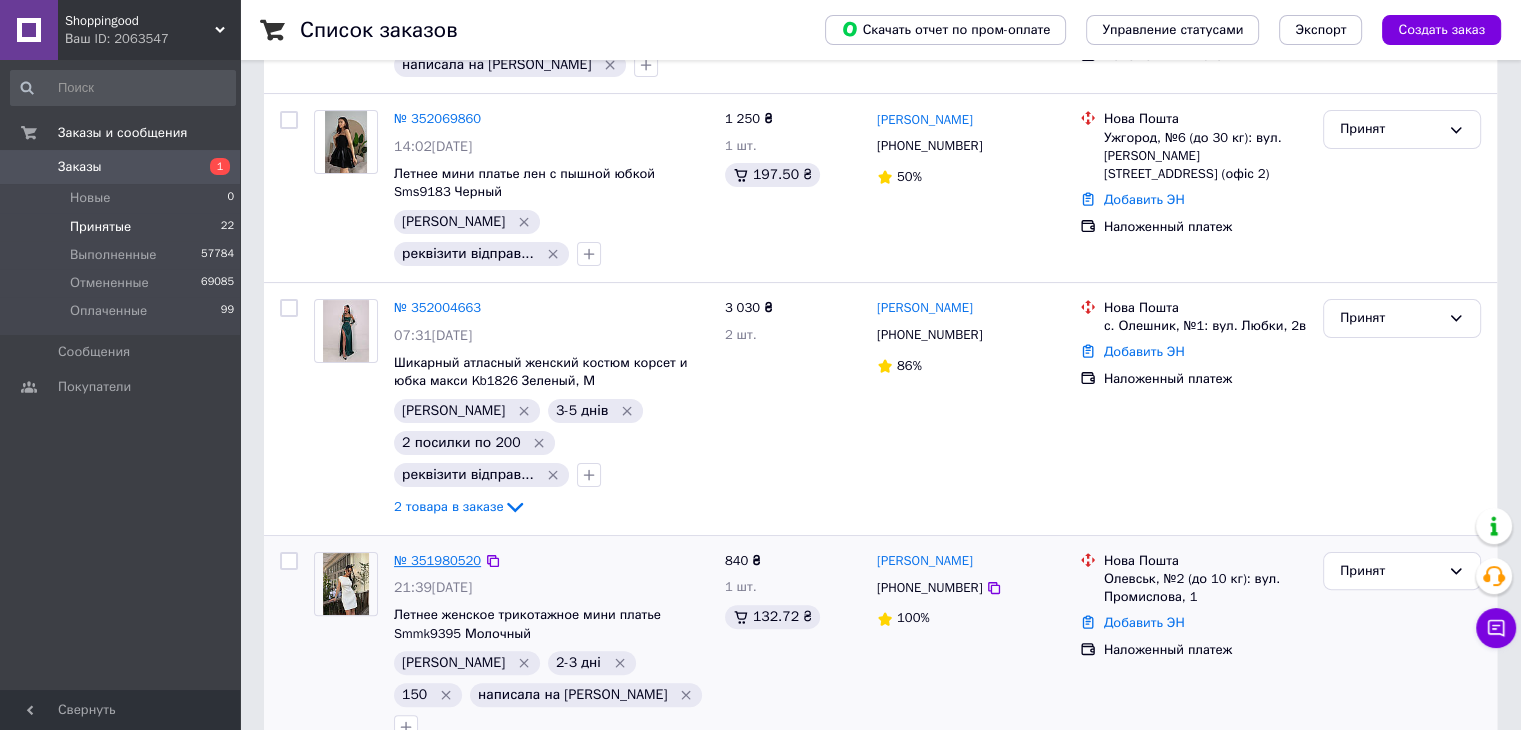 click on "№ 351980520" at bounding box center [437, 560] 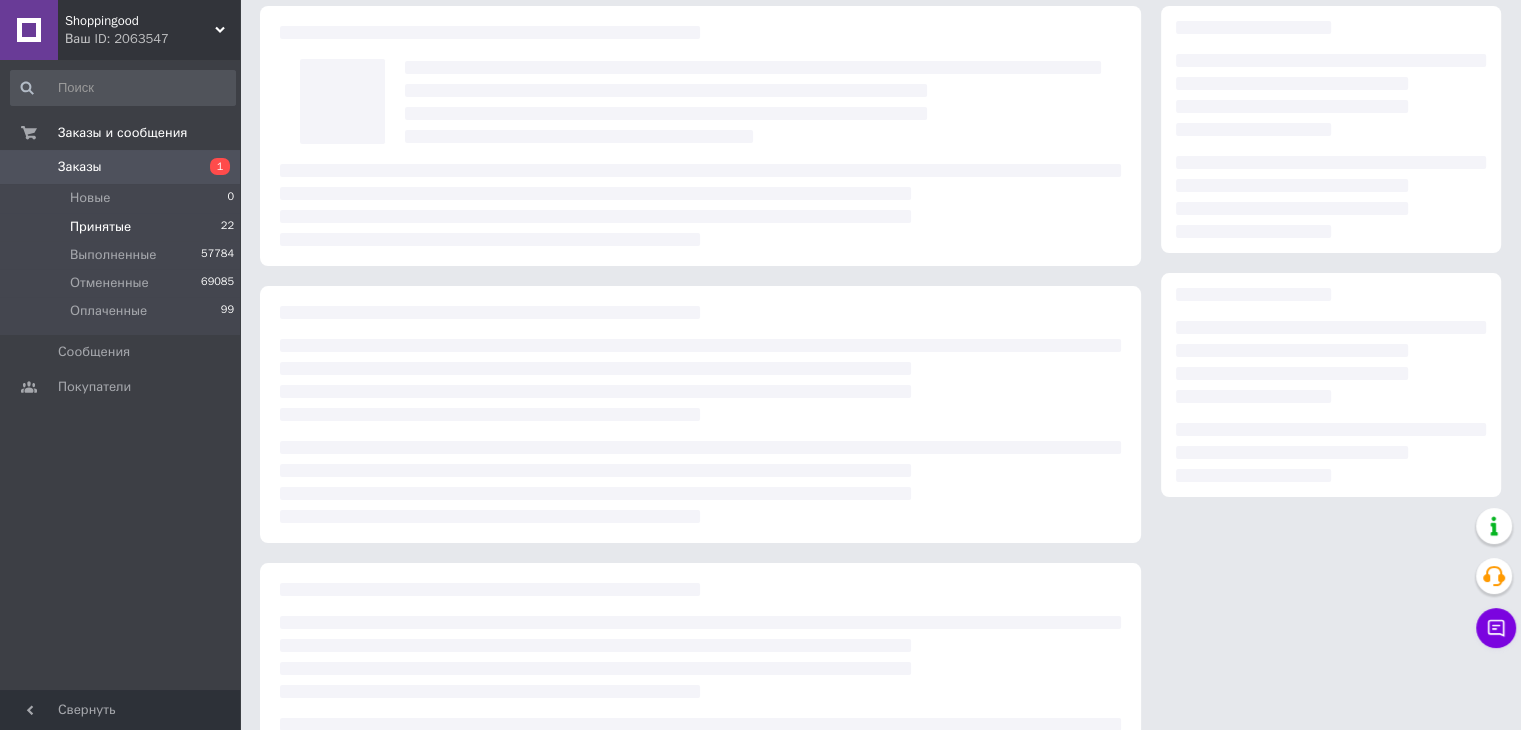 scroll, scrollTop: 0, scrollLeft: 0, axis: both 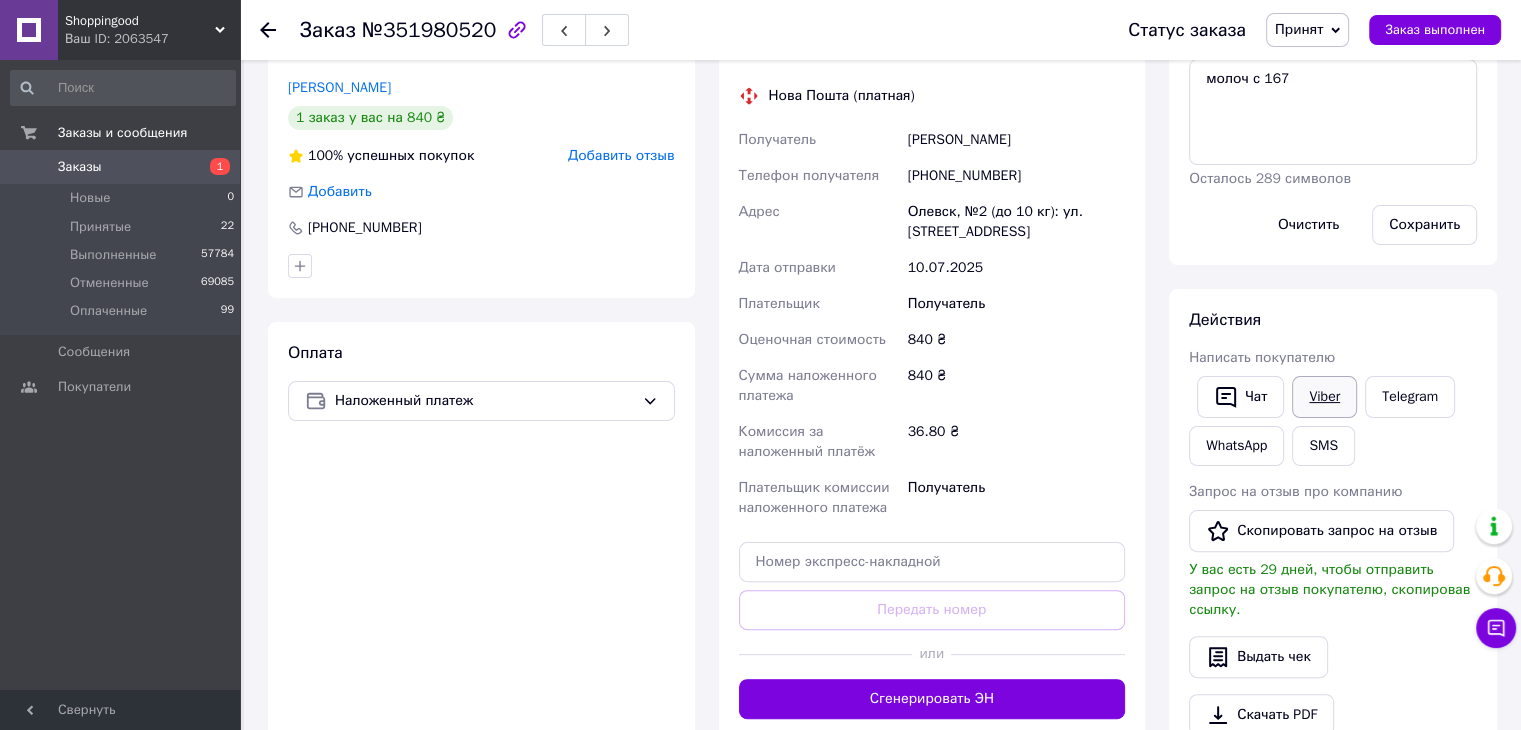 click on "Viber" at bounding box center [1324, 397] 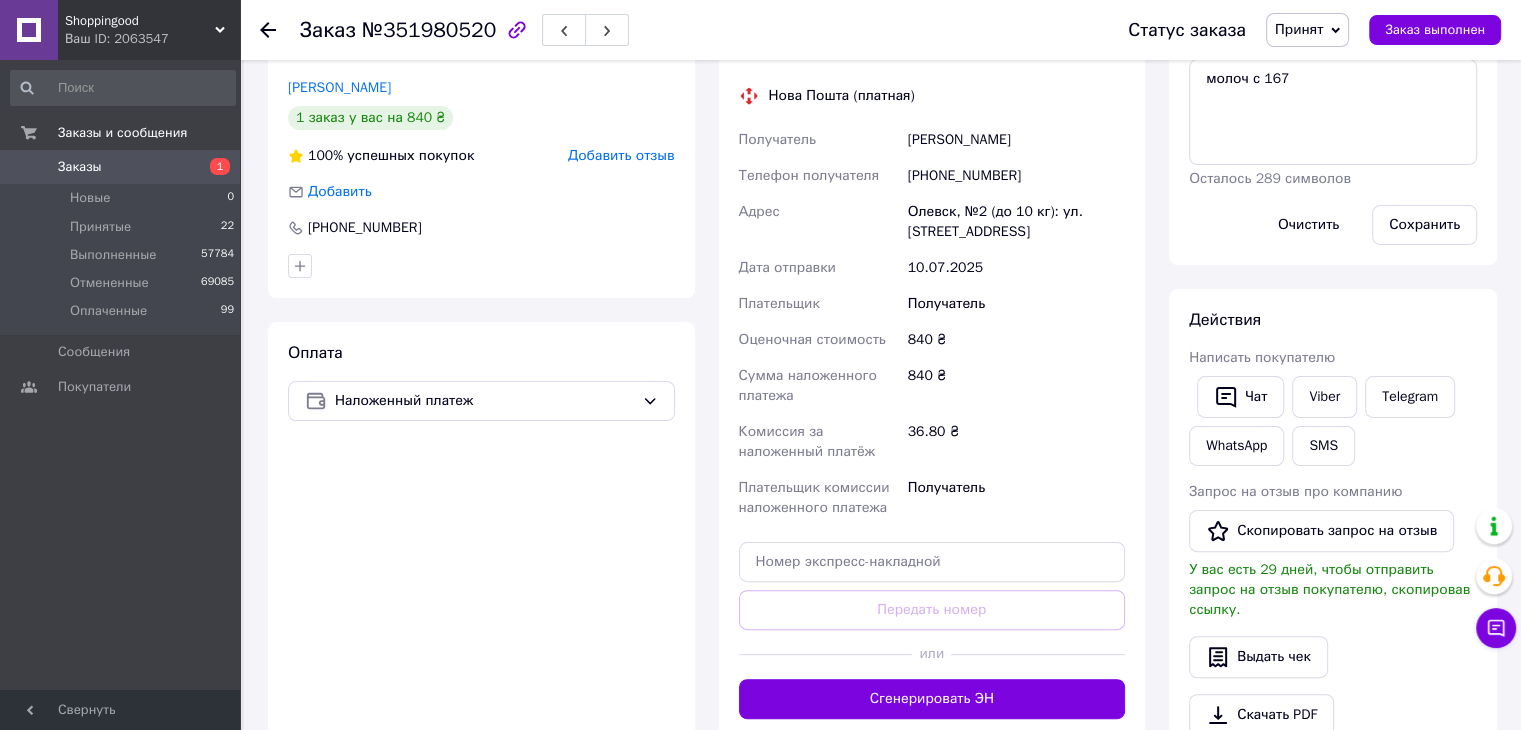 click 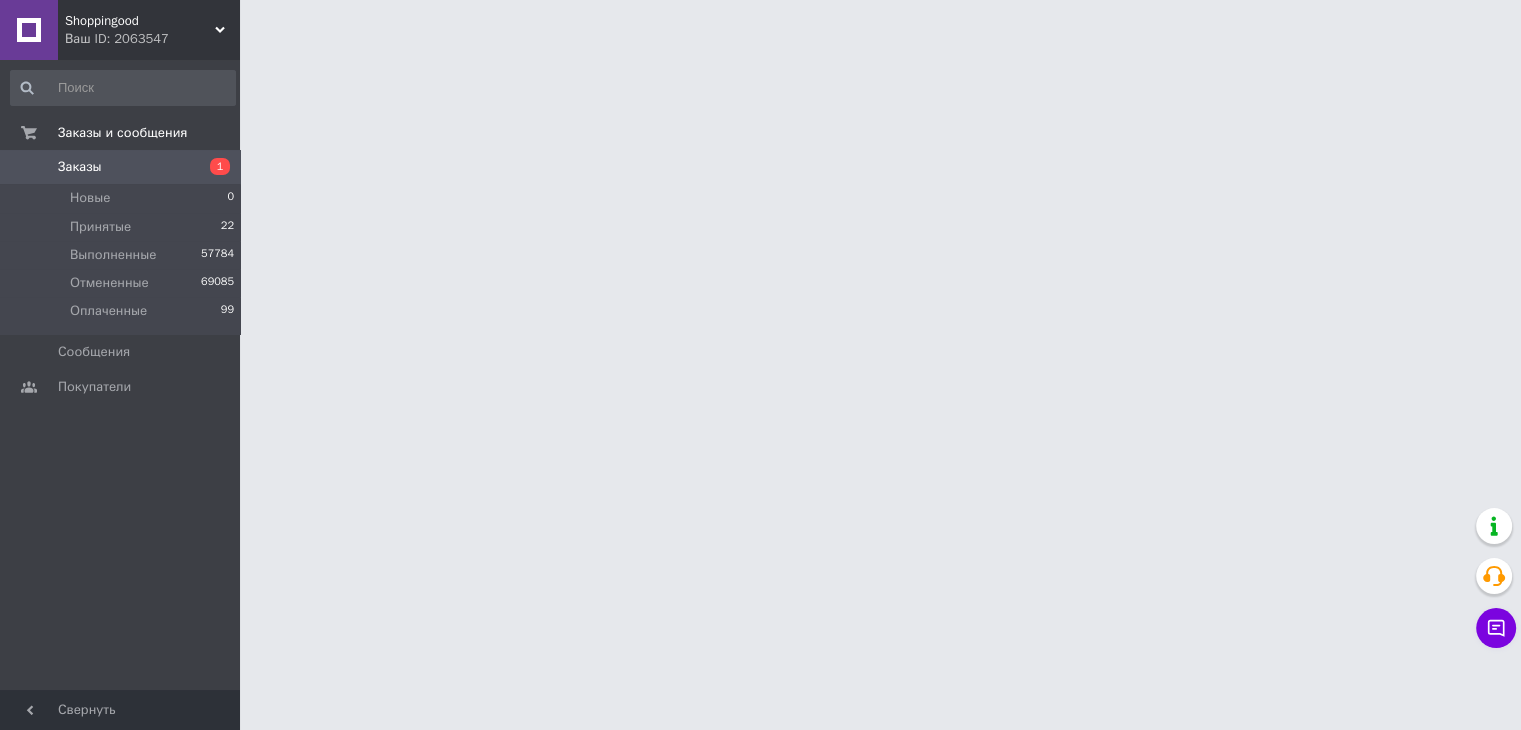 scroll, scrollTop: 0, scrollLeft: 0, axis: both 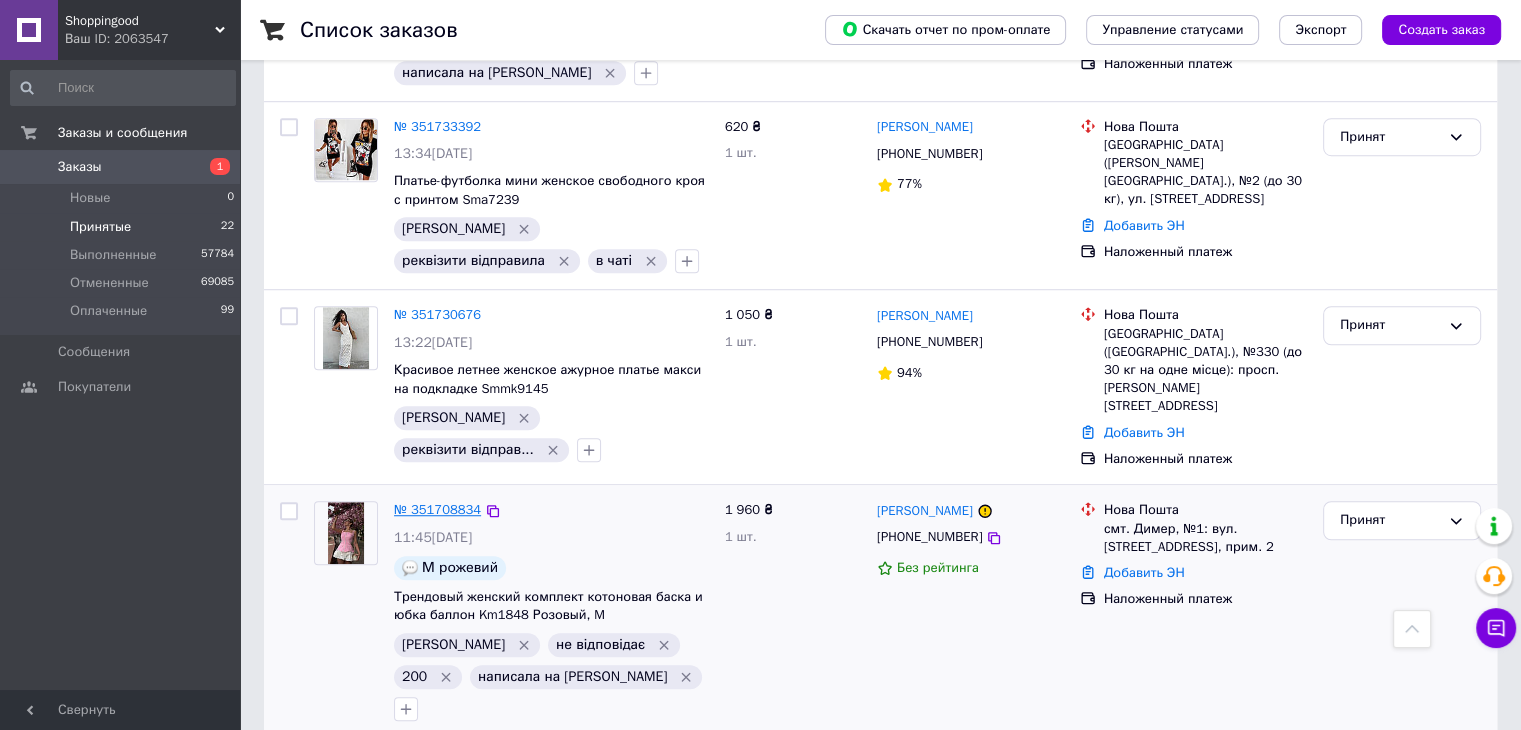 click on "№ 351708834" at bounding box center (437, 509) 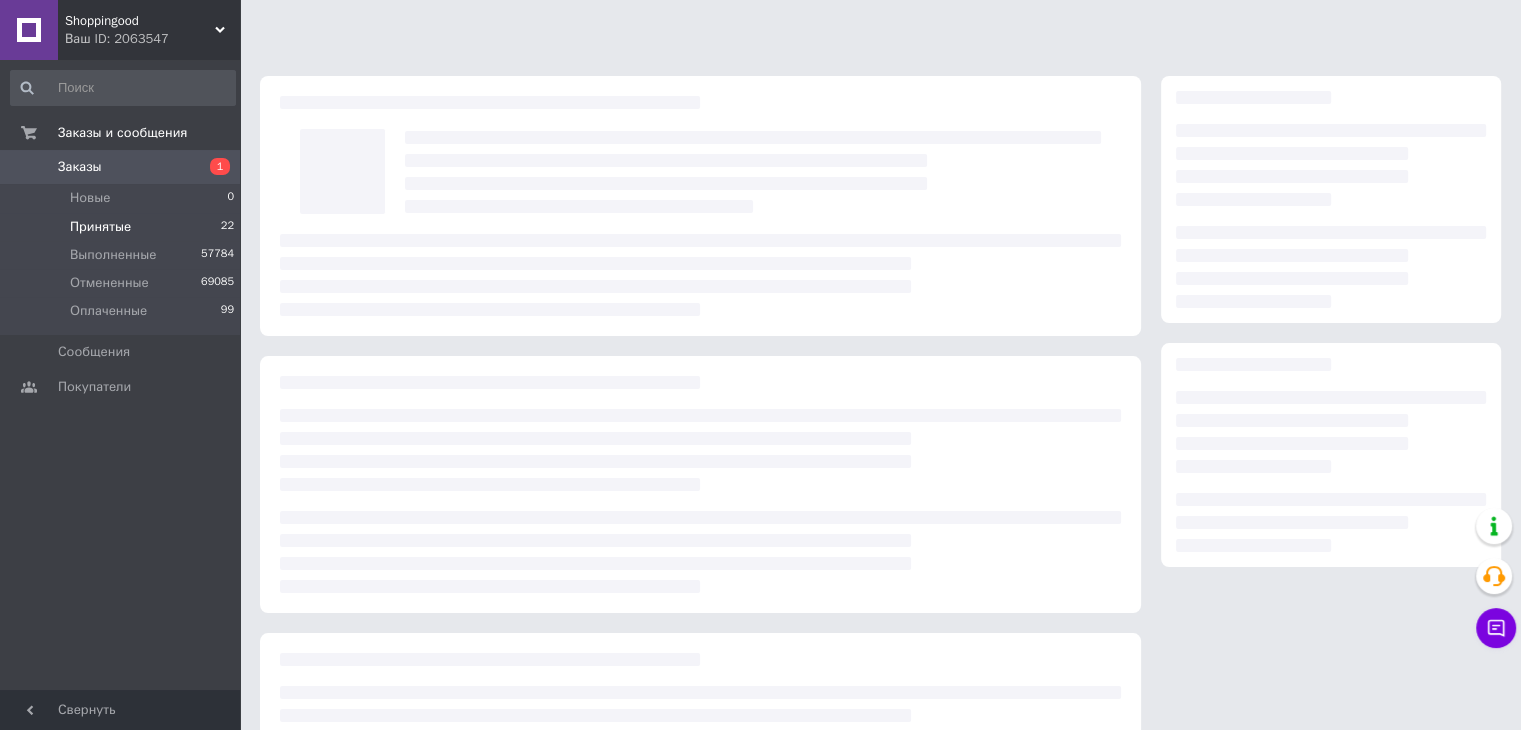 scroll, scrollTop: 0, scrollLeft: 0, axis: both 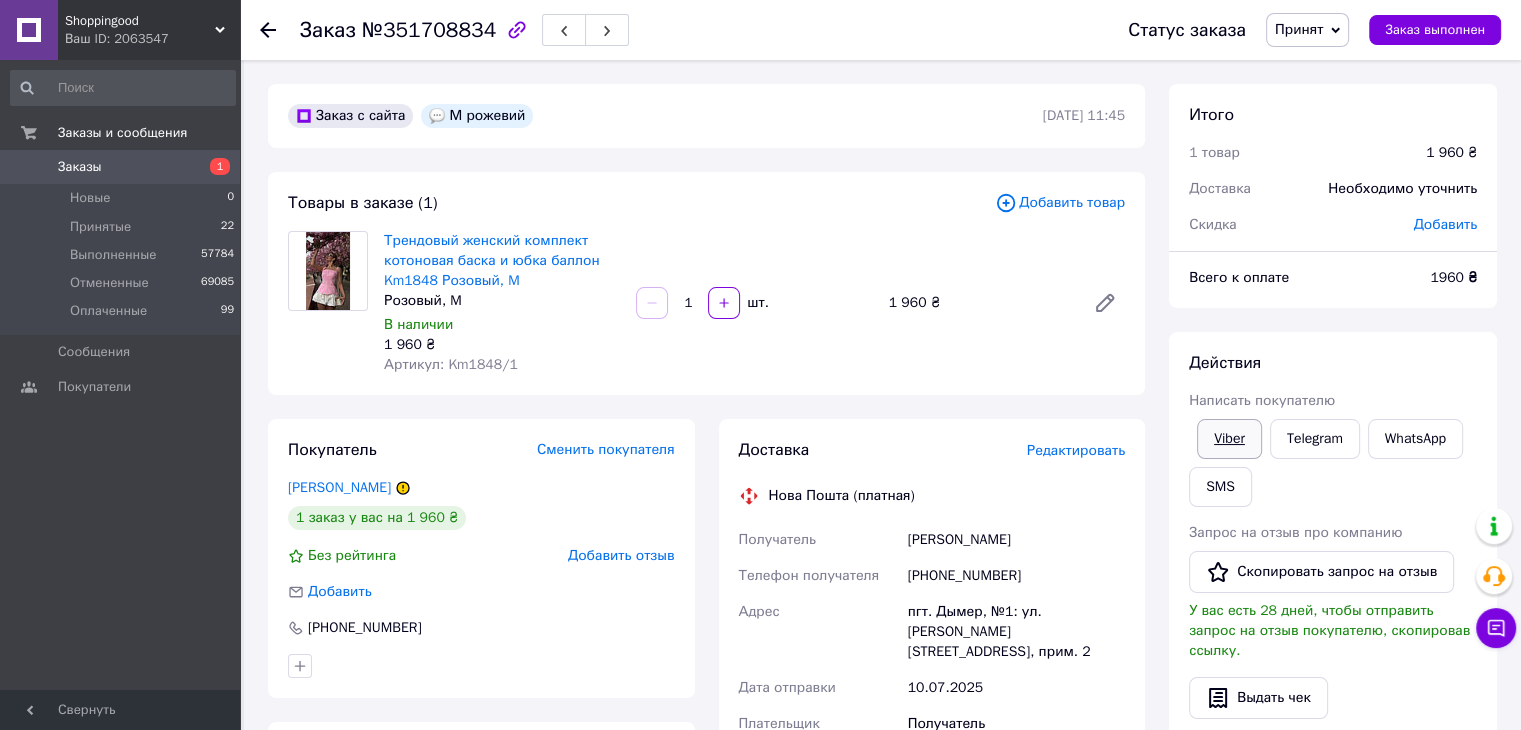 click on "Viber" at bounding box center [1229, 439] 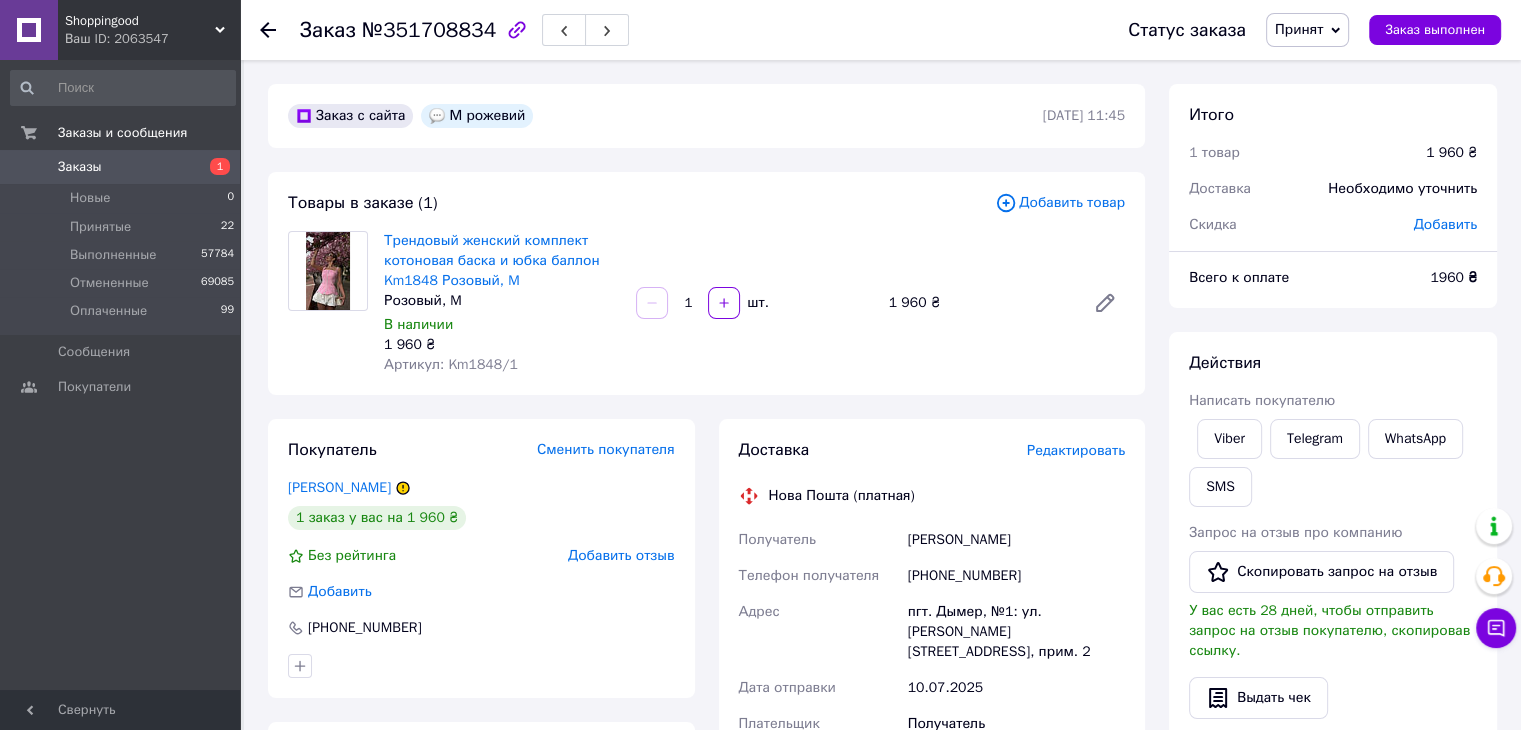 click 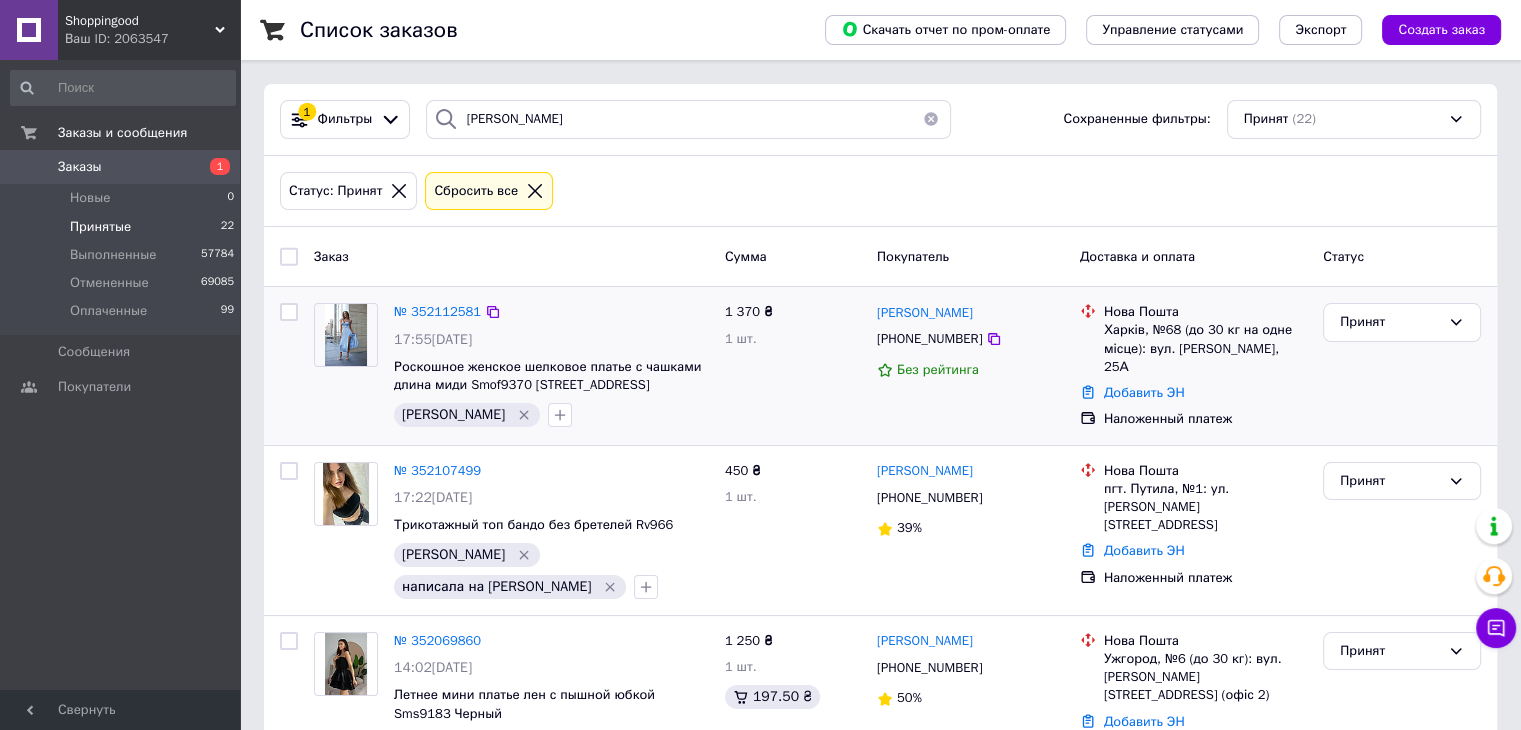 click on "№ 352112581" at bounding box center (437, 312) 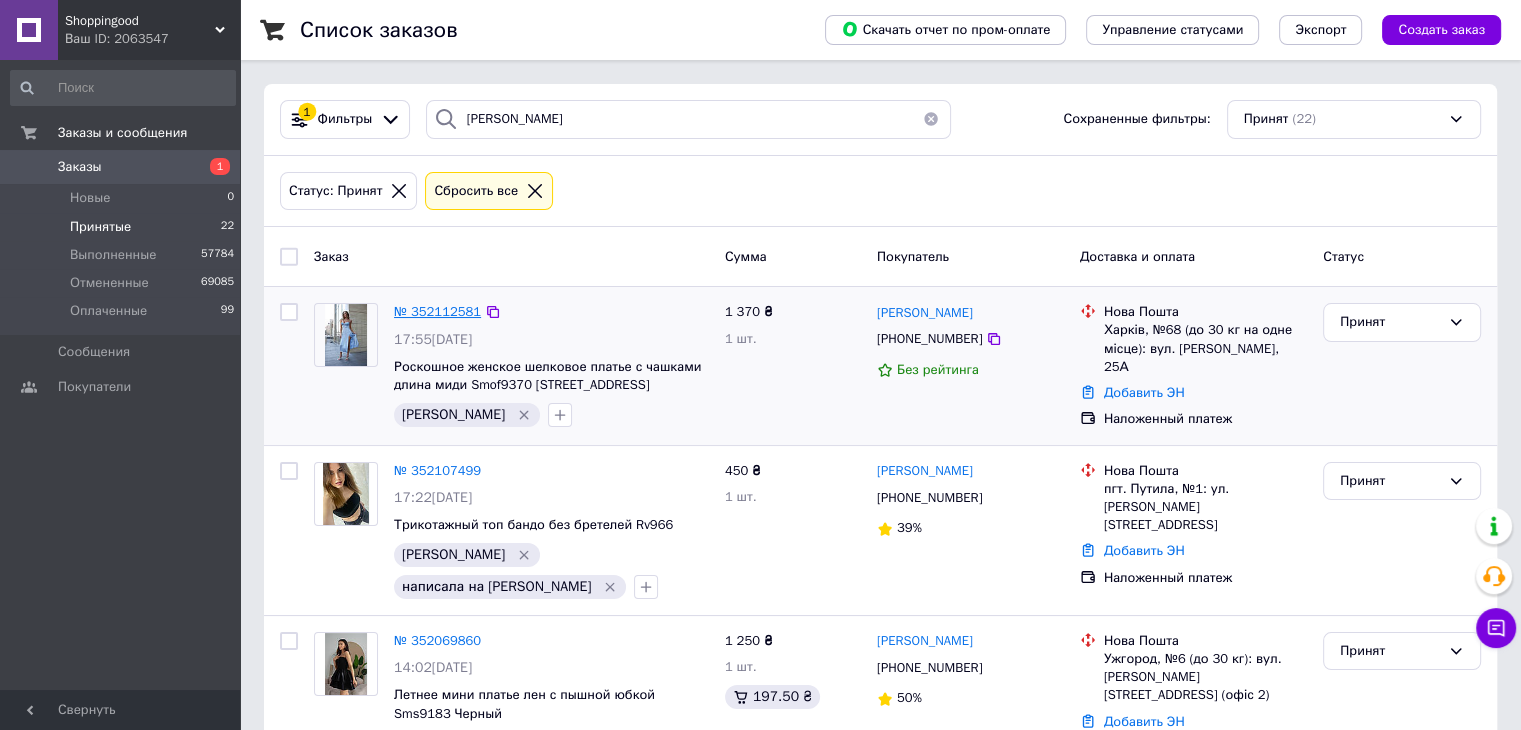 click on "№ 352112581" at bounding box center [437, 311] 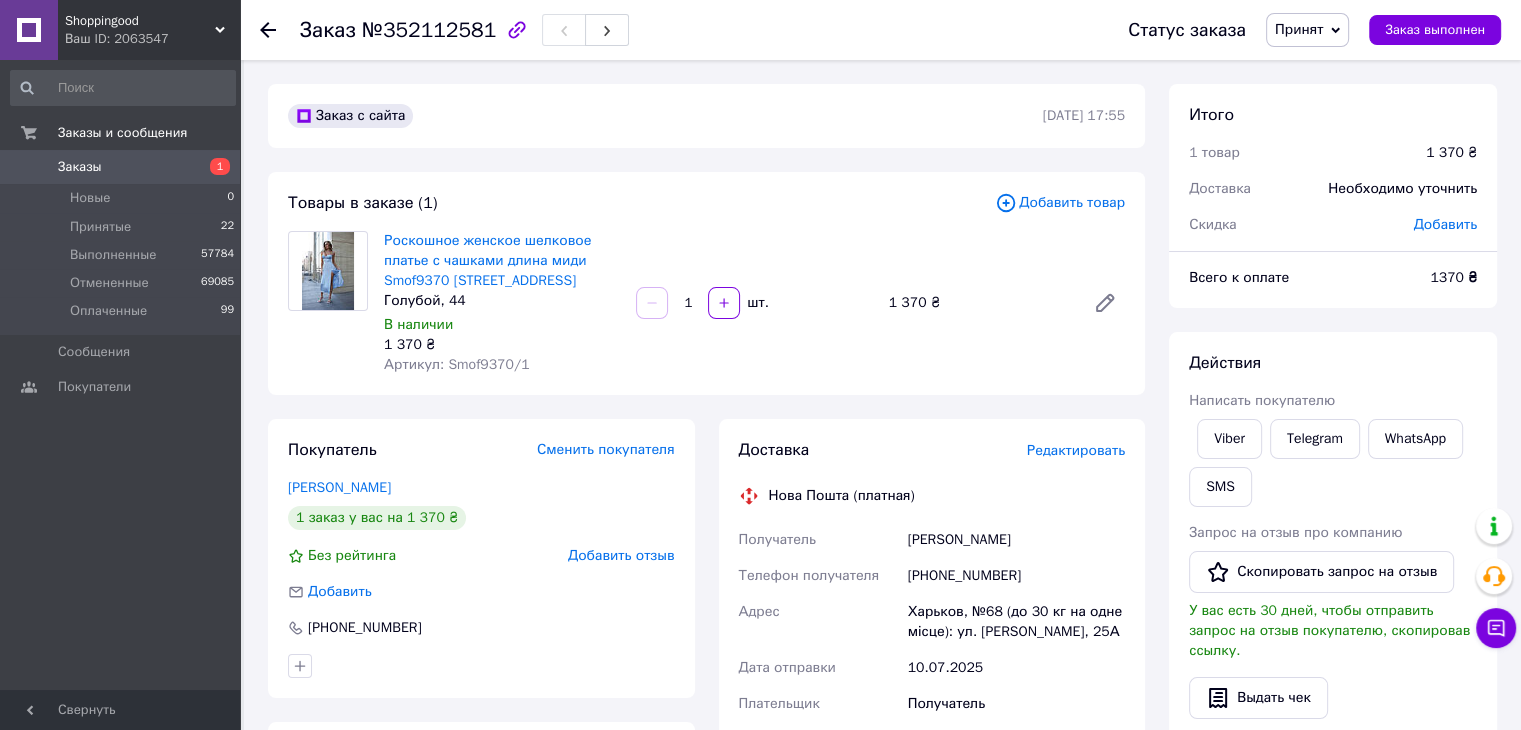 scroll, scrollTop: 672, scrollLeft: 0, axis: vertical 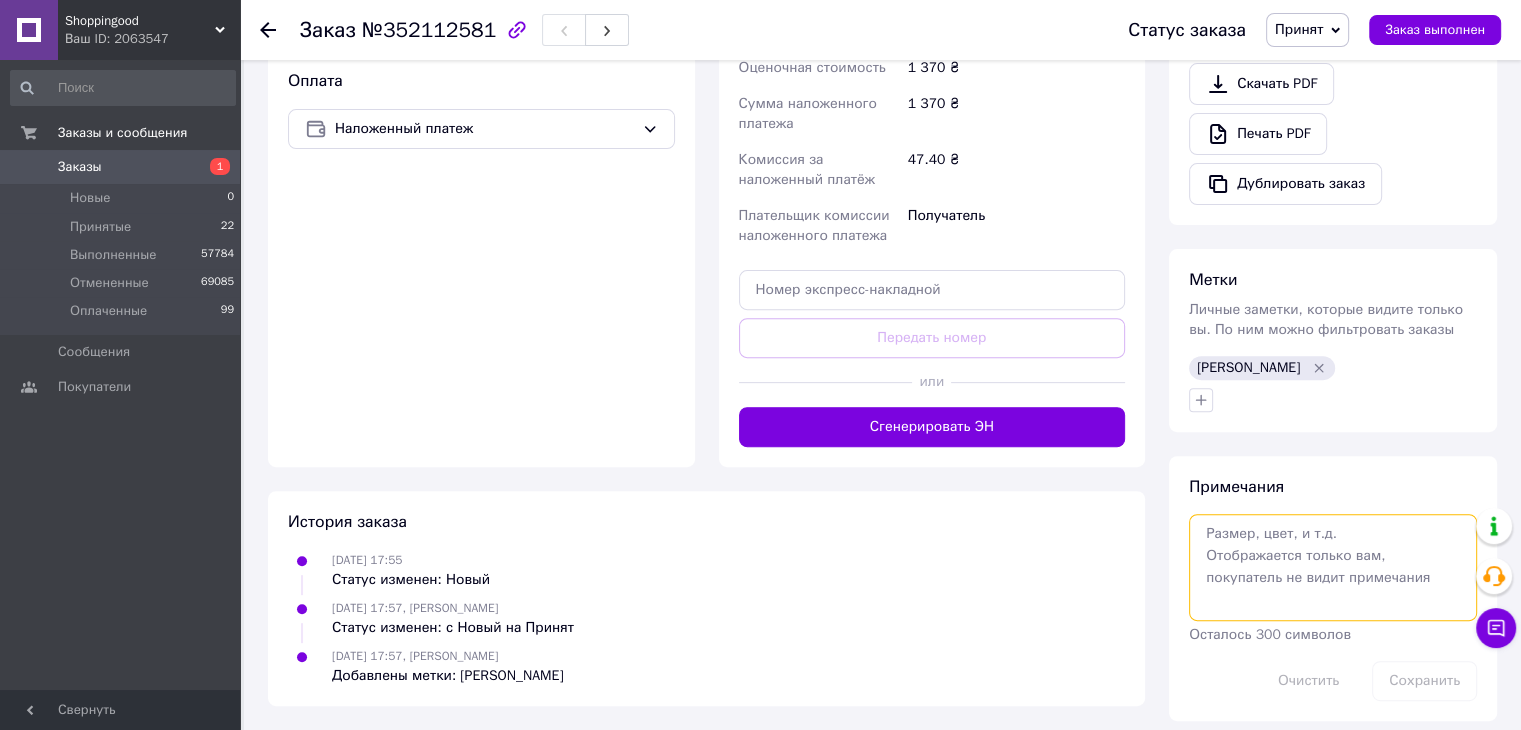 click at bounding box center (1333, 567) 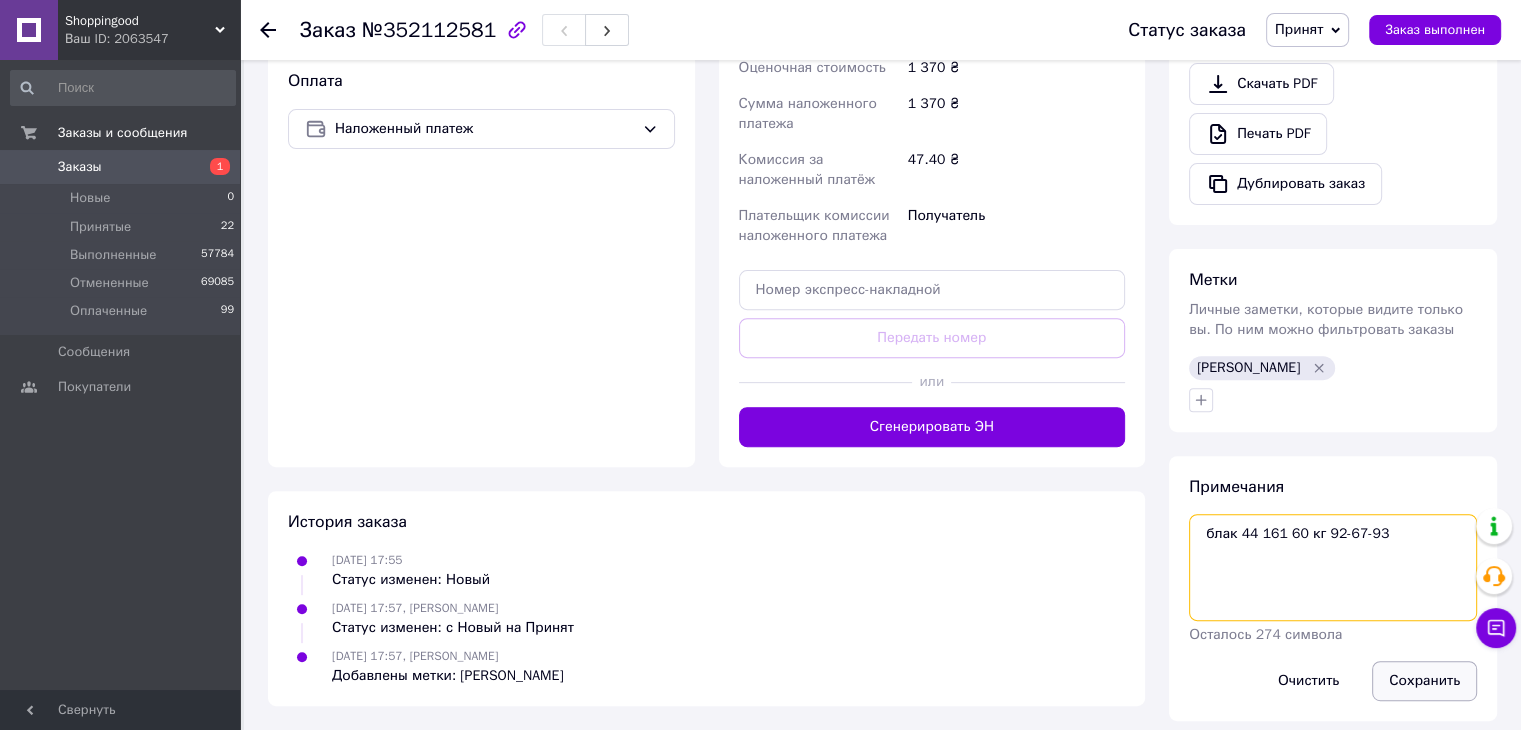 type on "блак 44 161 60 кг 92-67-93" 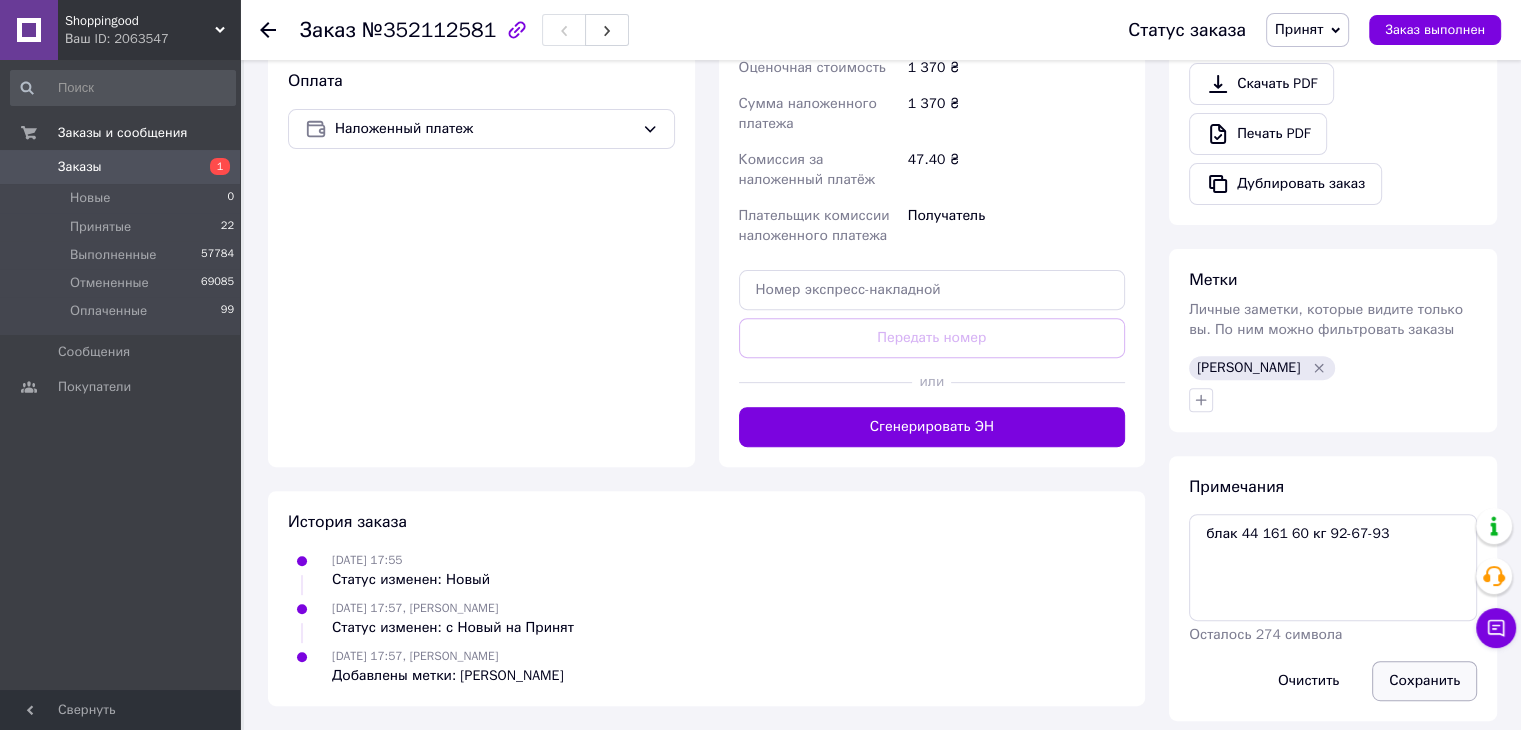 click on "Сохранить" at bounding box center [1424, 681] 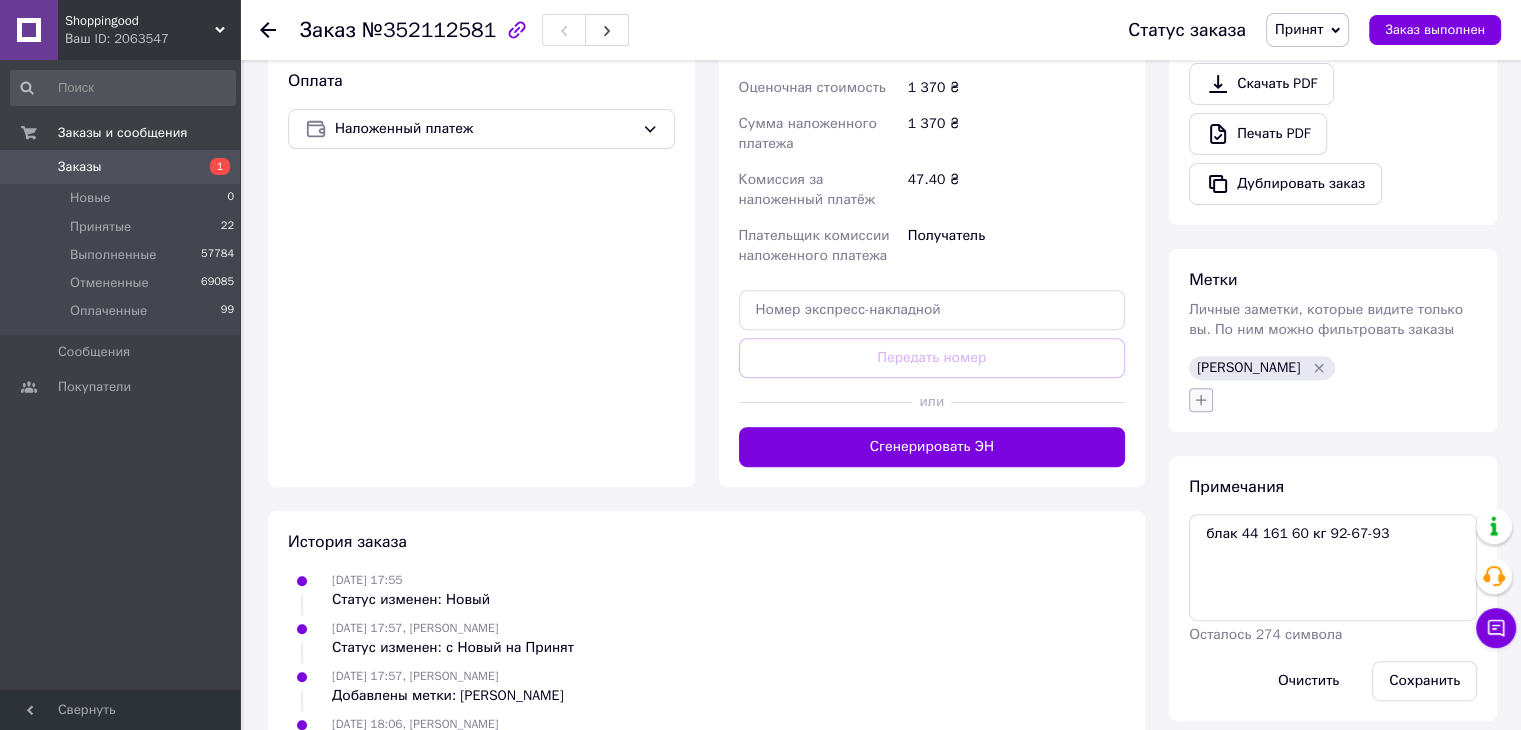 click at bounding box center [1201, 400] 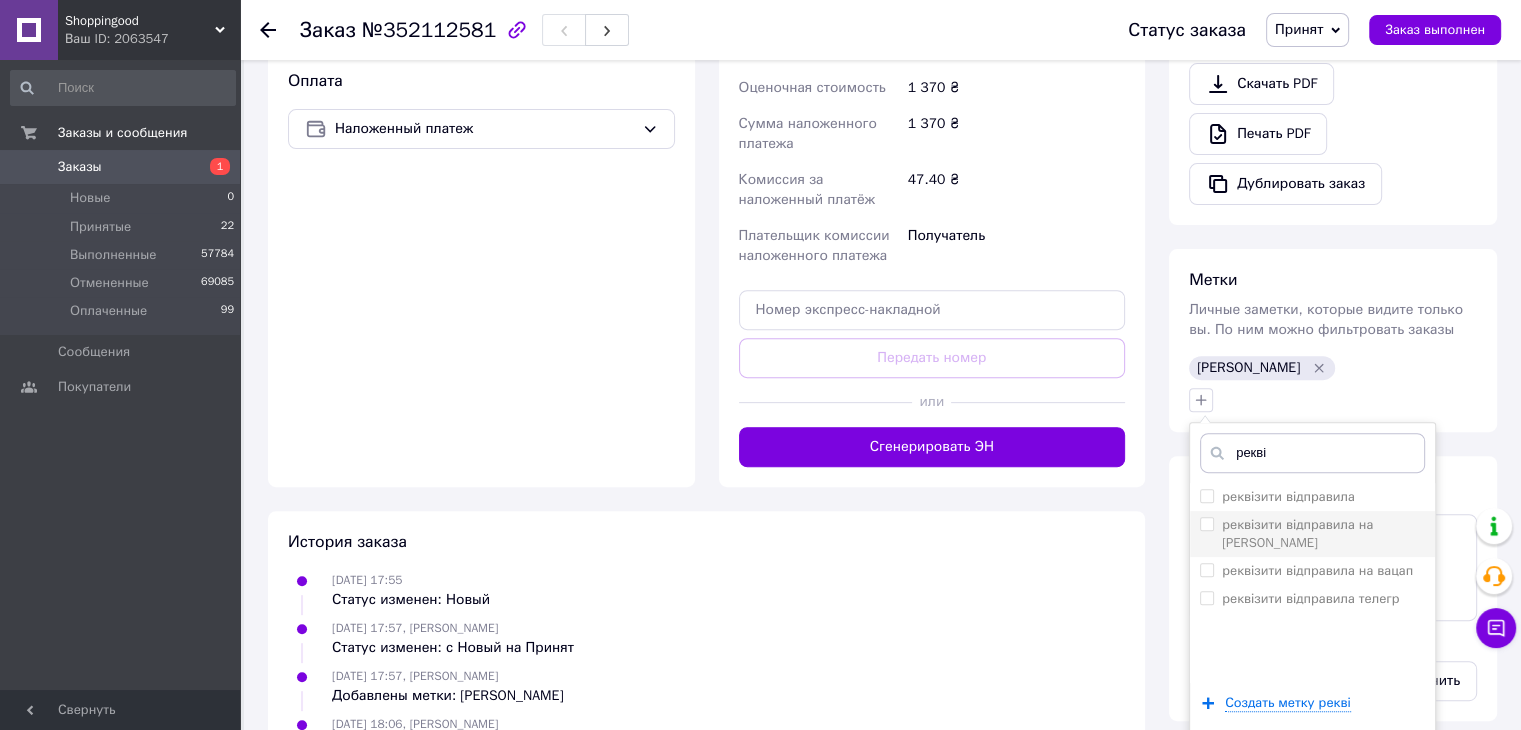type on "рекві" 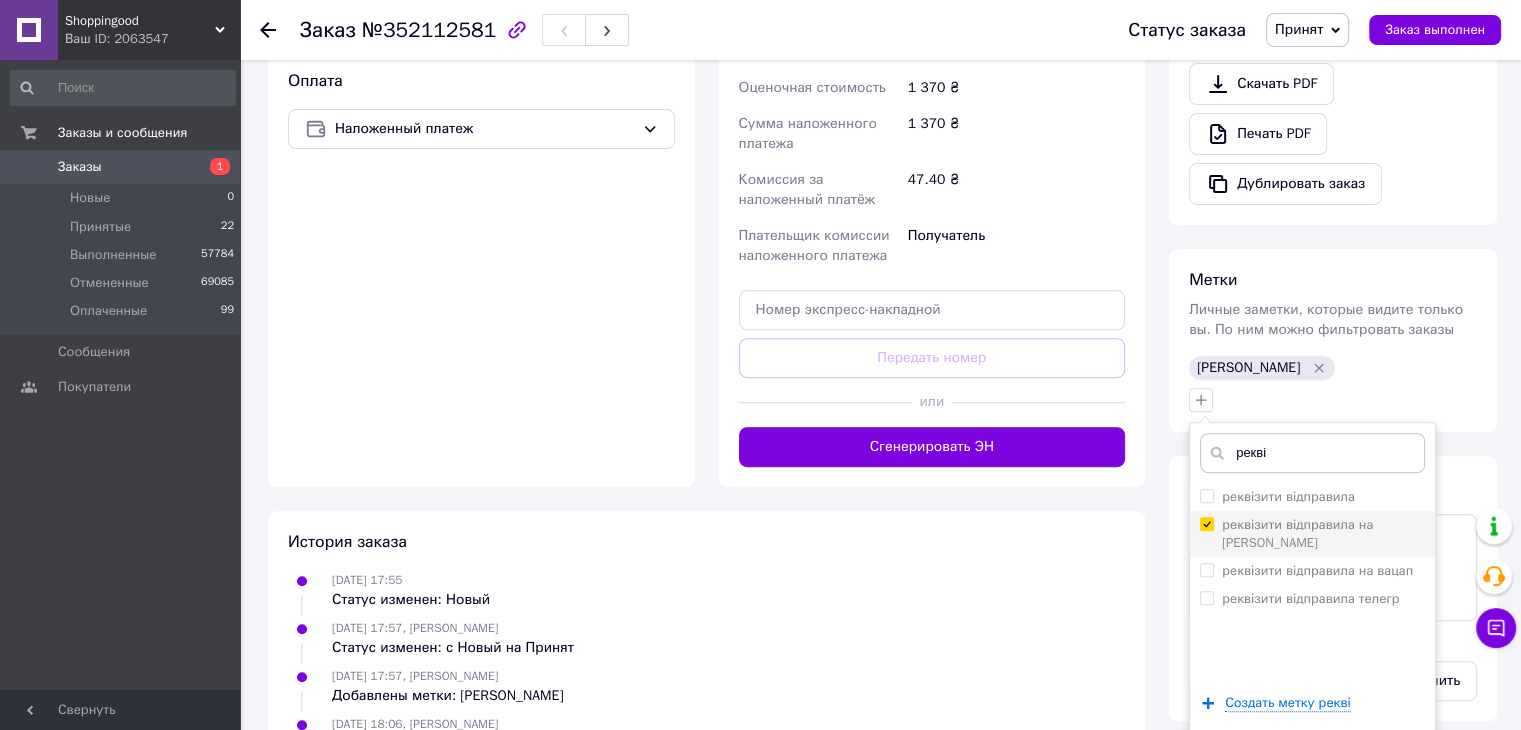 checkbox on "true" 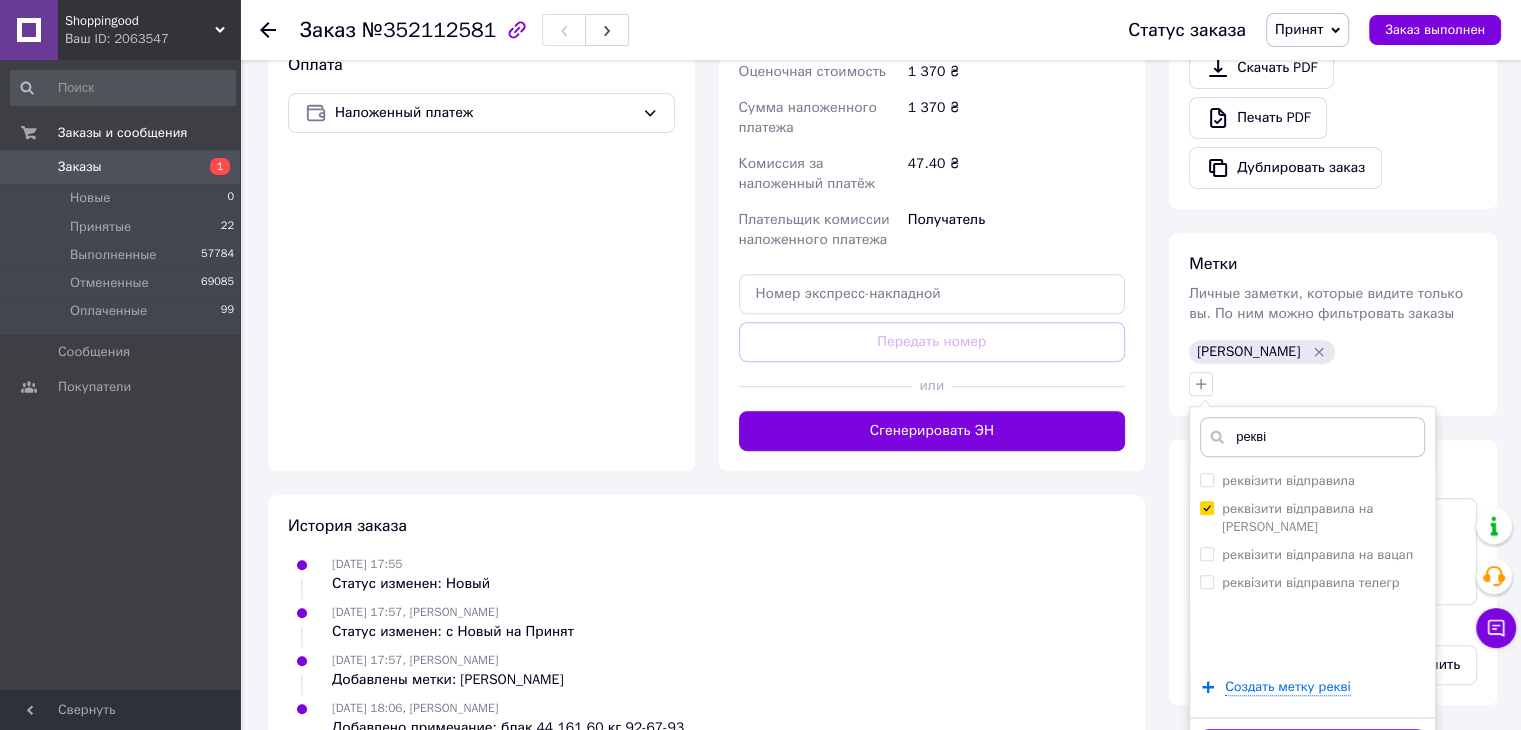 scroll, scrollTop: 720, scrollLeft: 0, axis: vertical 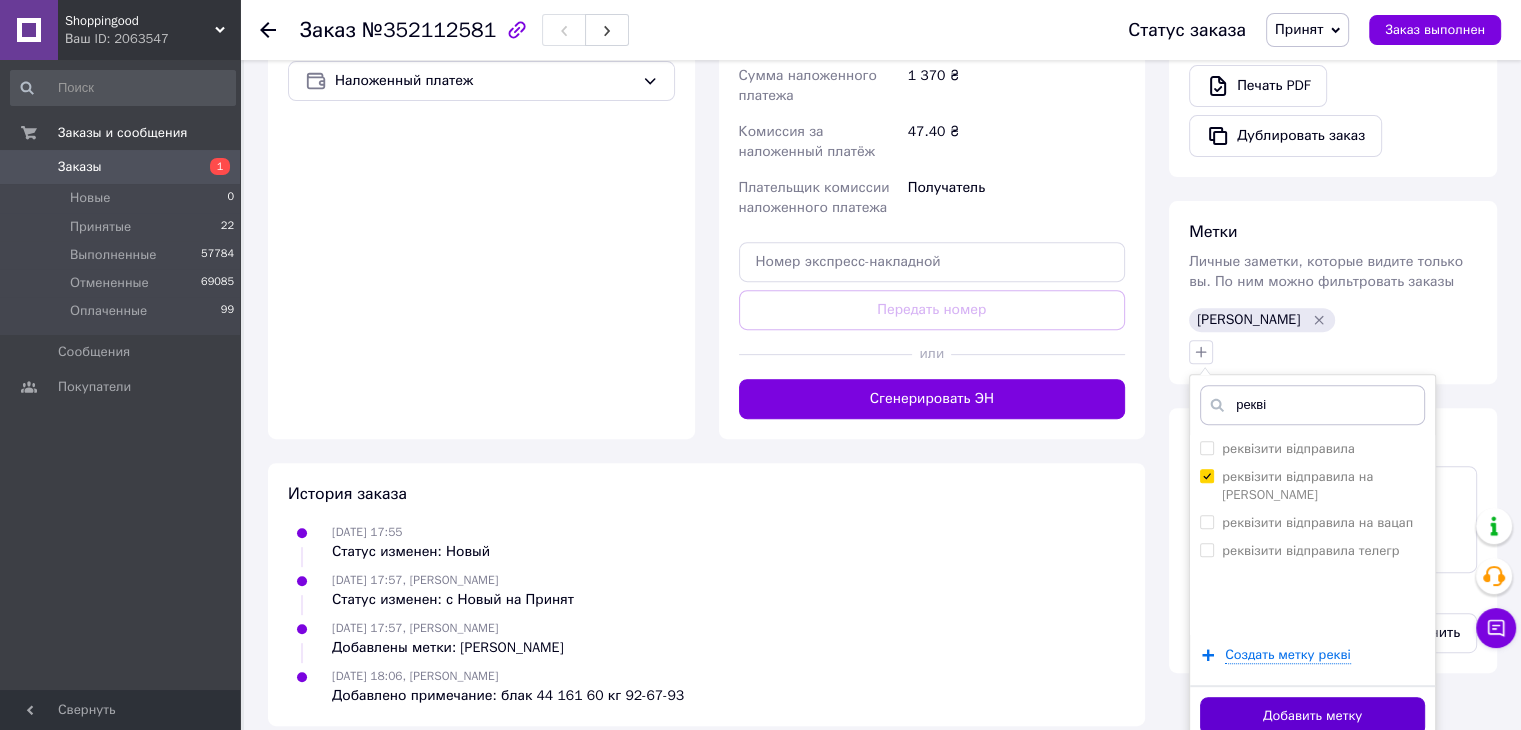 click on "Добавить метку" at bounding box center [1312, 716] 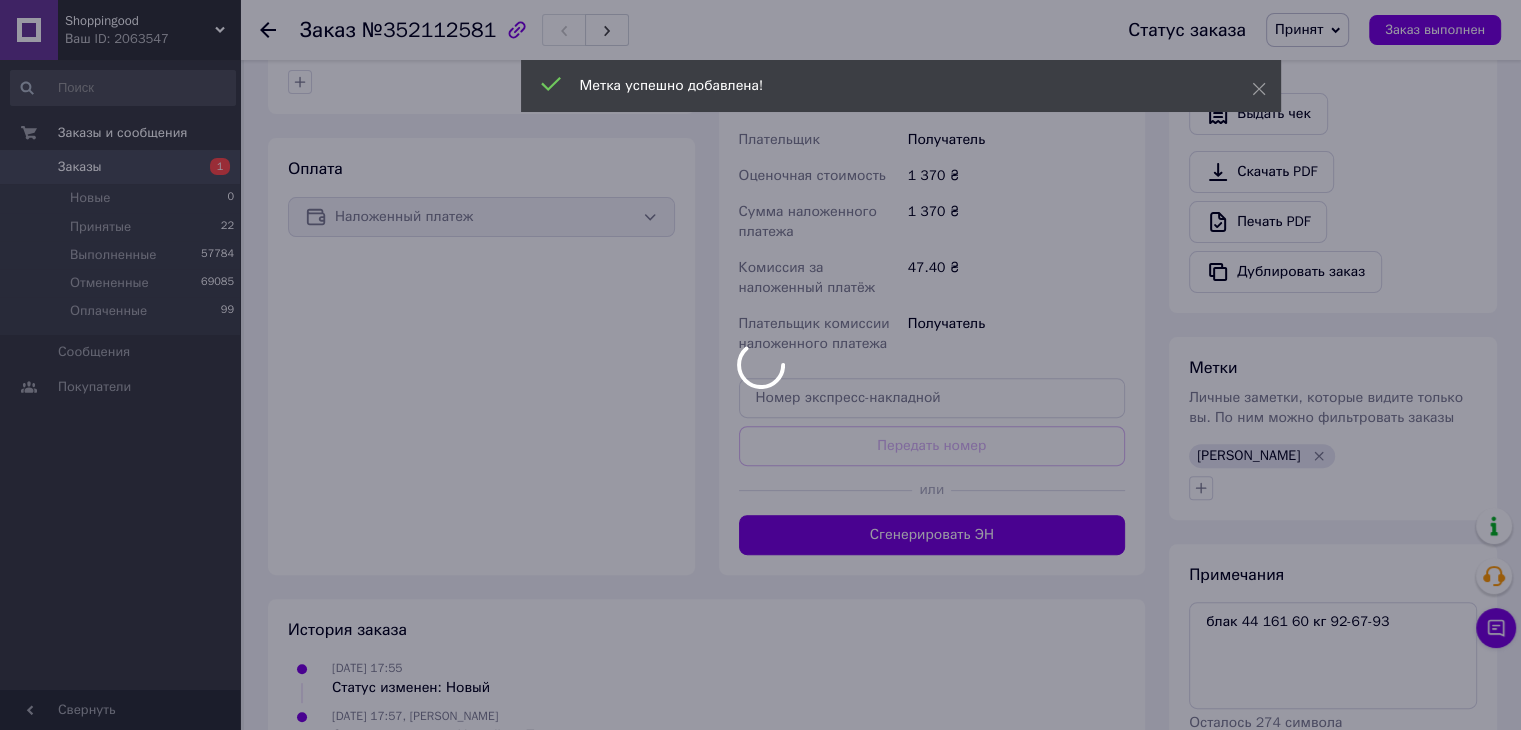 scroll, scrollTop: 217, scrollLeft: 0, axis: vertical 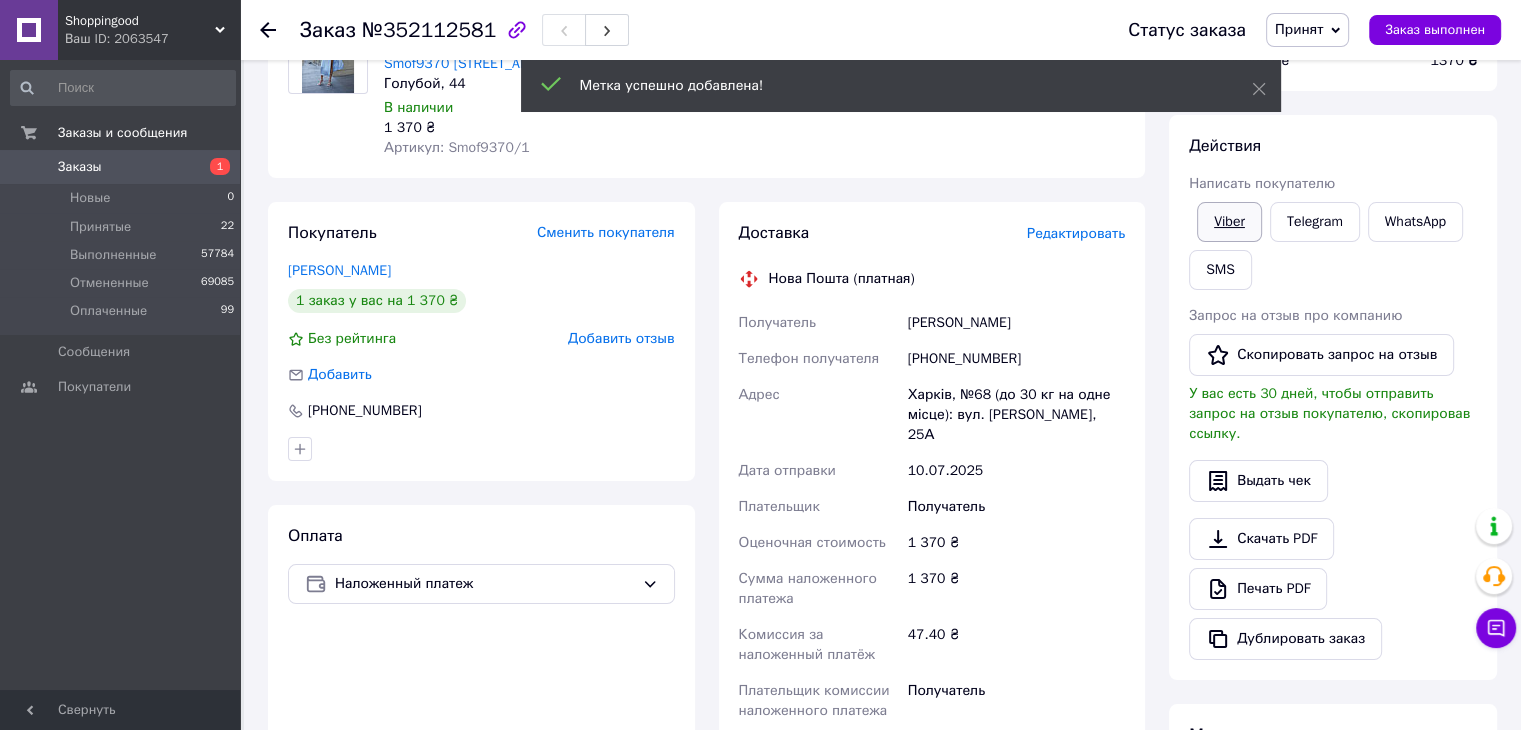 click on "Написать покупателю" at bounding box center (1262, 183) 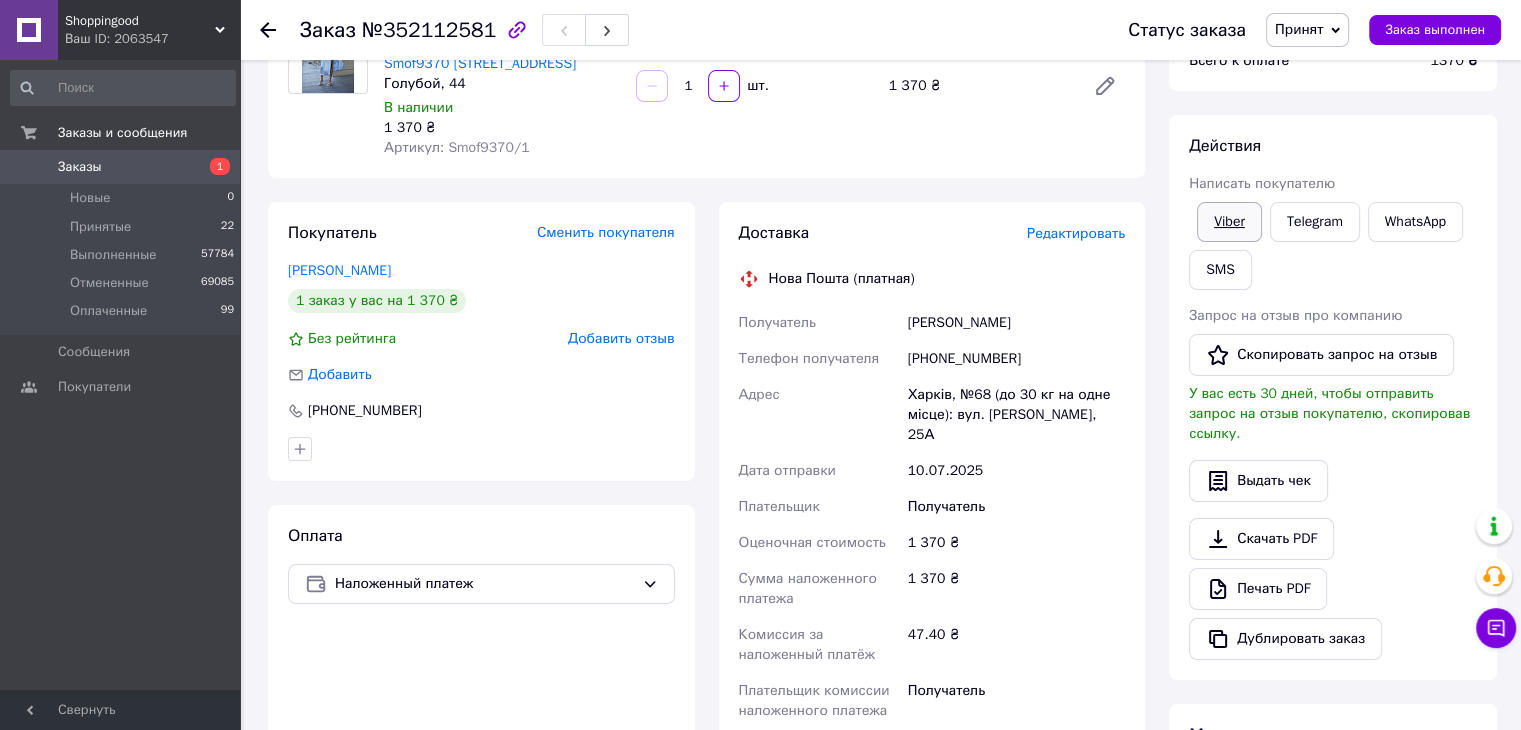 click on "Viber" at bounding box center (1229, 222) 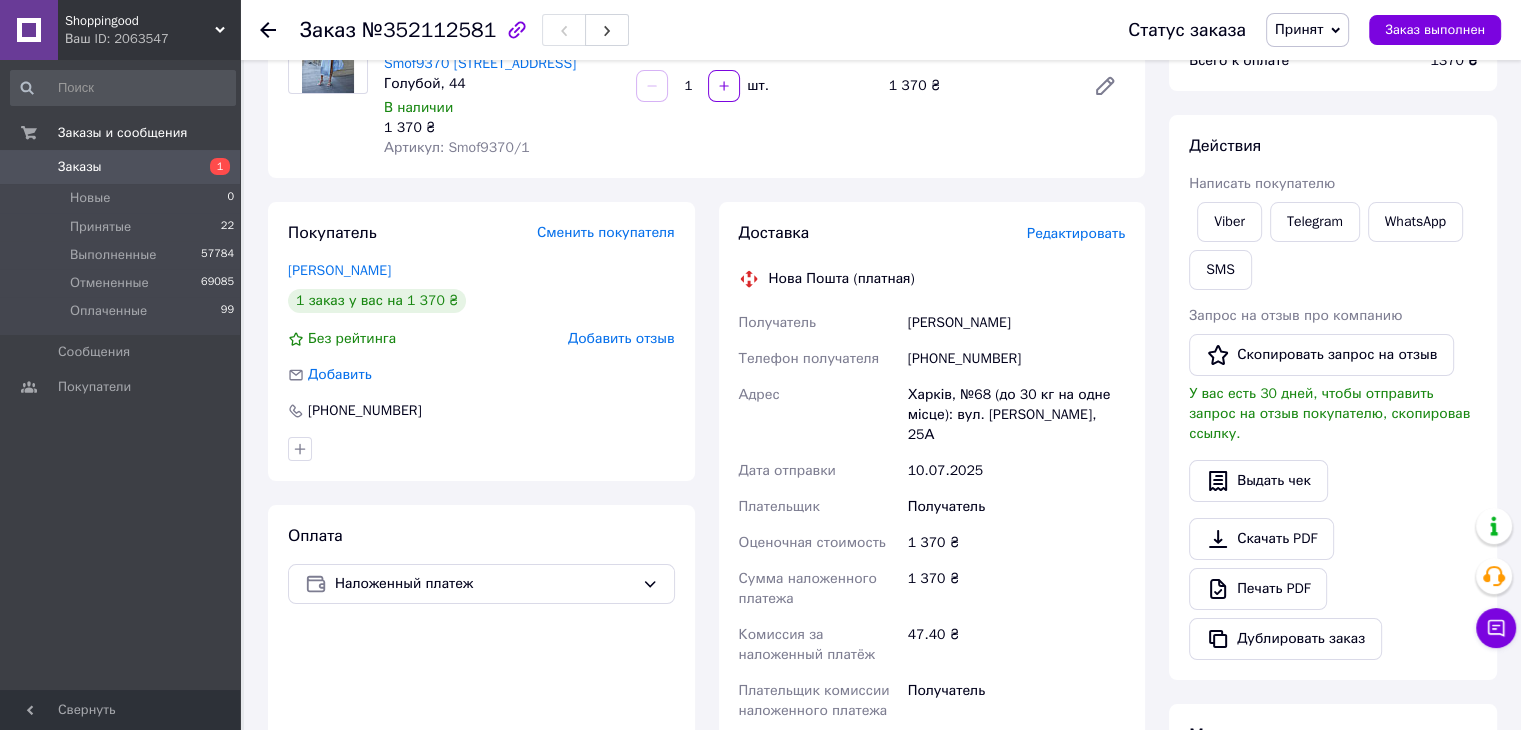 scroll, scrollTop: 768, scrollLeft: 0, axis: vertical 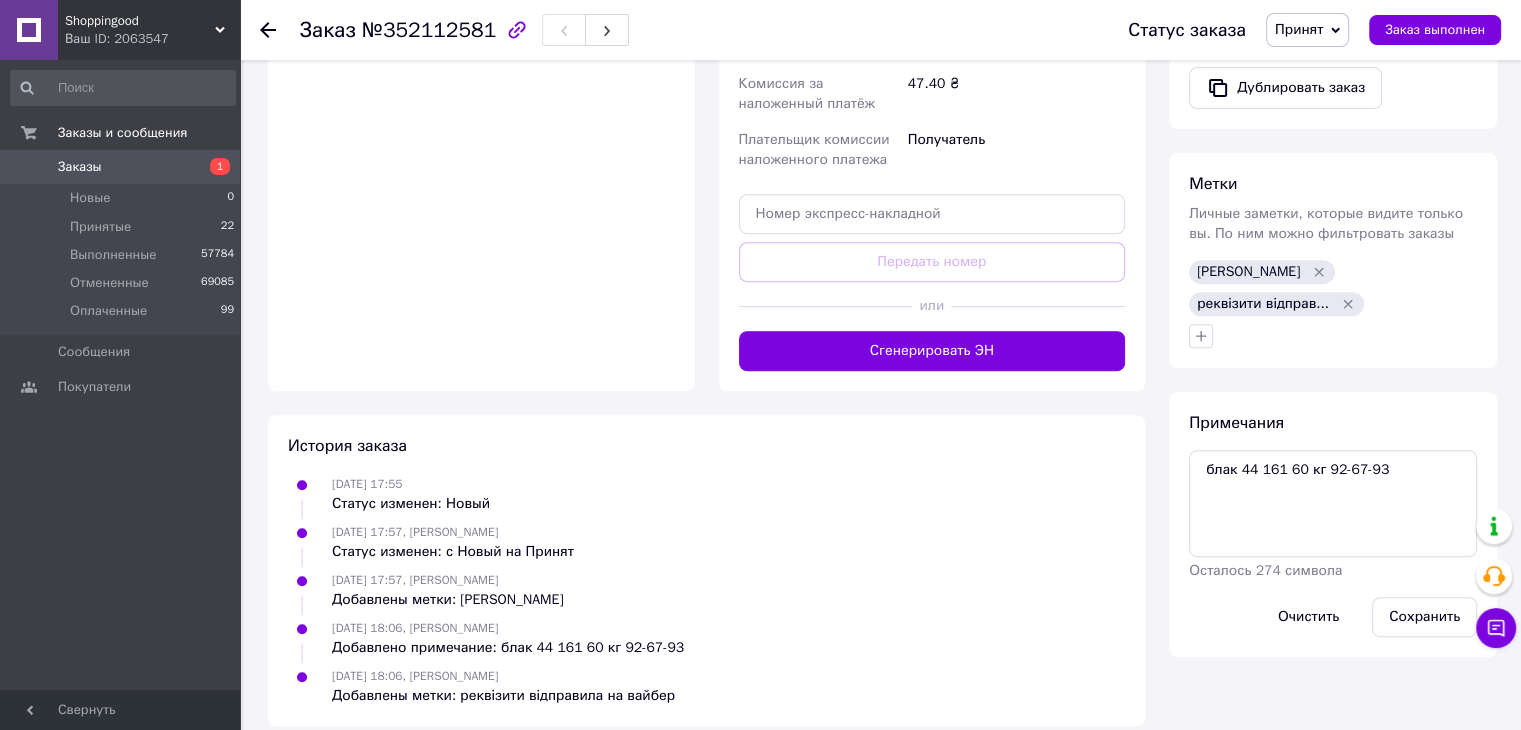 click on "Примечания блак 44 161 60 кг 92-67-93 Осталось 274 символа Очистить Сохранить" at bounding box center (1333, 524) 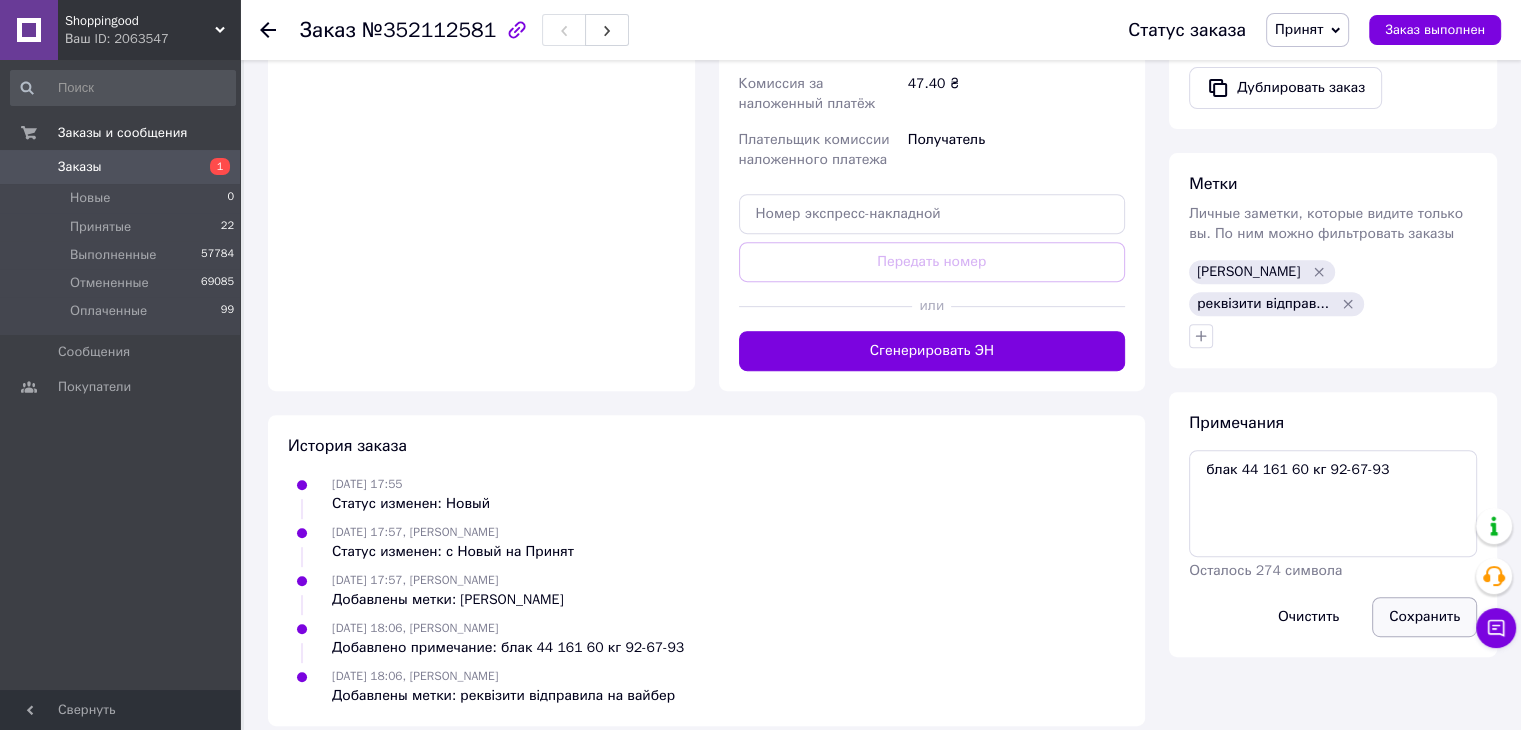 click on "Сохранить" at bounding box center [1424, 617] 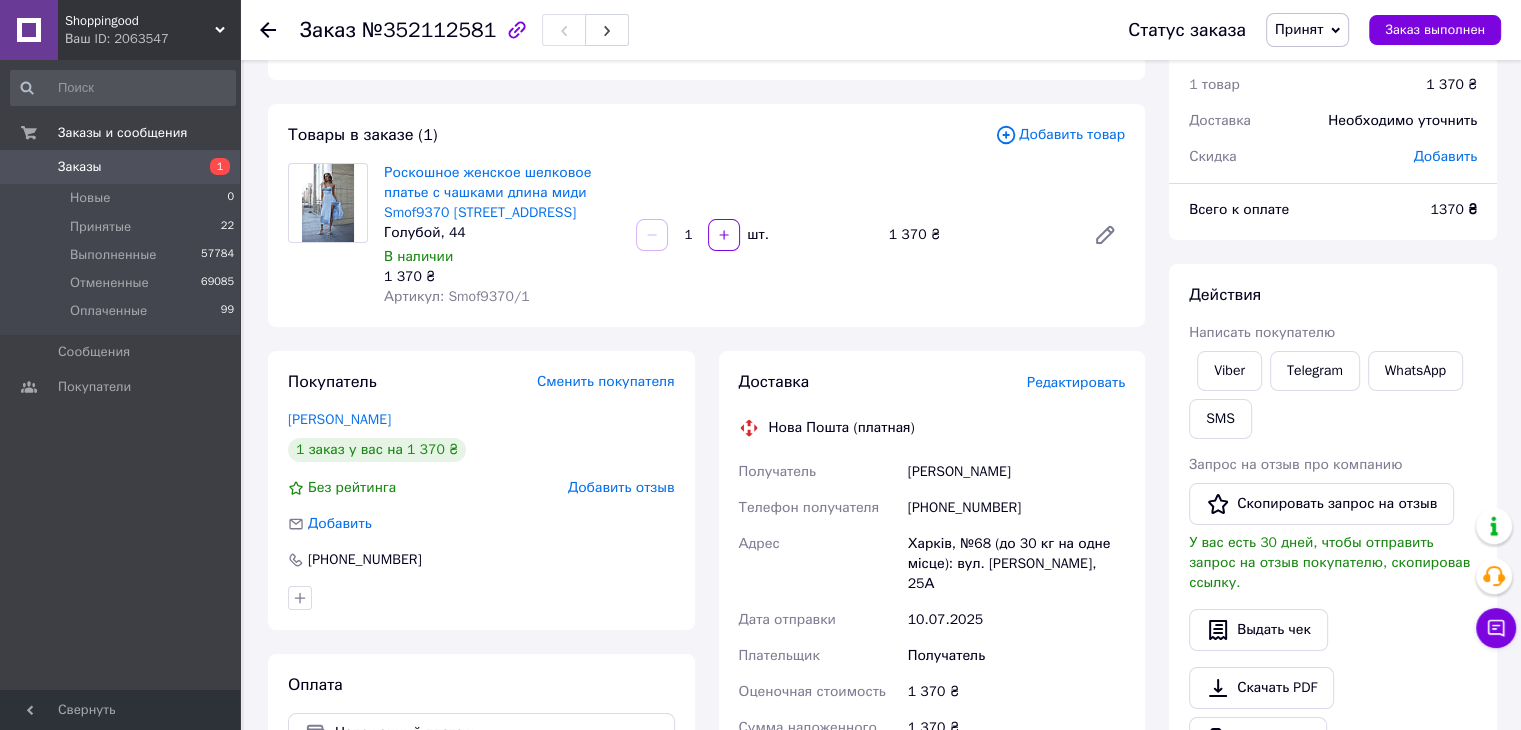 scroll, scrollTop: 51, scrollLeft: 0, axis: vertical 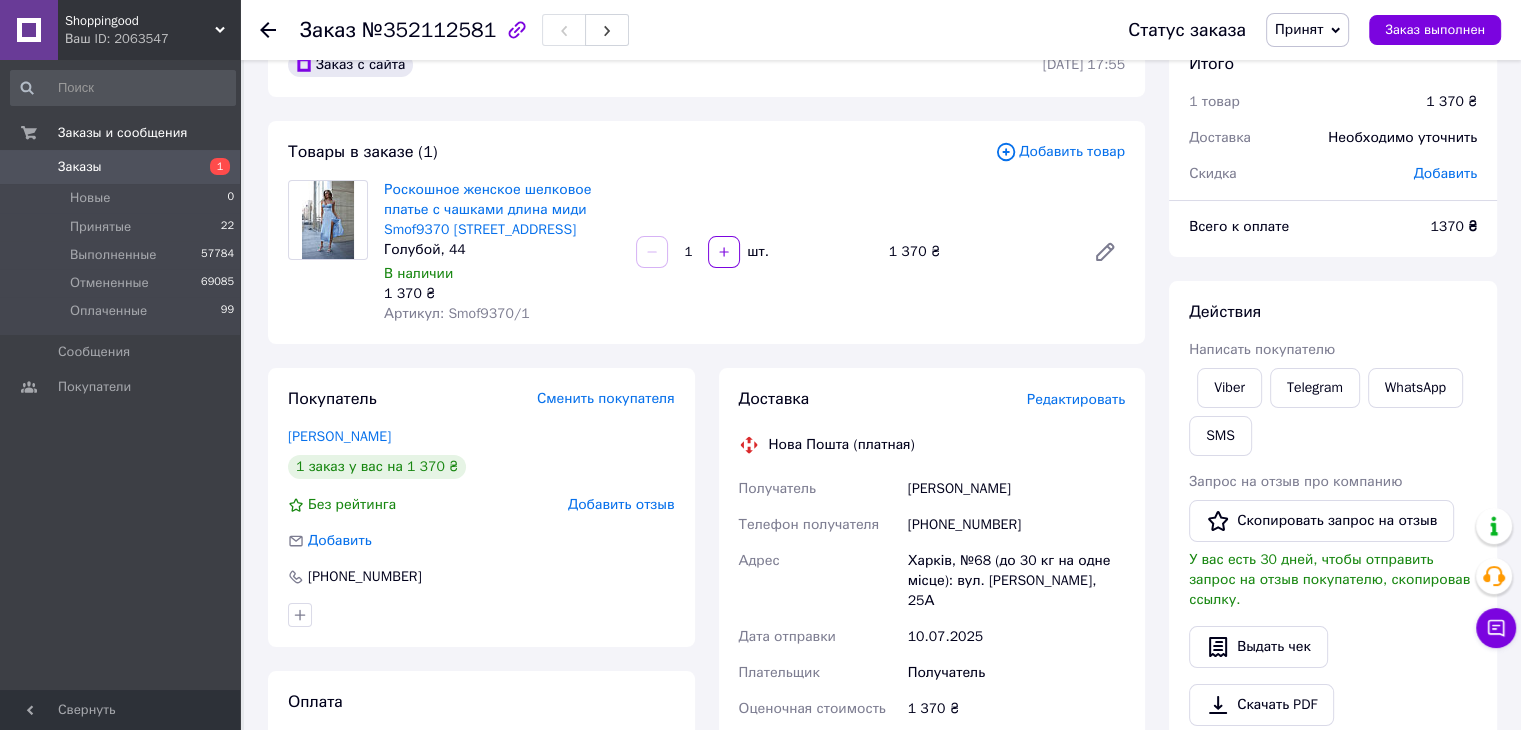 click on "Роскошное женское шелковое платье с чашками длина миди Smof9370 [STREET_ADDRESS]" at bounding box center [502, 210] 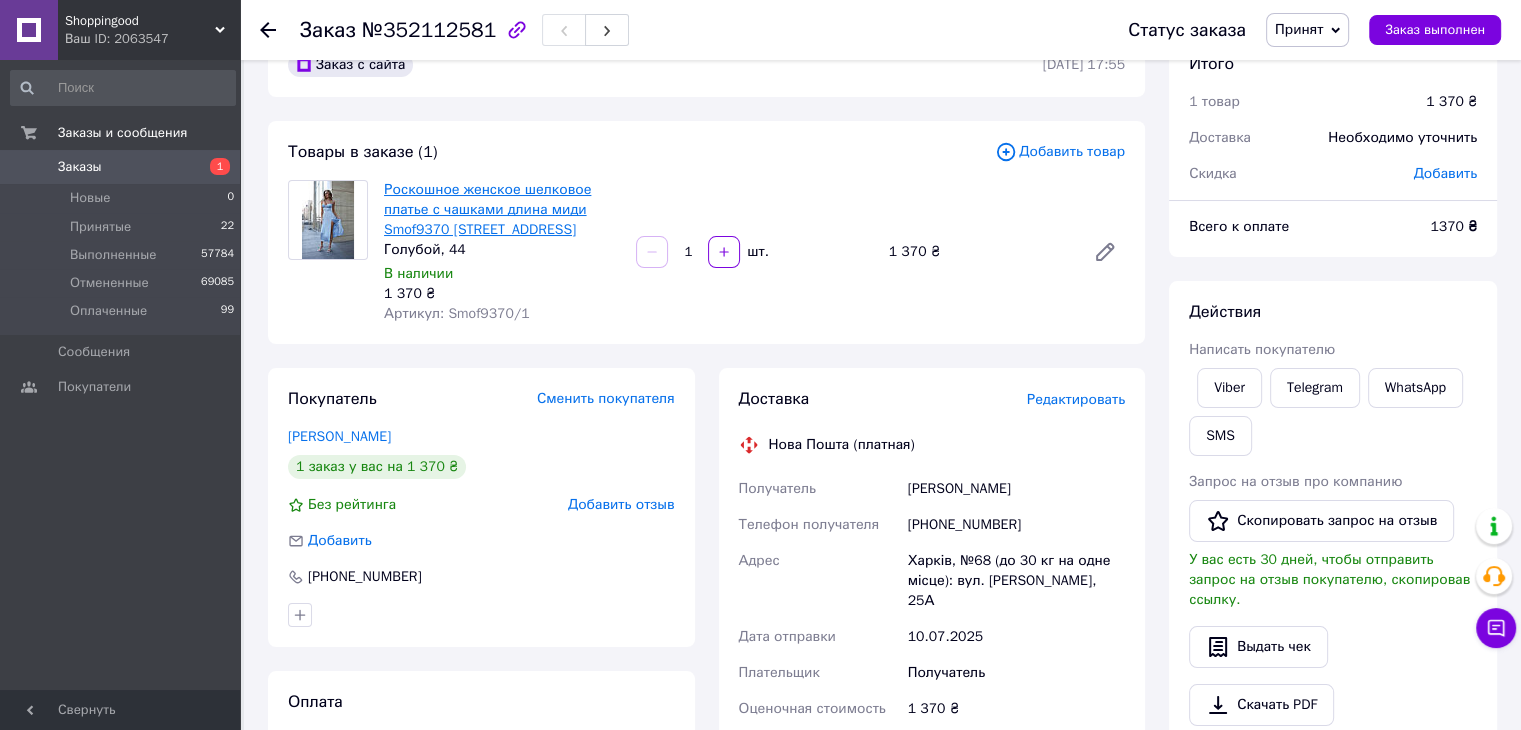 click on "Роскошное женское шелковое платье с чашками длина миди Smof9370 [STREET_ADDRESS]" at bounding box center (487, 209) 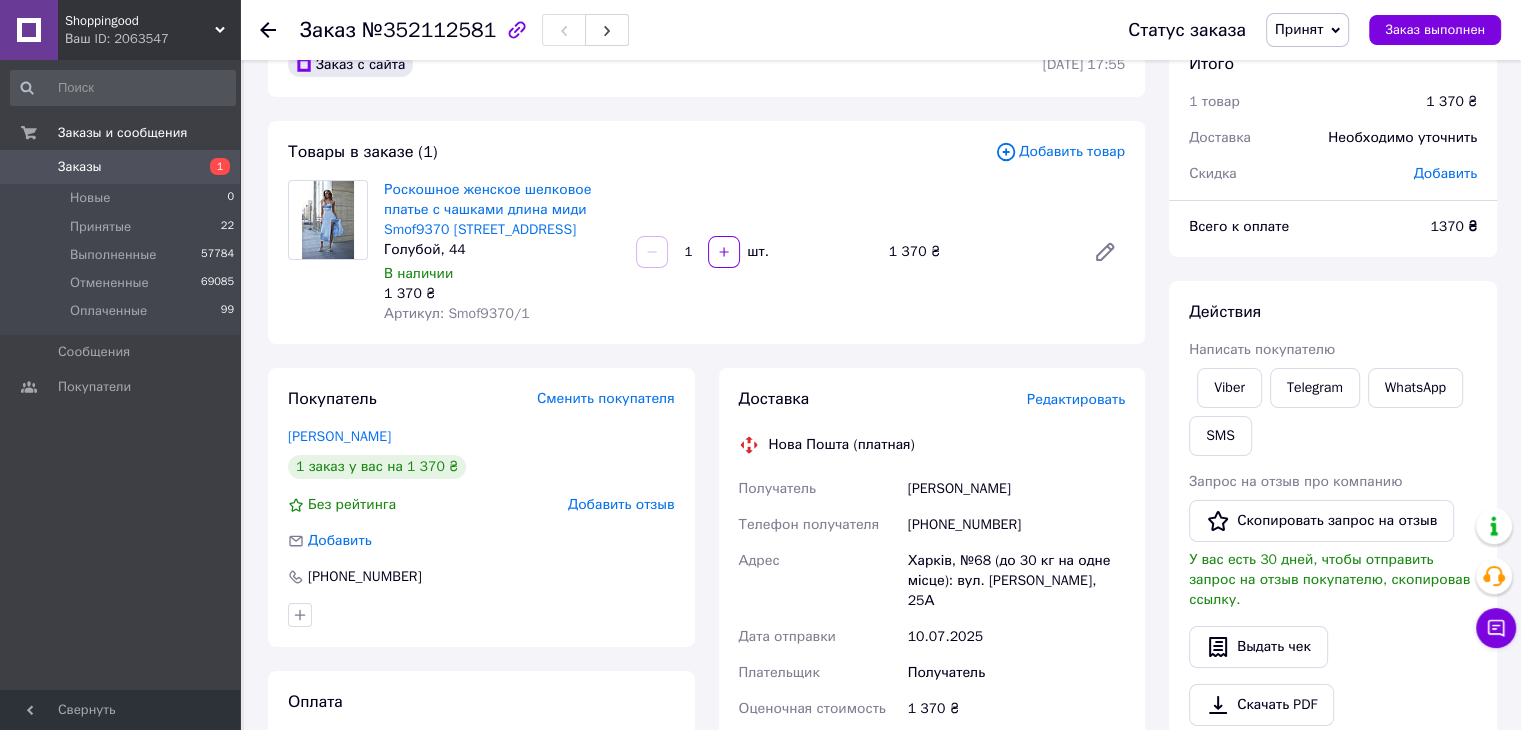 click 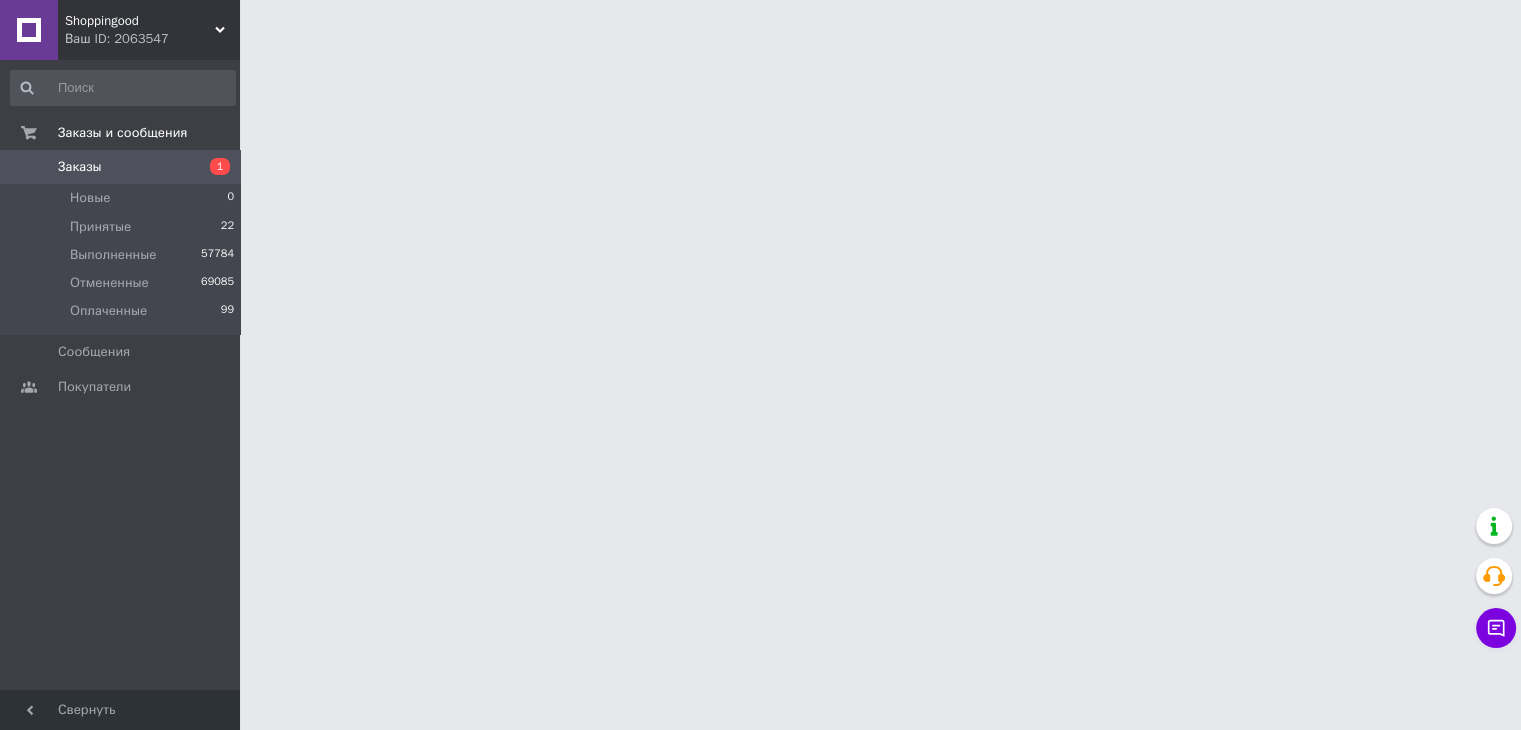 scroll, scrollTop: 0, scrollLeft: 0, axis: both 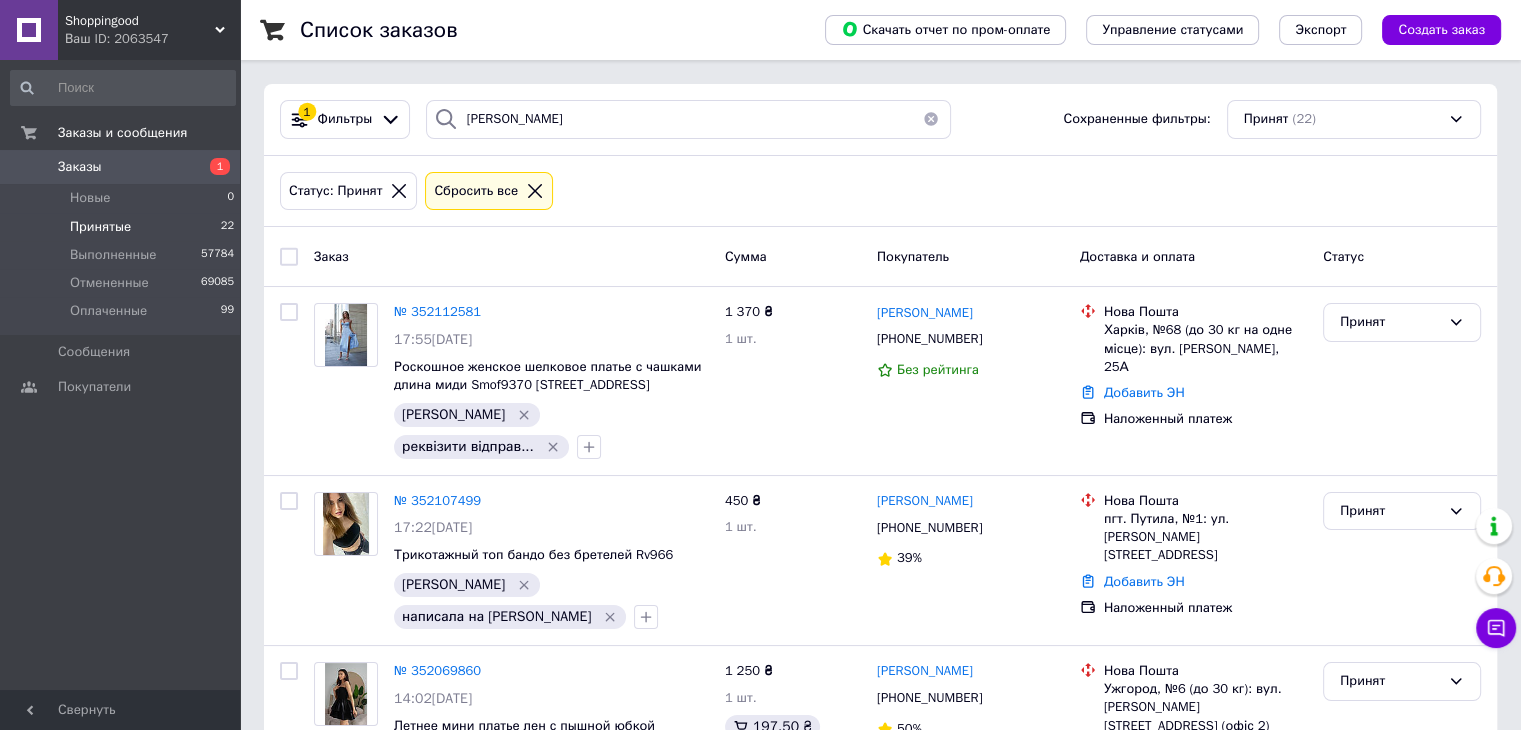 click on "Принятые" at bounding box center (100, 227) 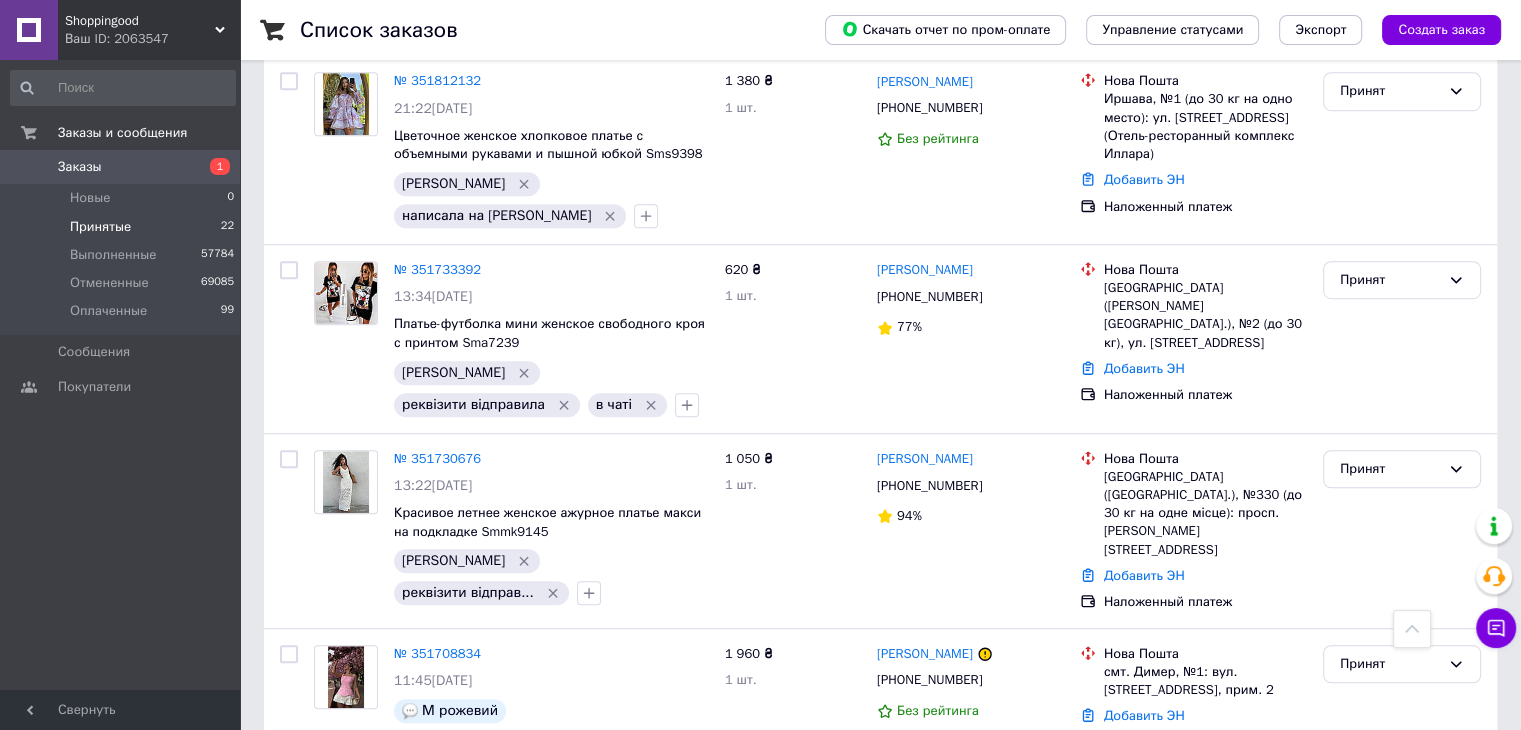 scroll, scrollTop: 1221, scrollLeft: 0, axis: vertical 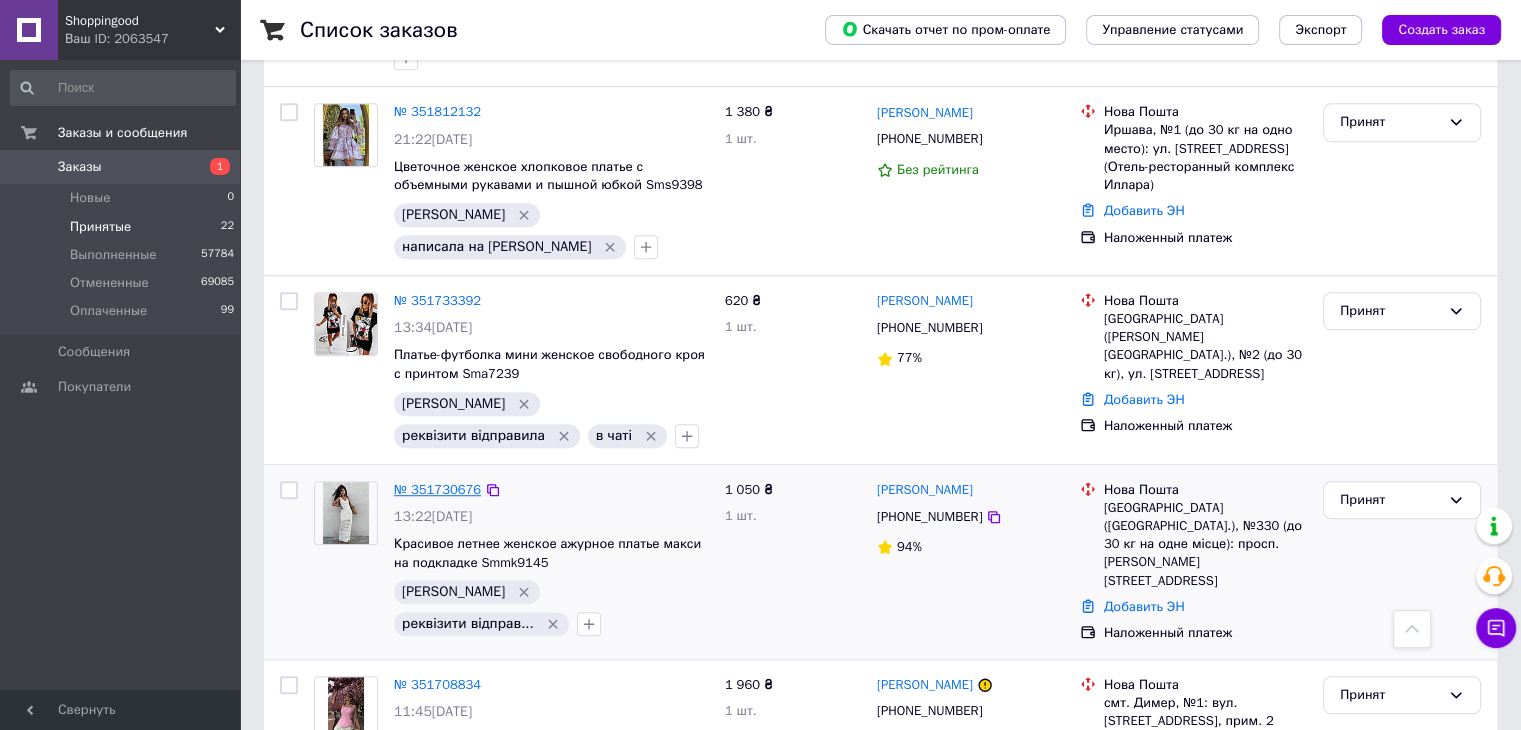 click on "№ 351730676" at bounding box center (437, 489) 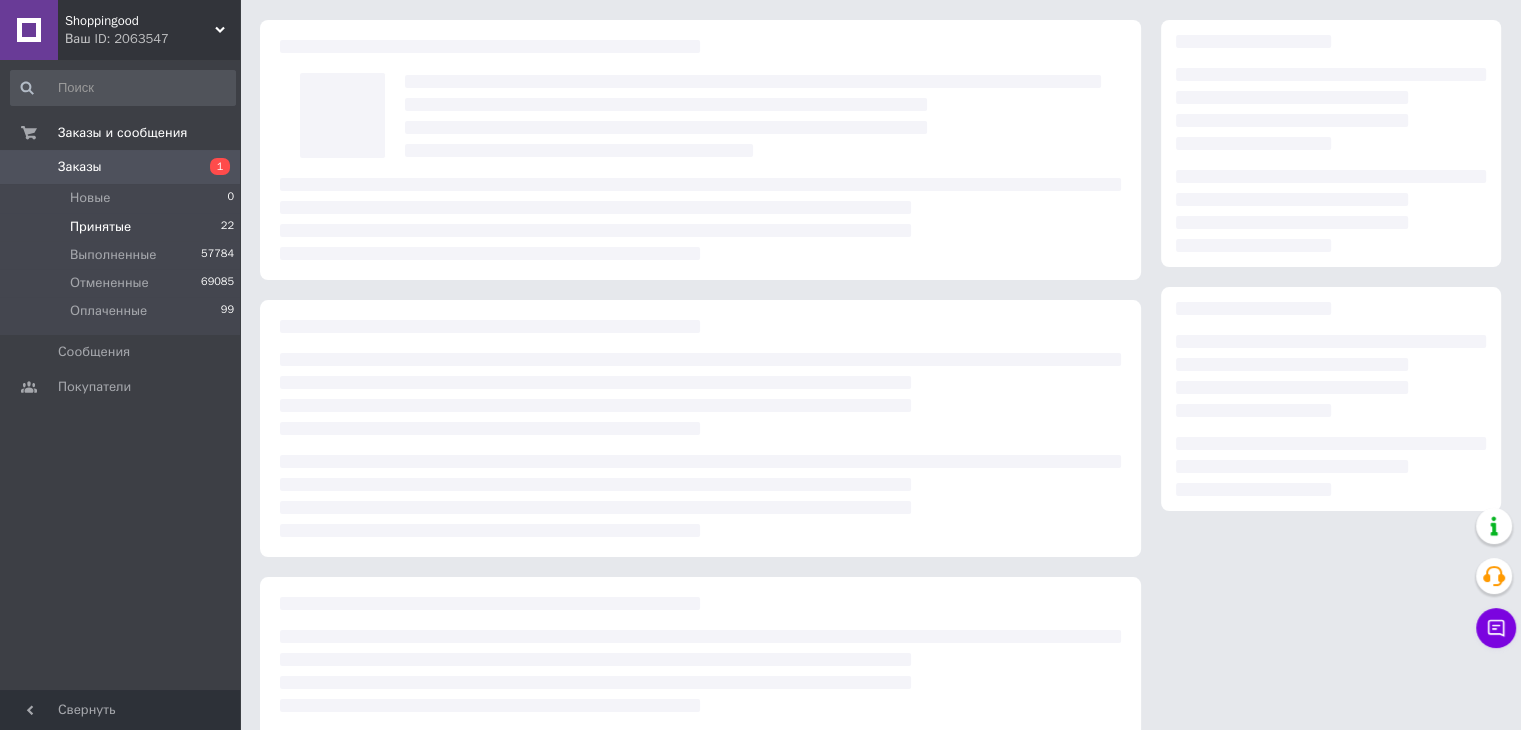 scroll, scrollTop: 0, scrollLeft: 0, axis: both 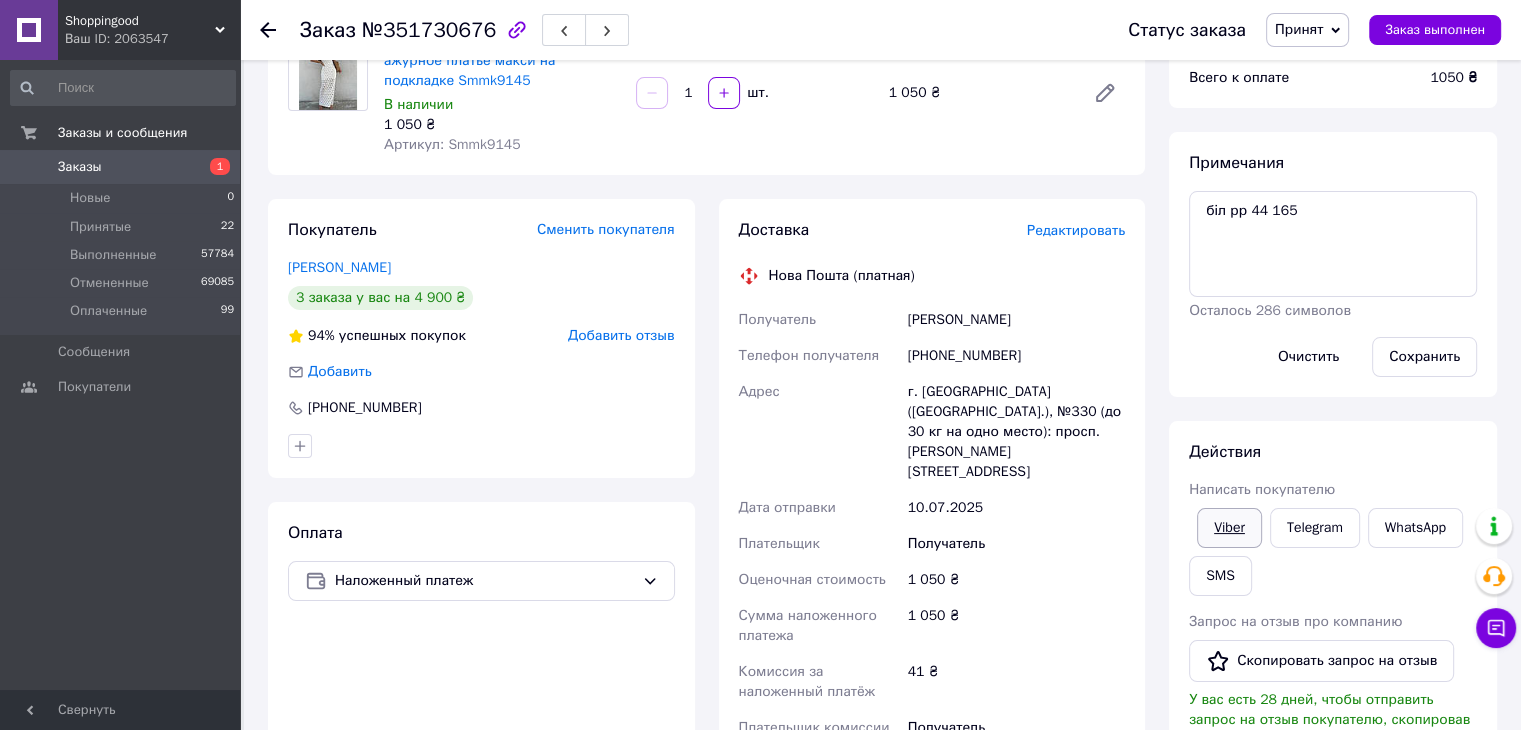 click on "Viber" at bounding box center (1229, 528) 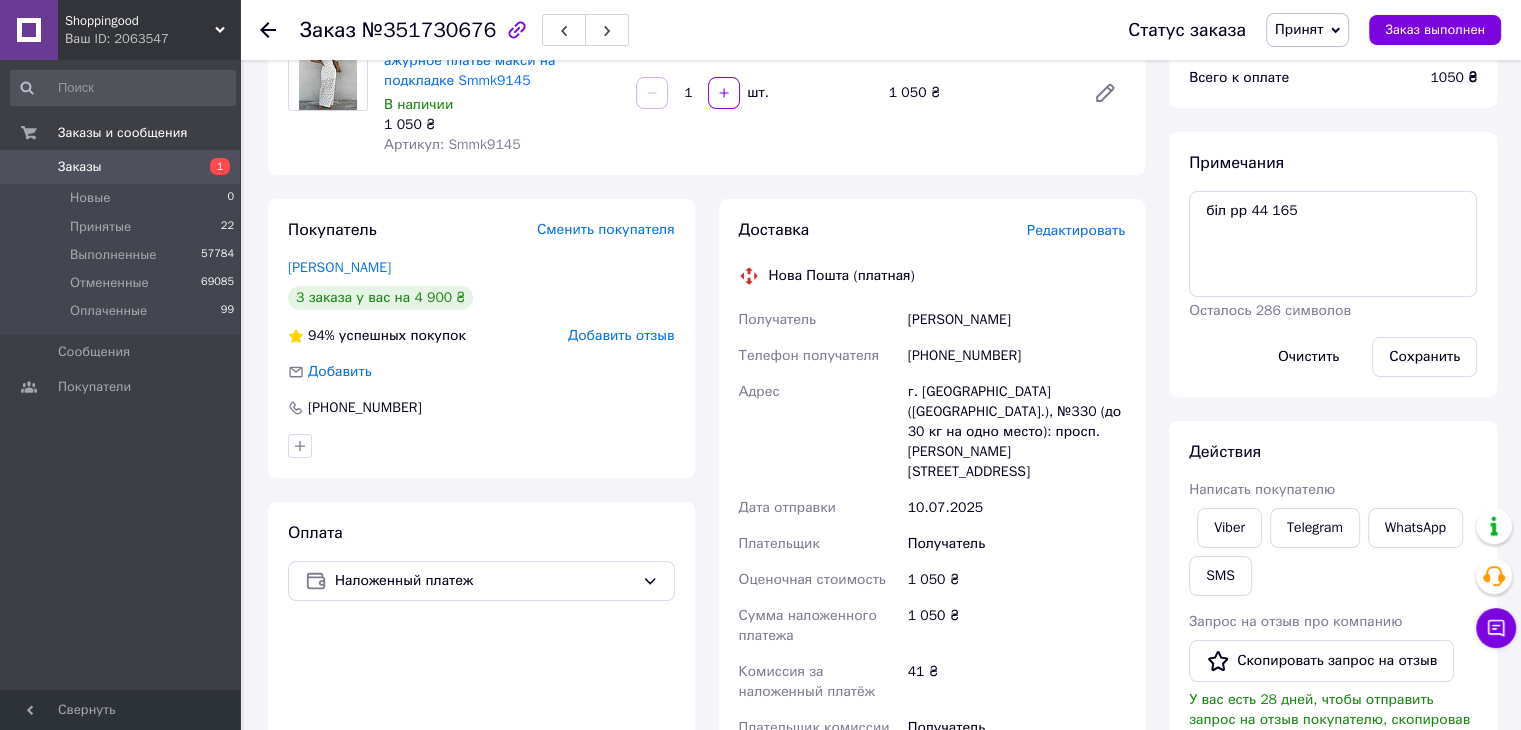 click 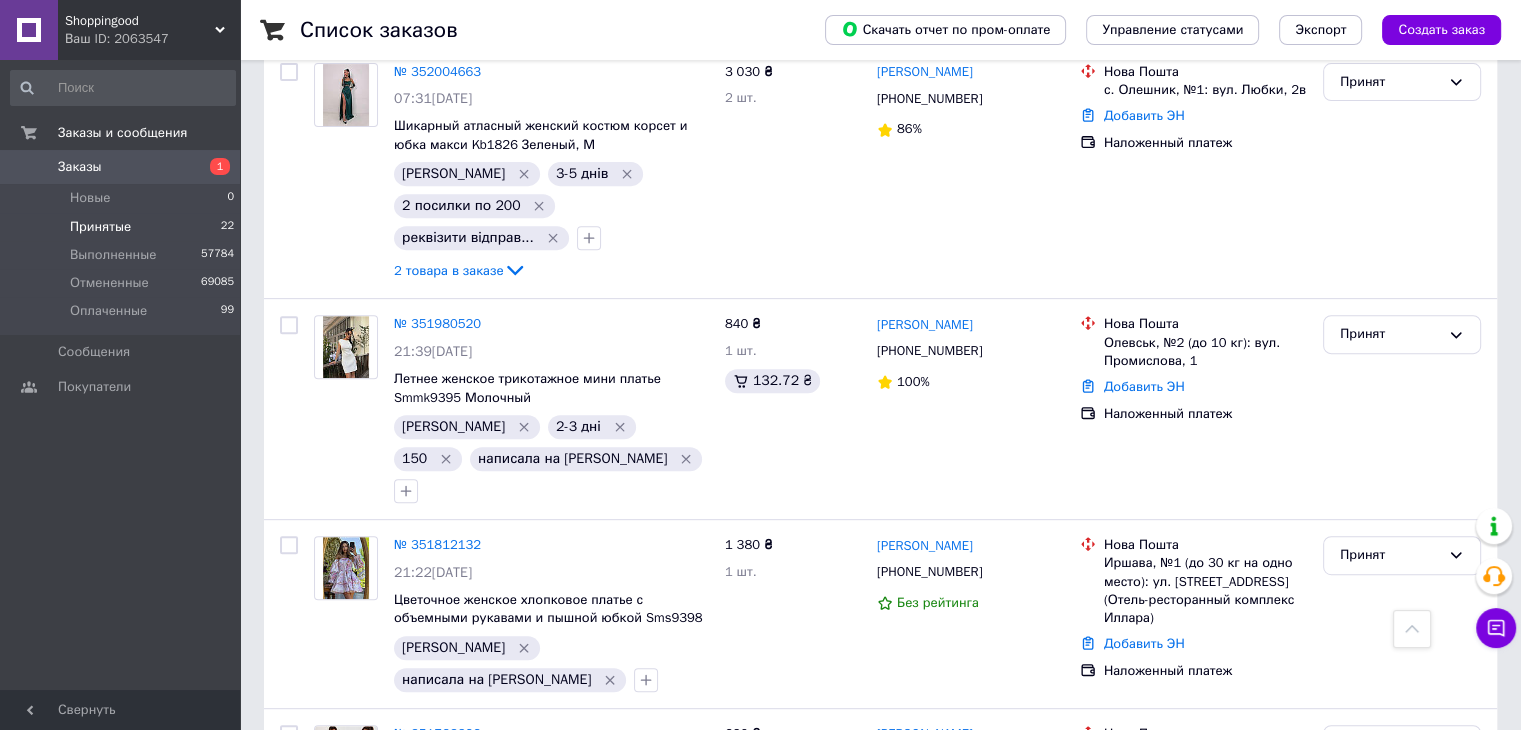 scroll, scrollTop: 754, scrollLeft: 0, axis: vertical 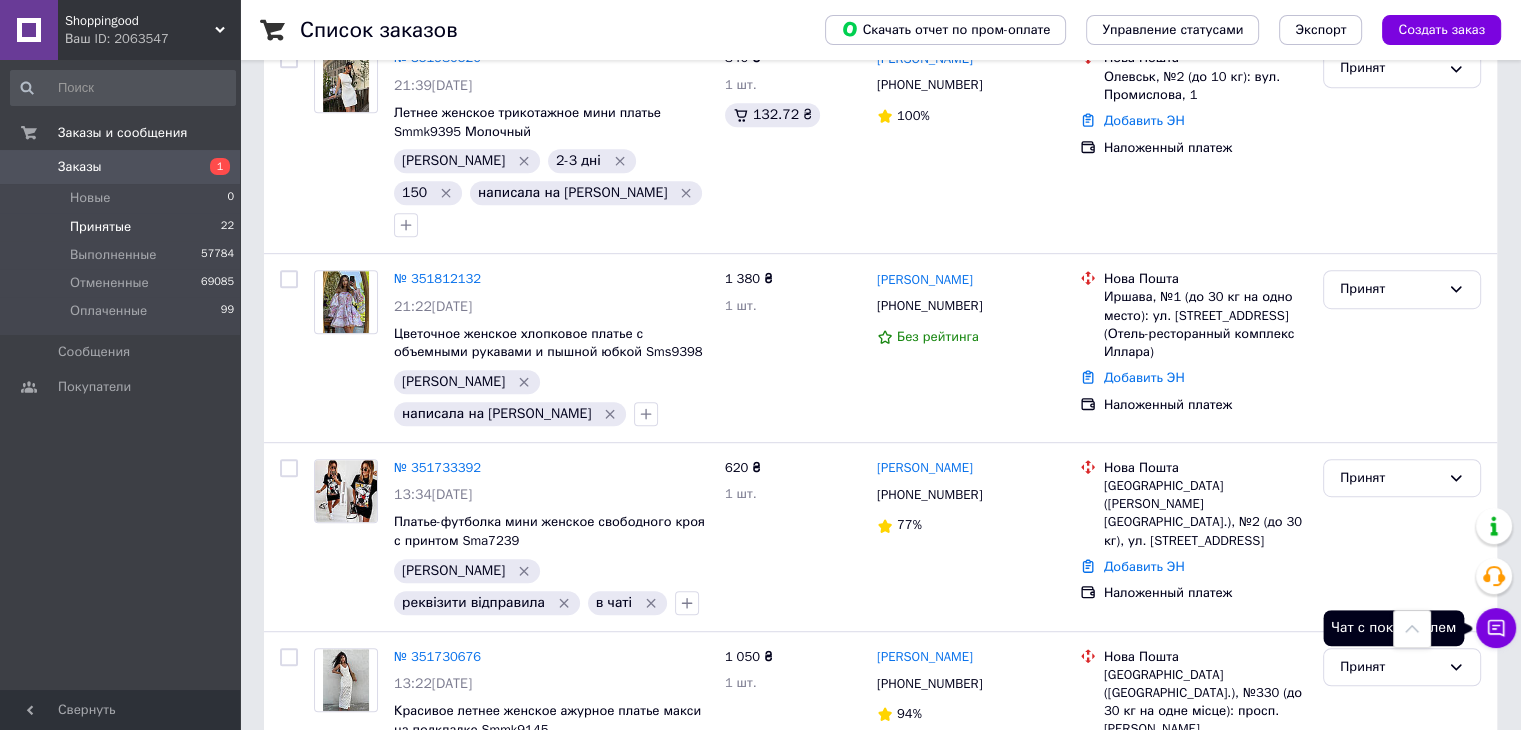 click 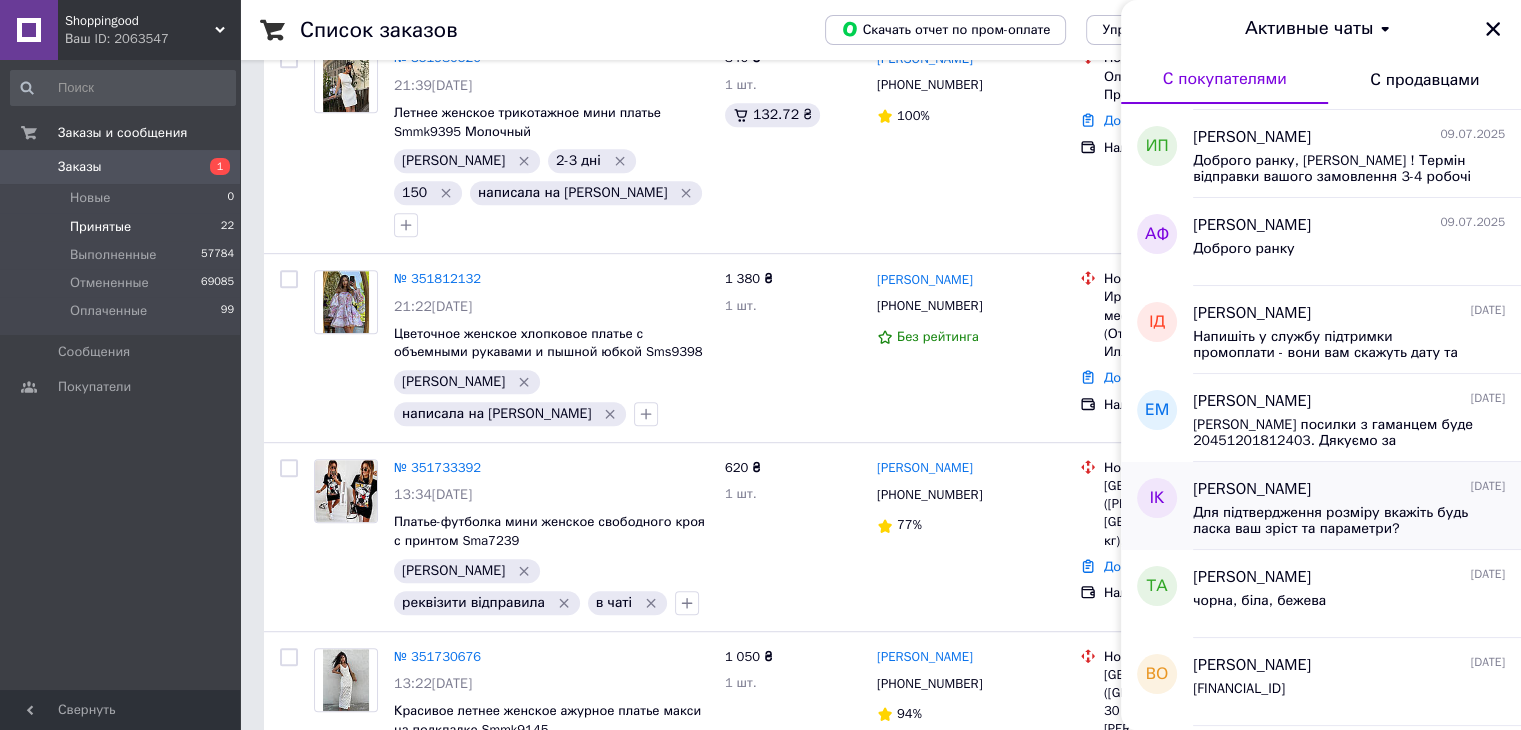 scroll, scrollTop: 700, scrollLeft: 0, axis: vertical 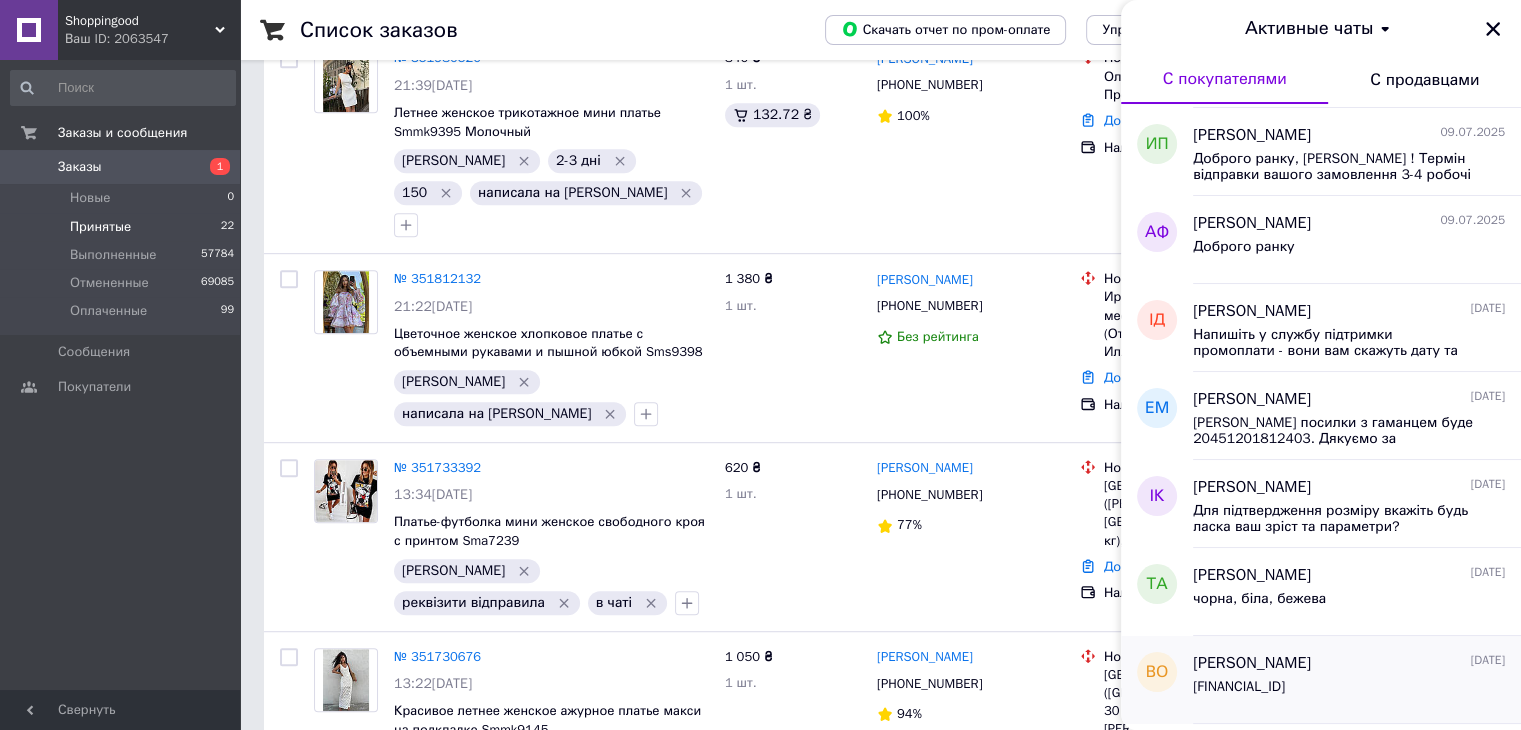 click on "[PERSON_NAME] [DATE] [FINANCIAL_ID]" at bounding box center [1357, 680] 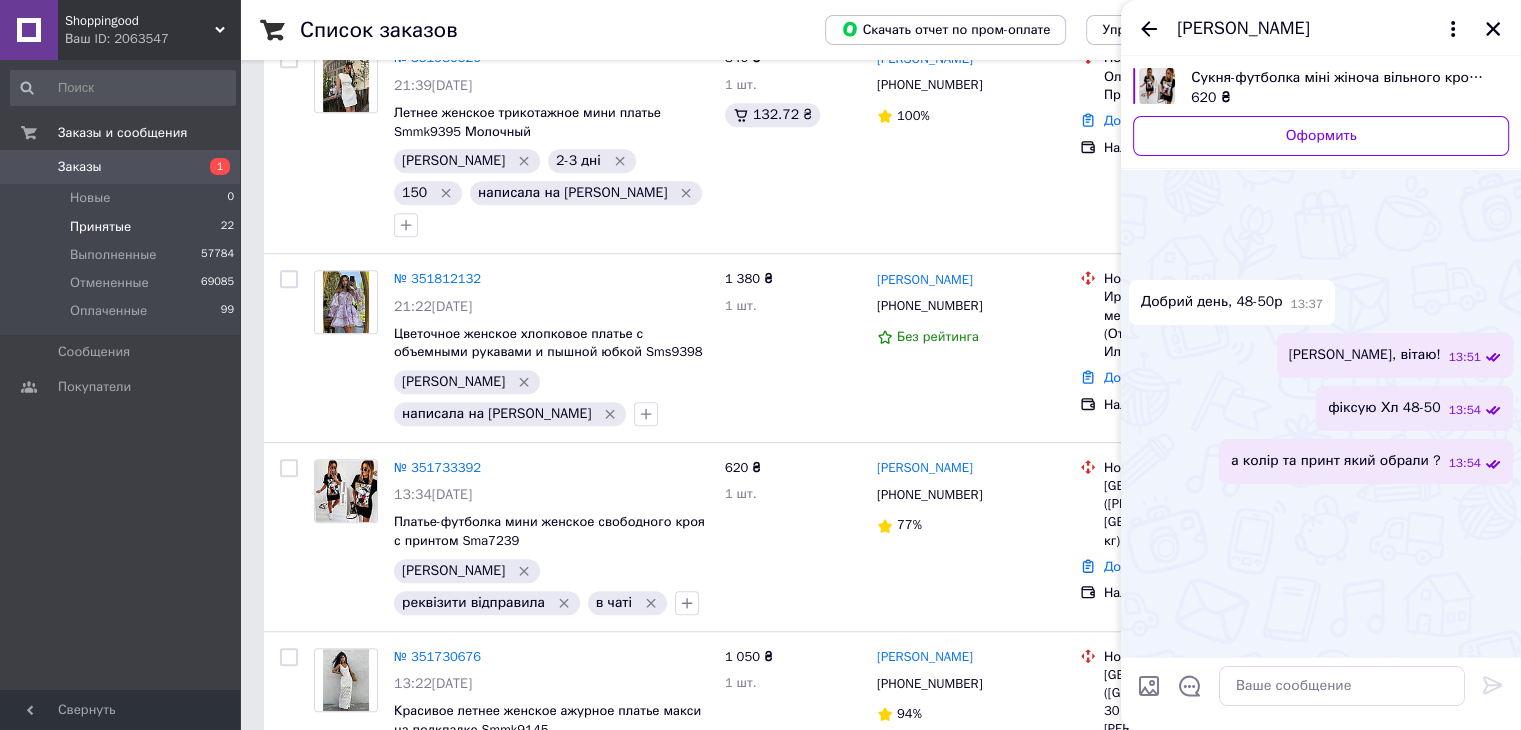 scroll, scrollTop: 742, scrollLeft: 0, axis: vertical 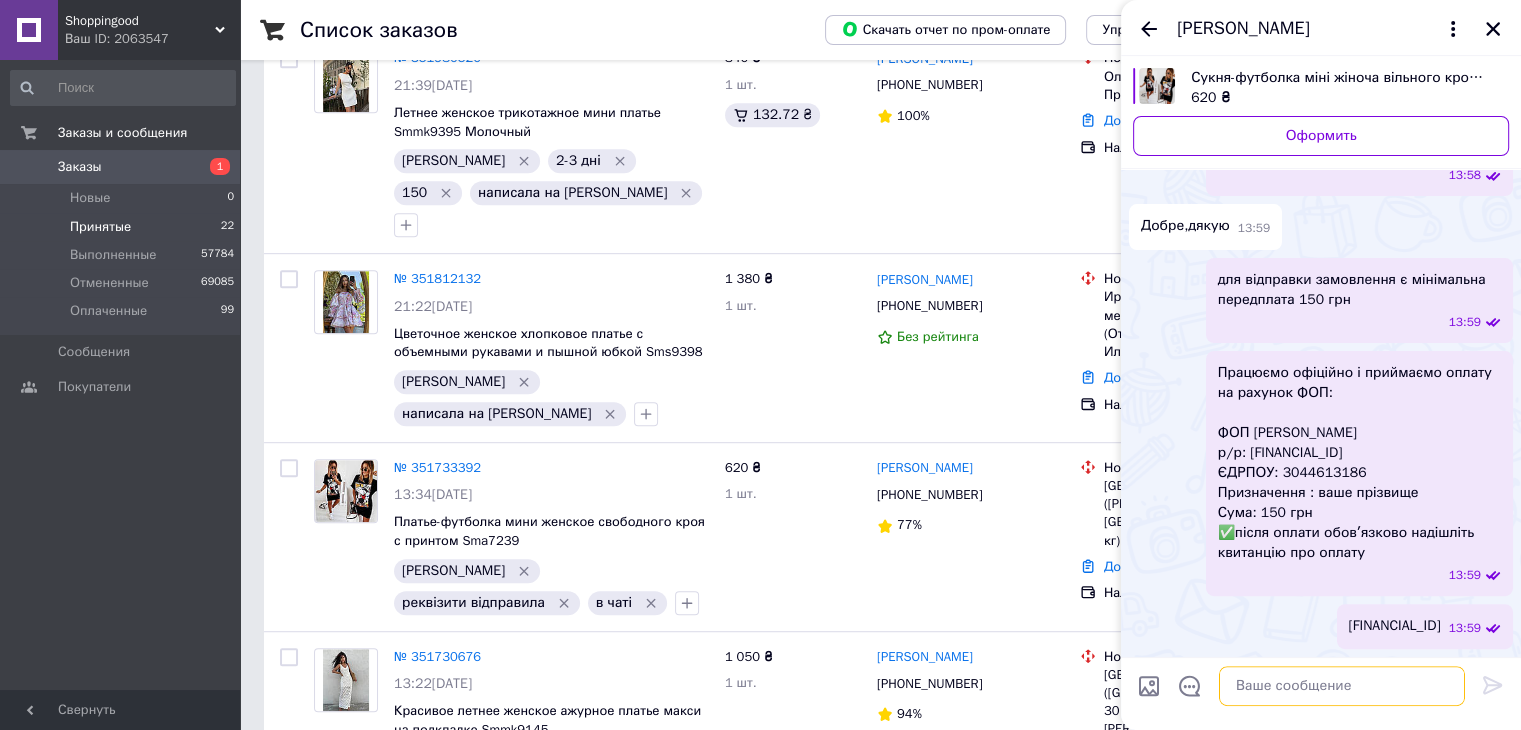 click at bounding box center [1342, 686] 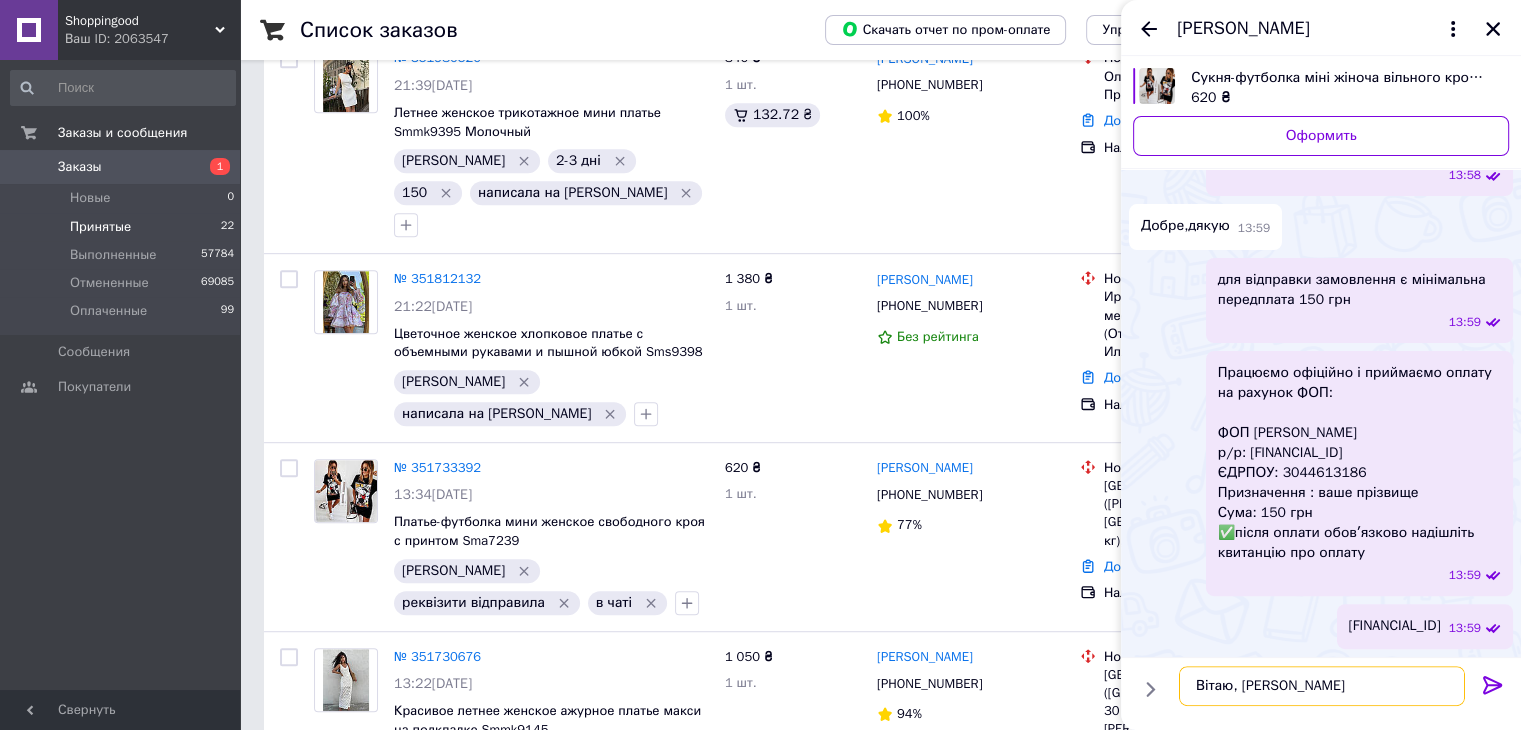 type on "Вітаю, [PERSON_NAME]!" 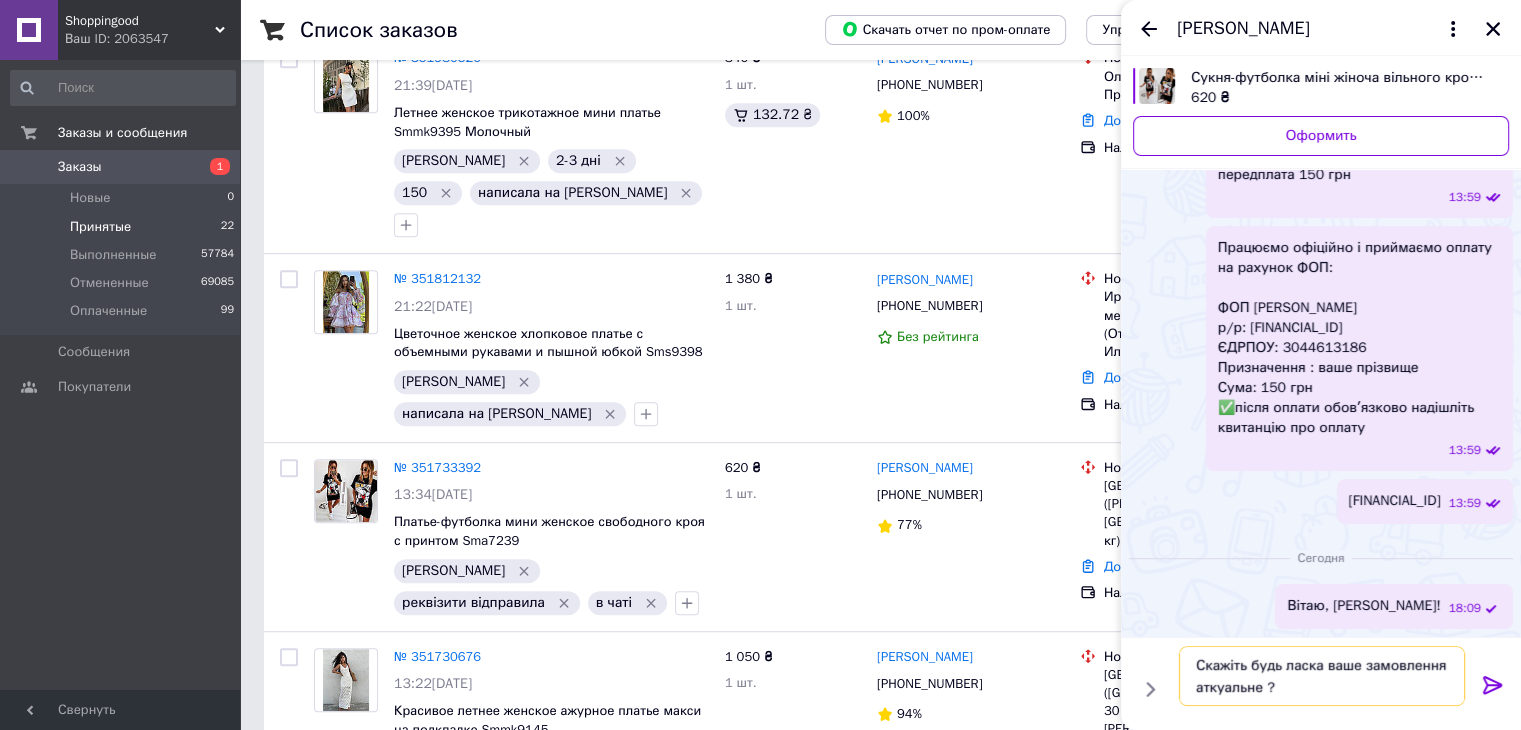 click on "Скажіть будь ласка ваше замовлення аткуальне ?" at bounding box center [1322, 676] 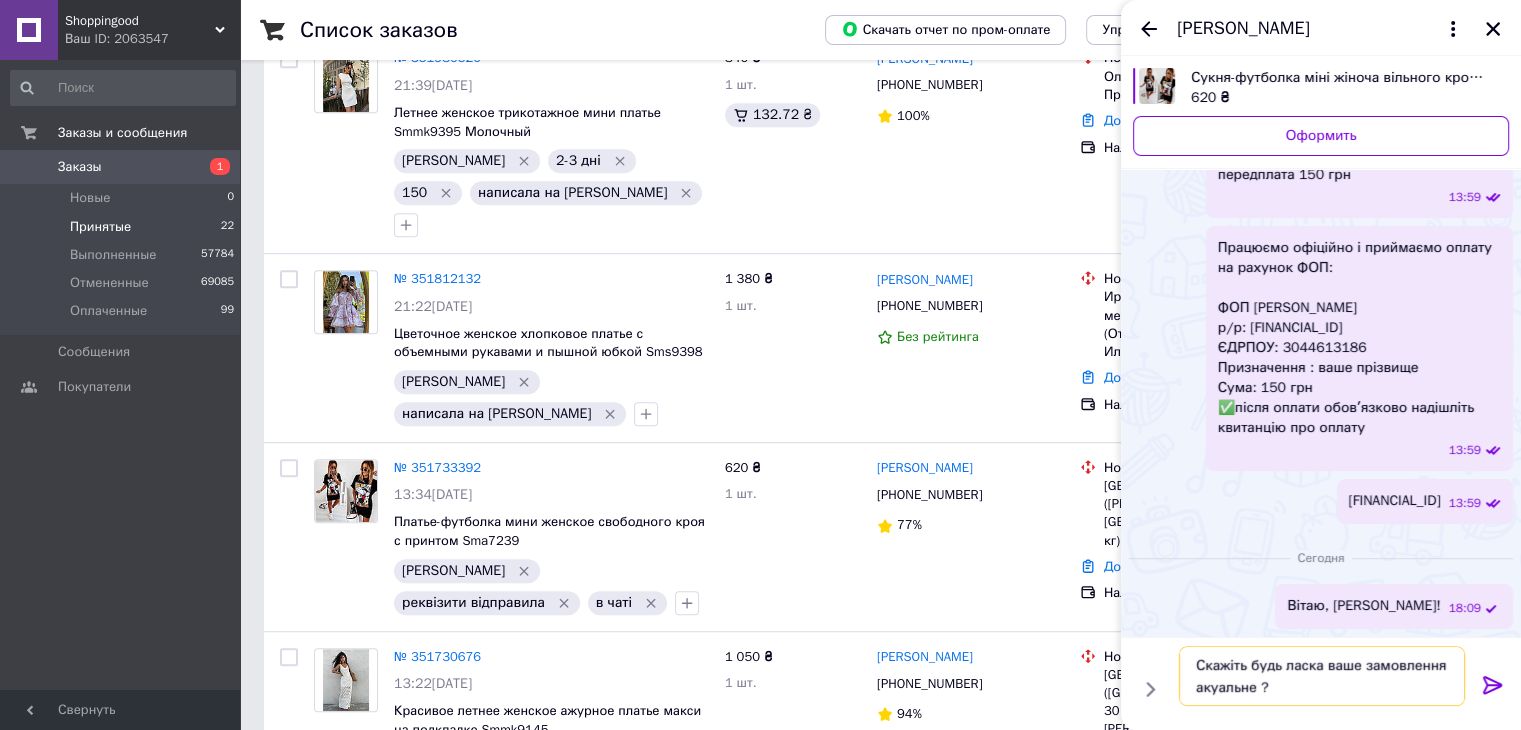 type on "Скажіть будь ласка ваше замовлення актуальне ?" 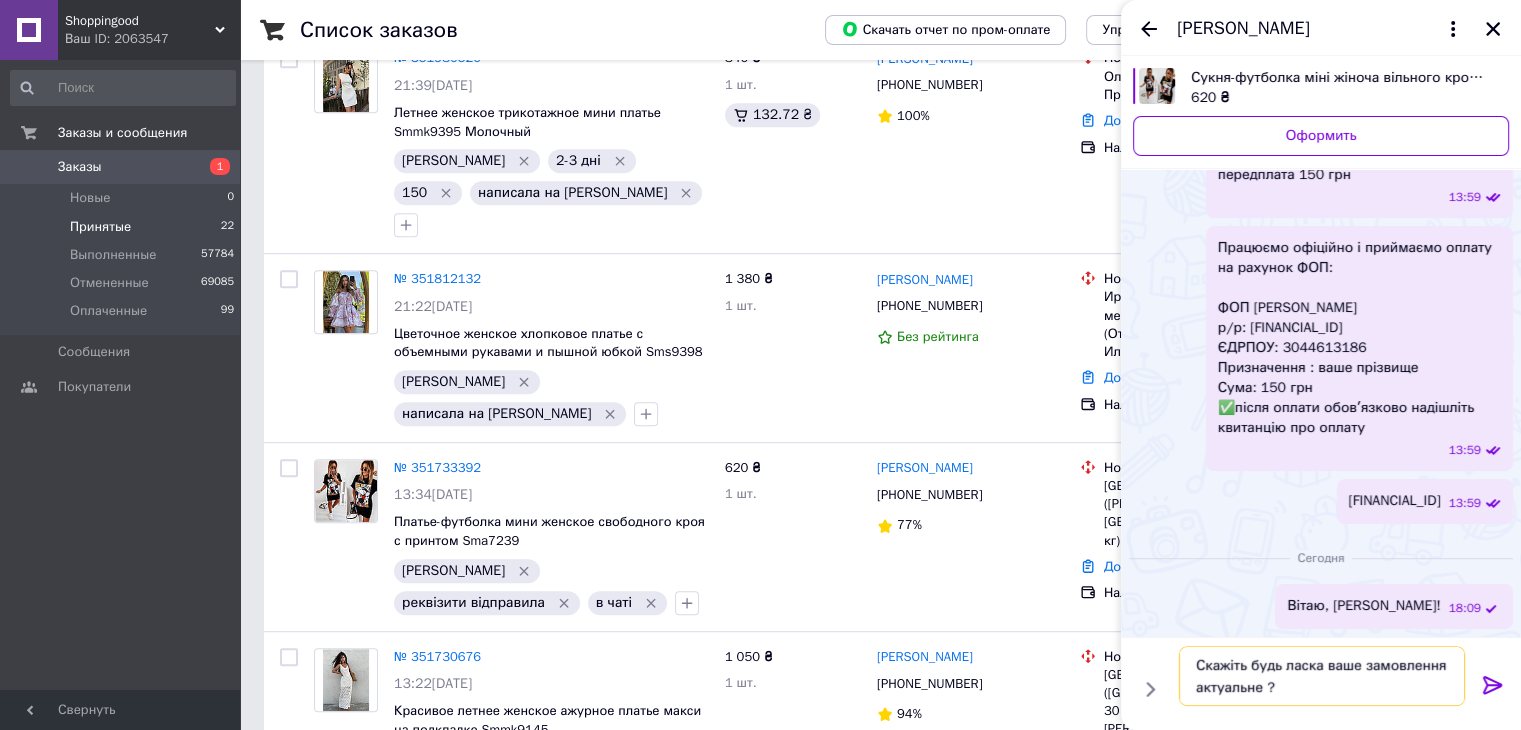 type 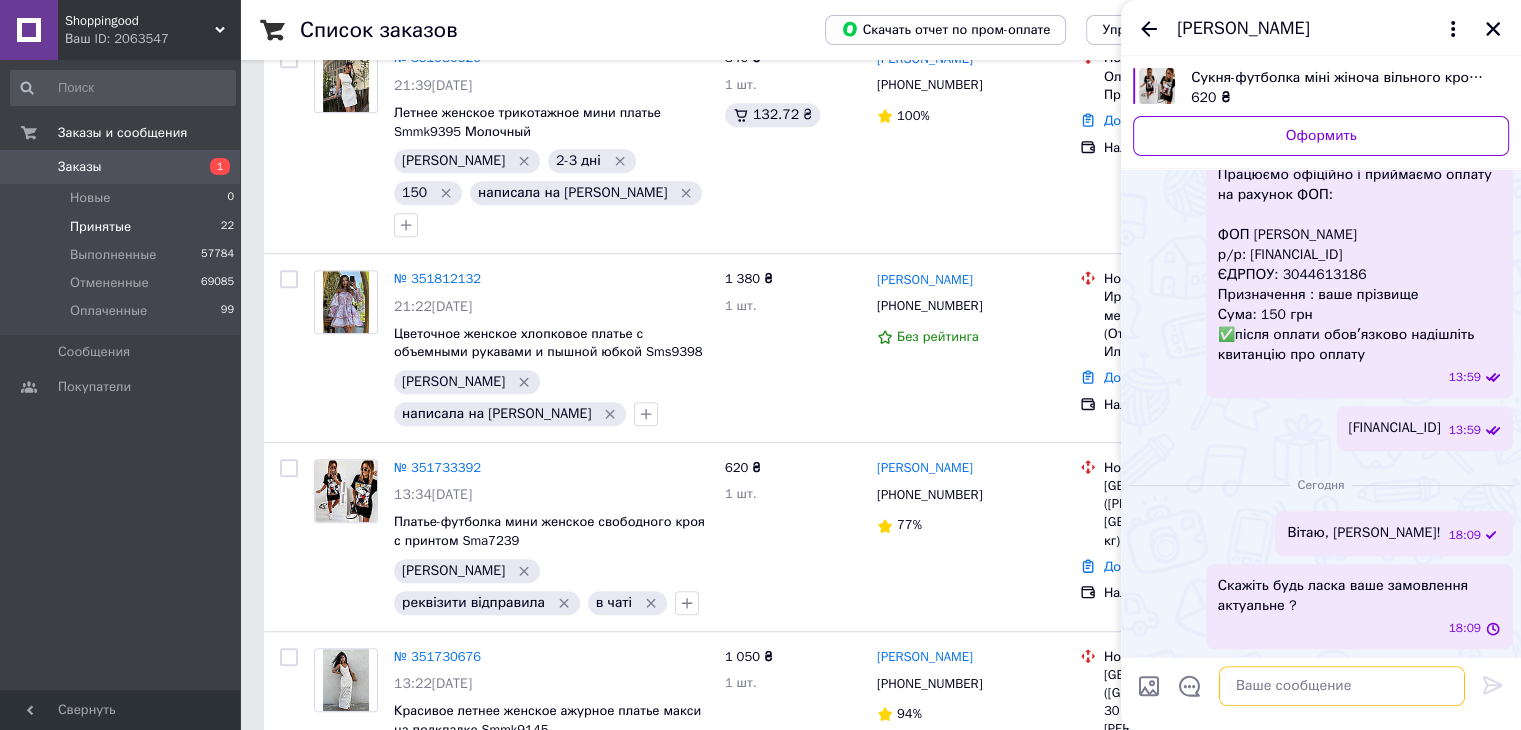 scroll, scrollTop: 890, scrollLeft: 0, axis: vertical 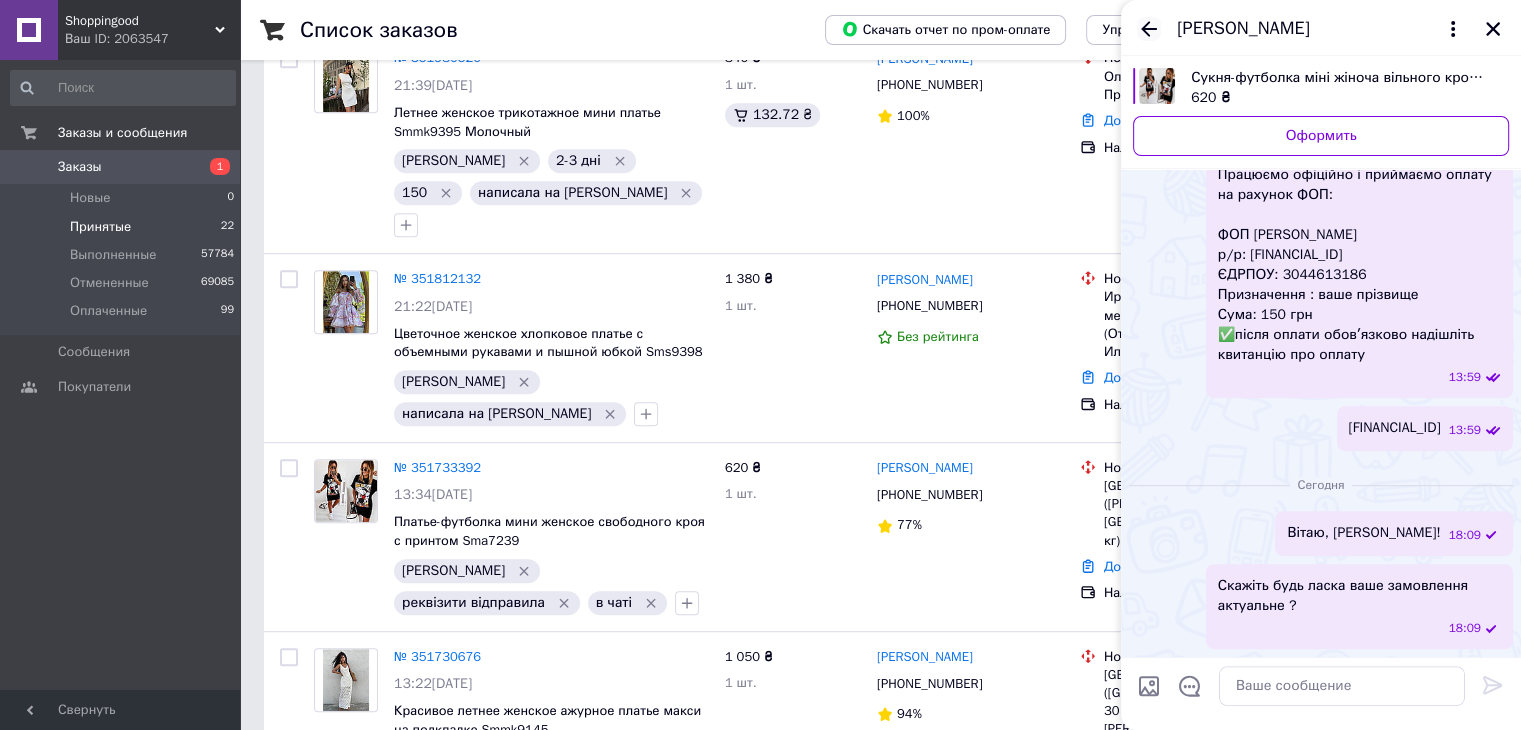 click 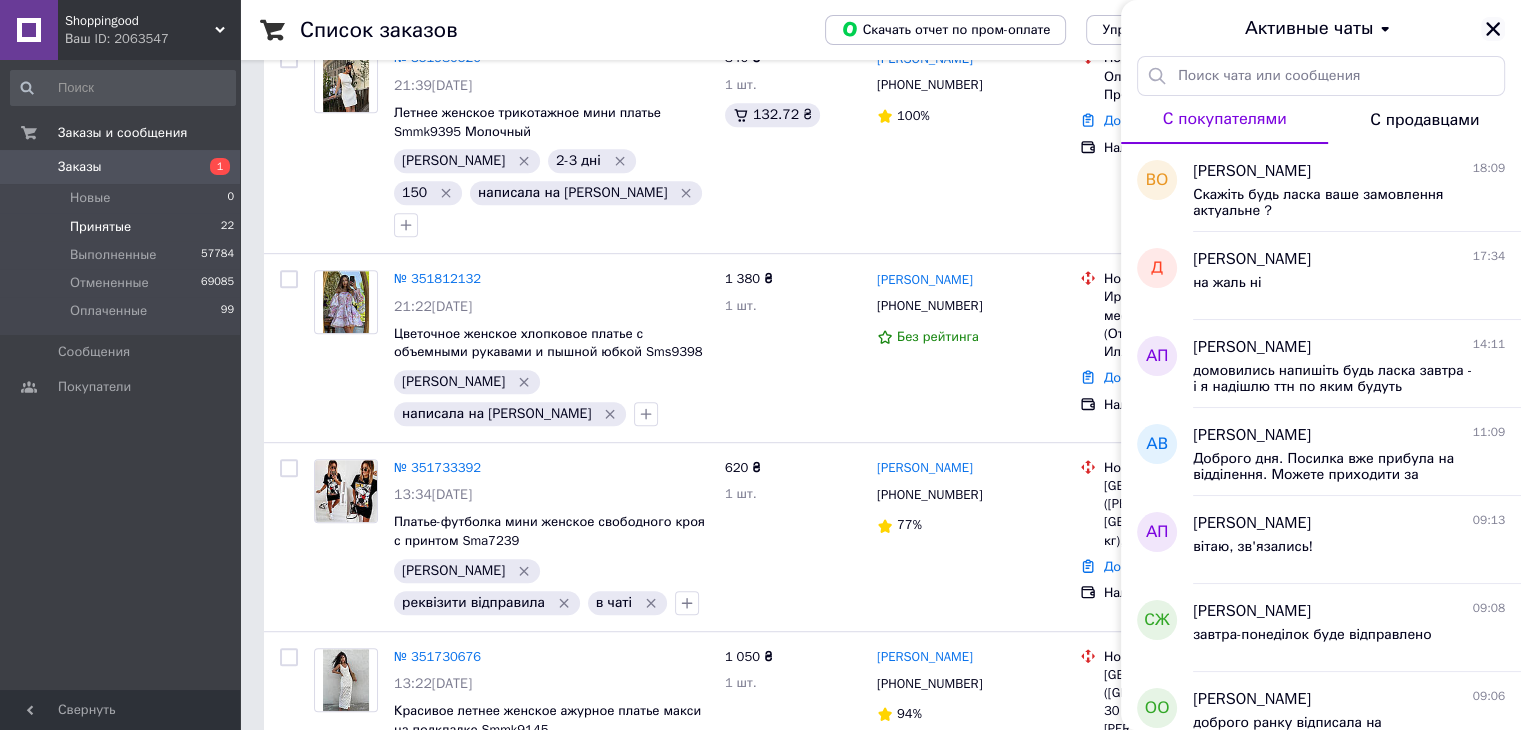 click 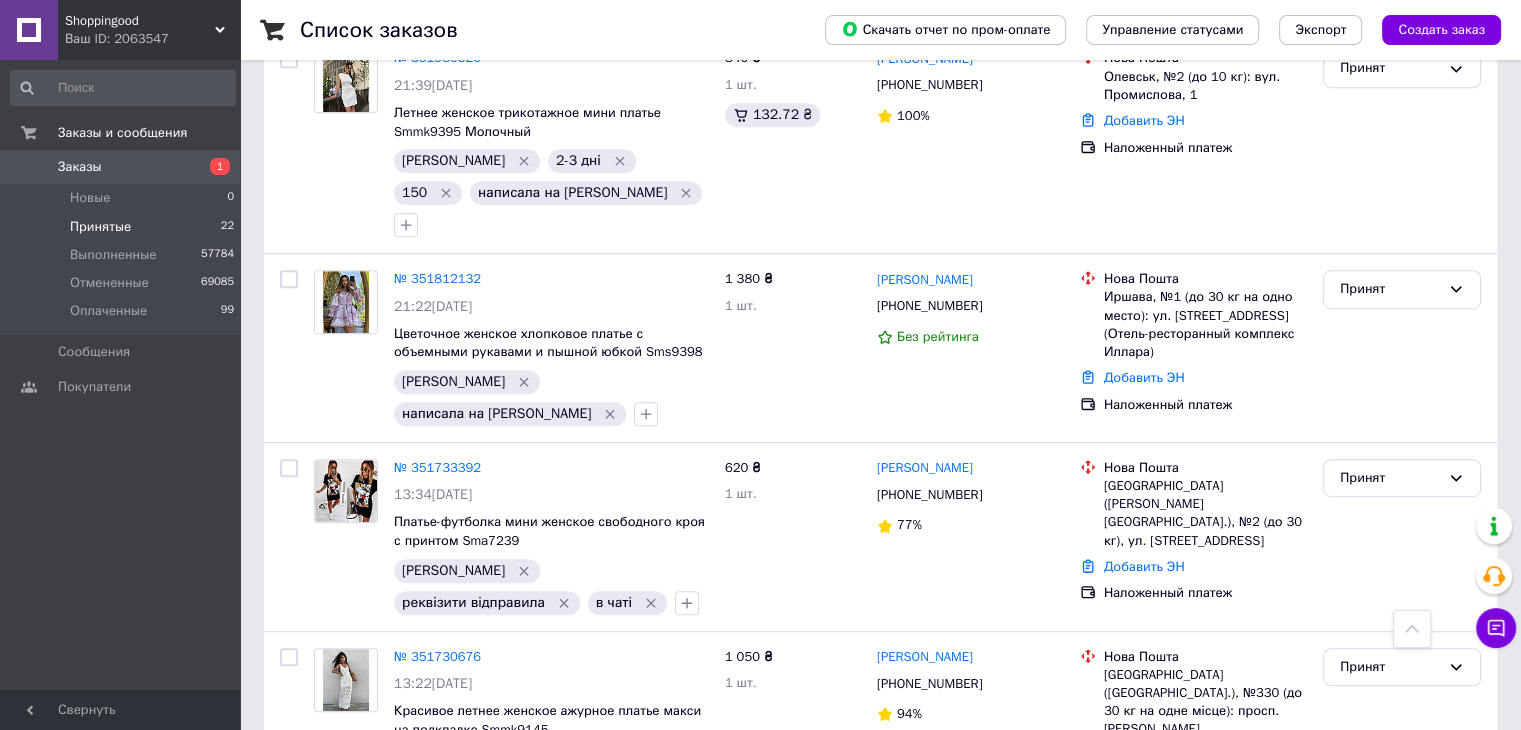 scroll, scrollTop: 0, scrollLeft: 0, axis: both 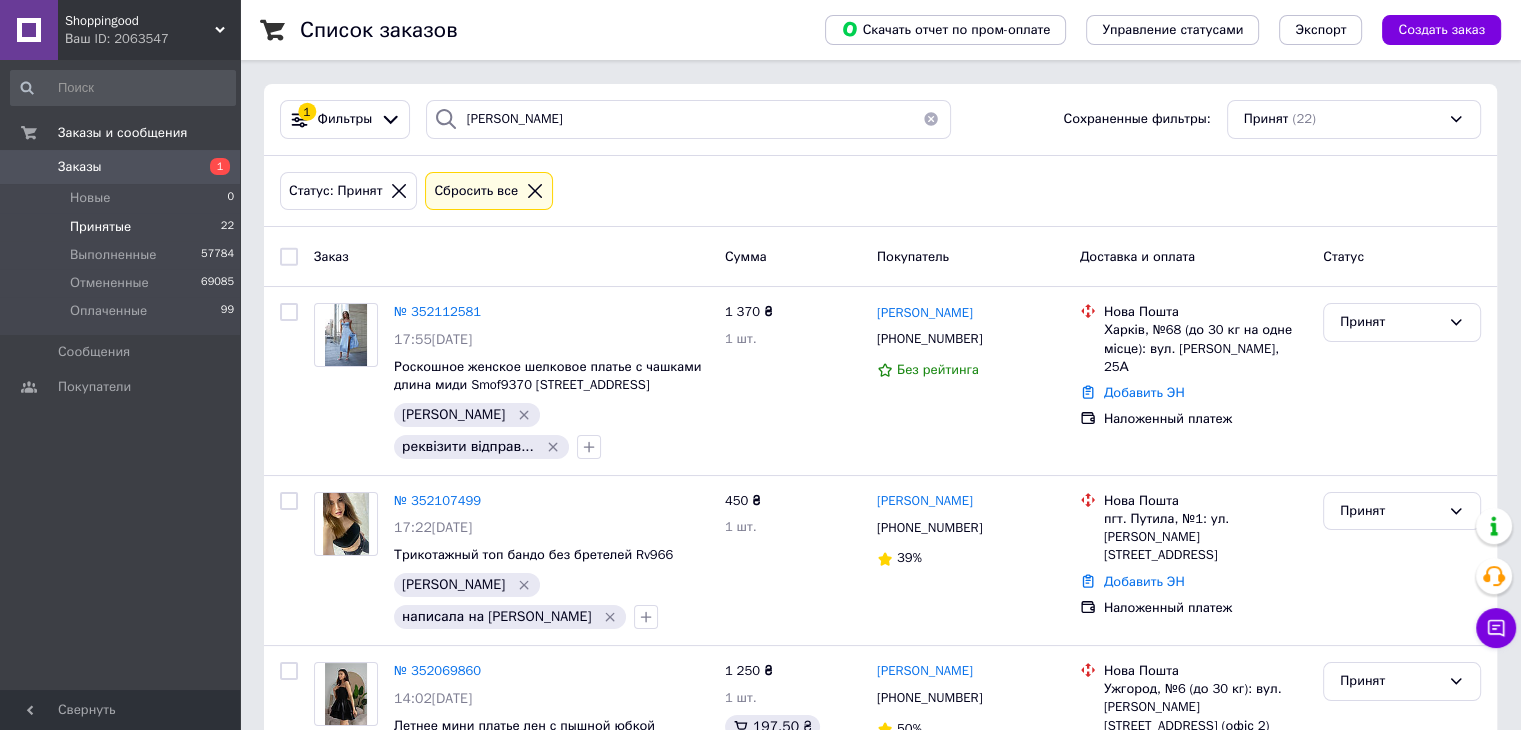 click 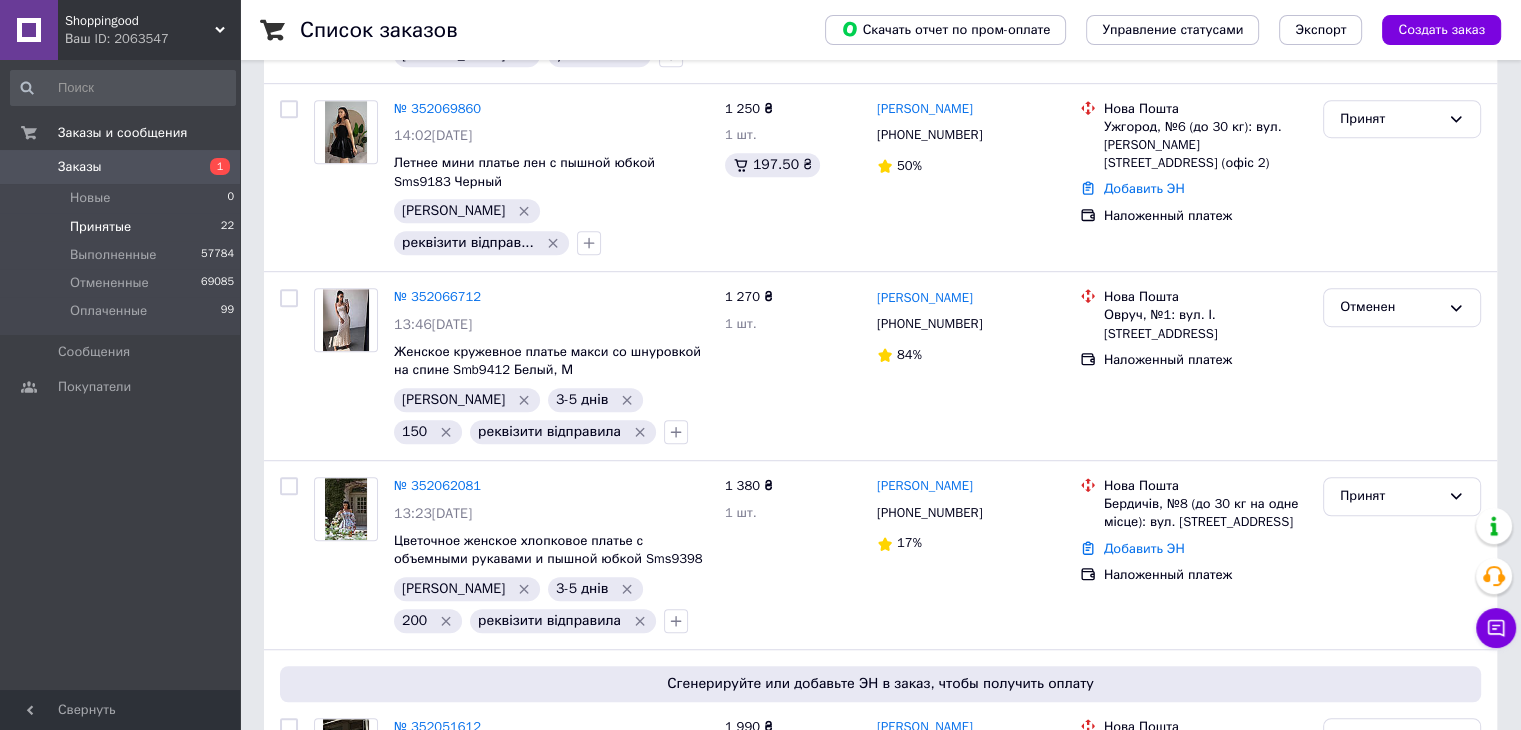 scroll, scrollTop: 1300, scrollLeft: 0, axis: vertical 